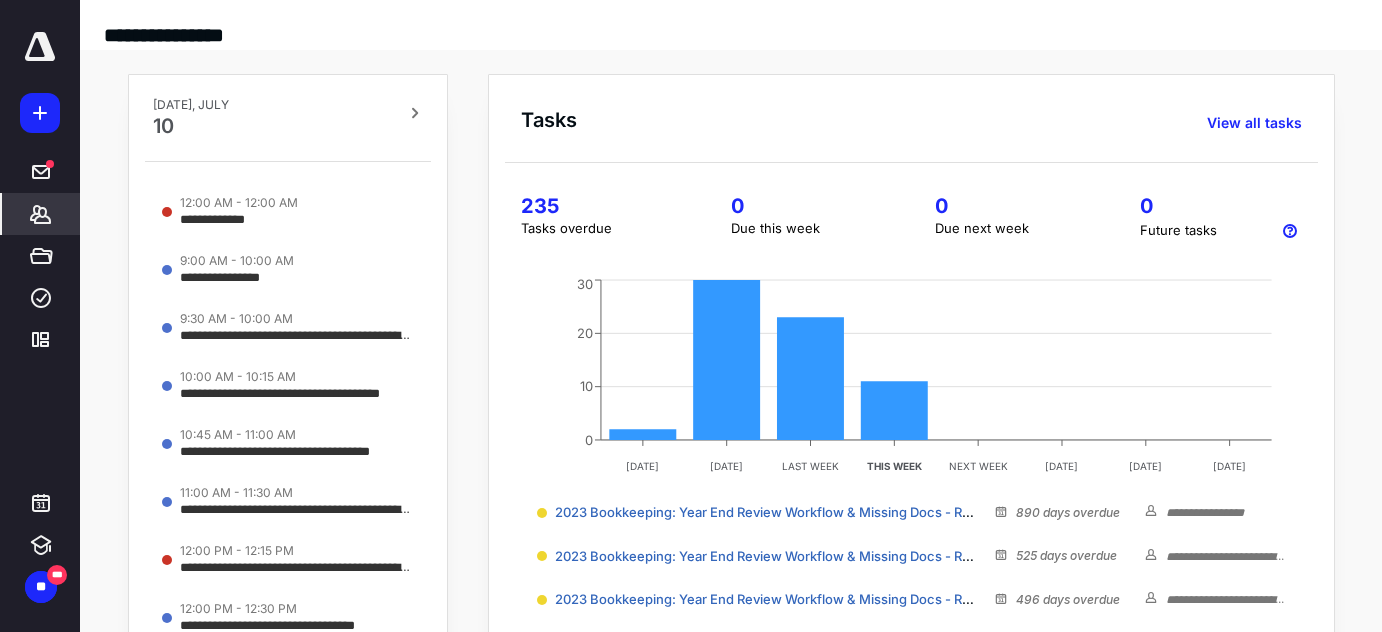 scroll, scrollTop: 0, scrollLeft: 0, axis: both 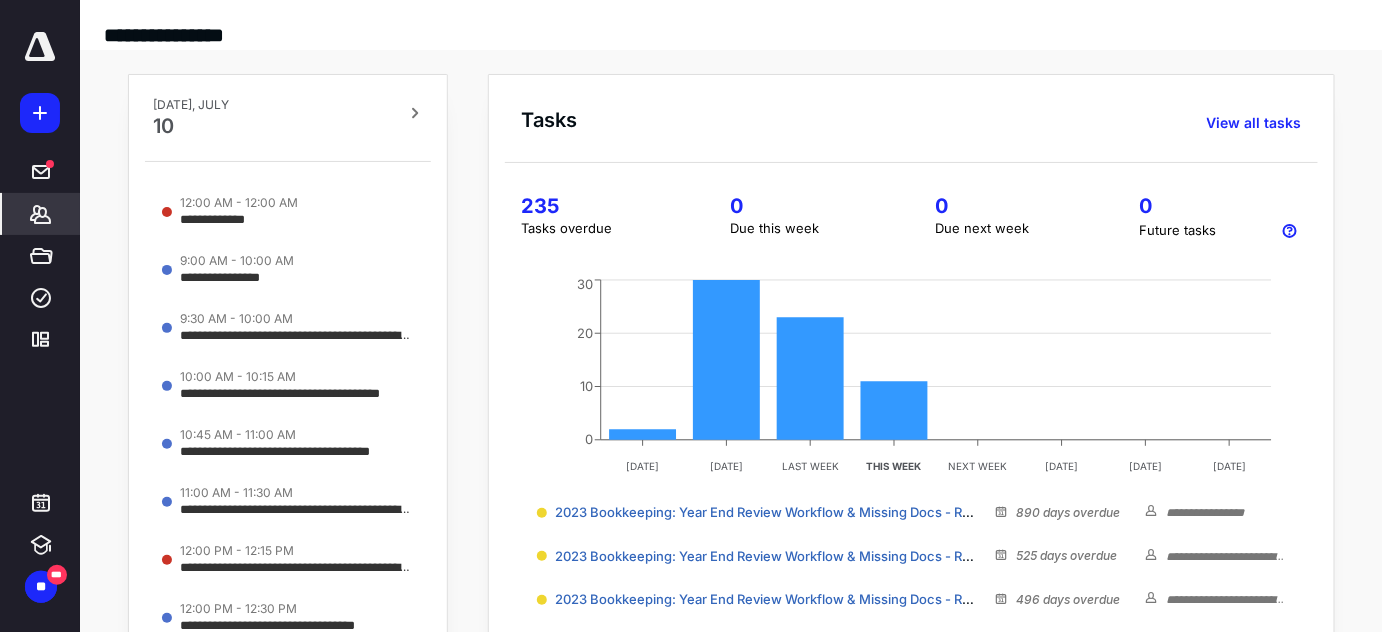click 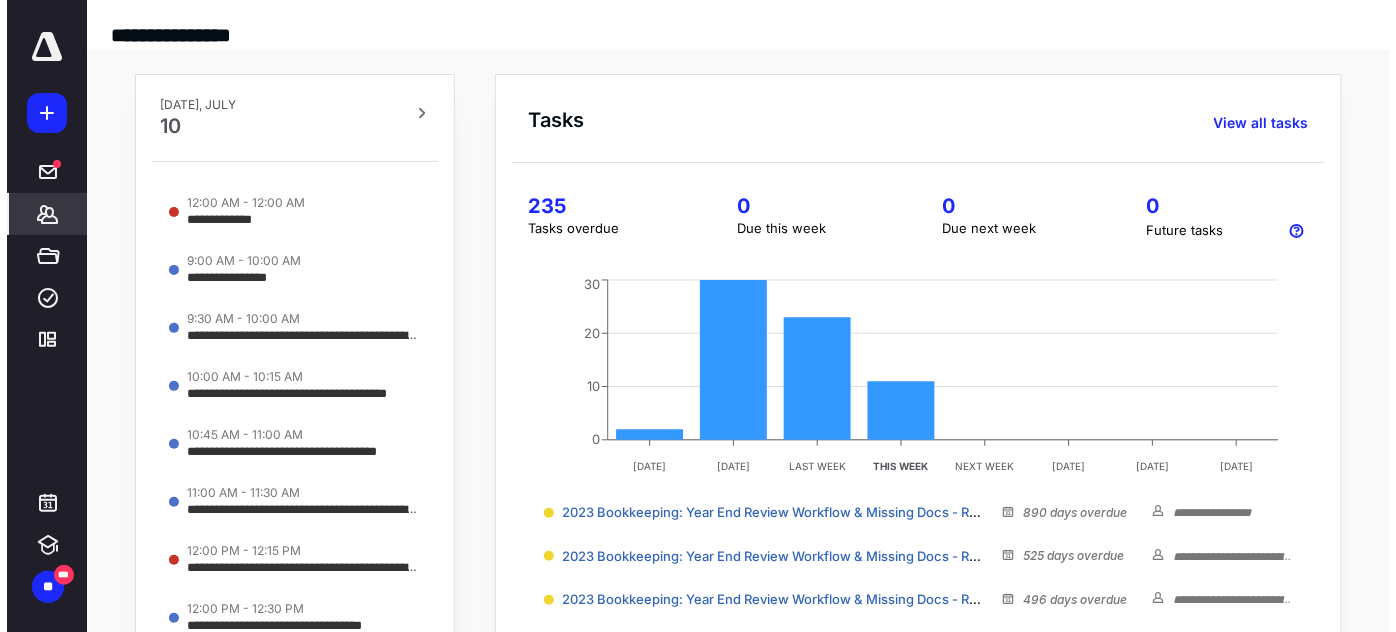 scroll, scrollTop: 0, scrollLeft: 0, axis: both 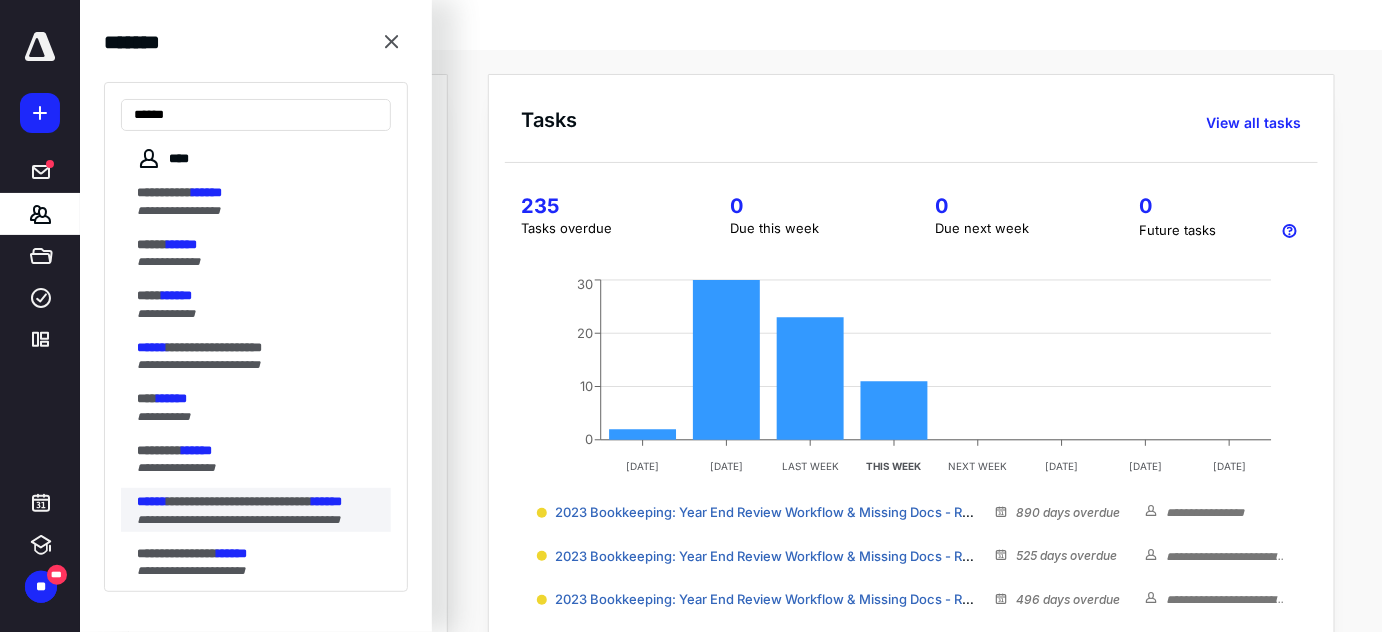 type on "******" 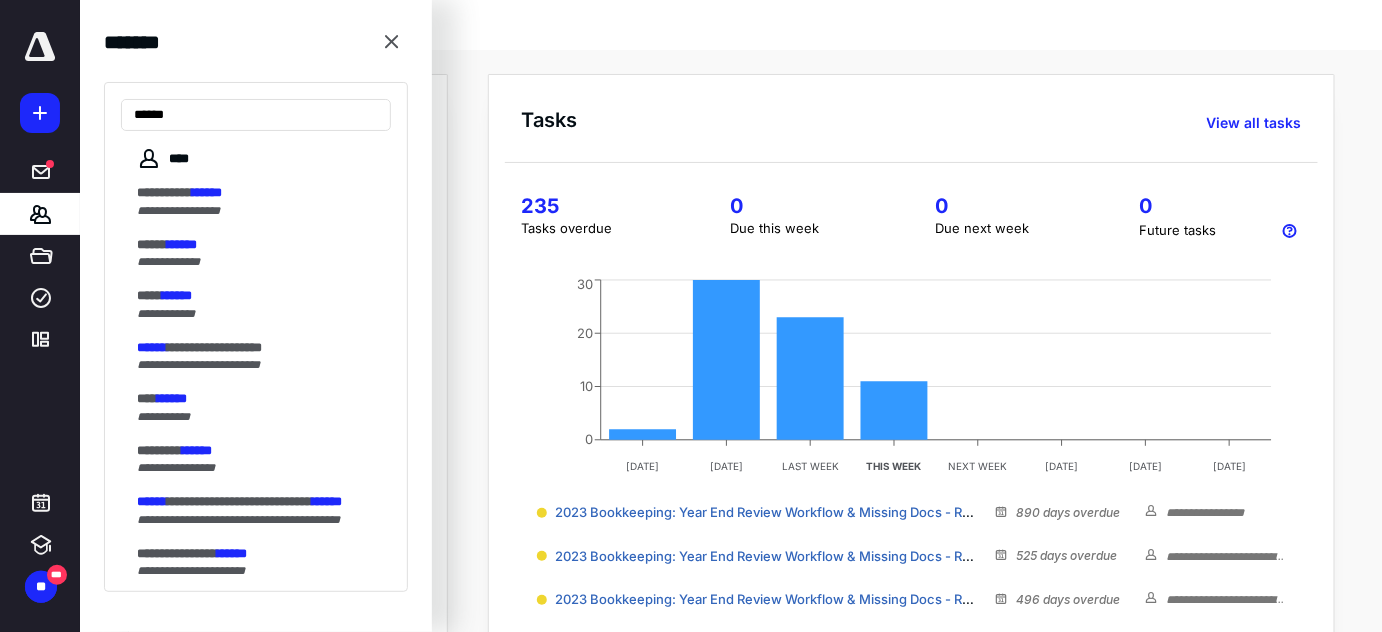 click on "**********" at bounding box center [239, 501] 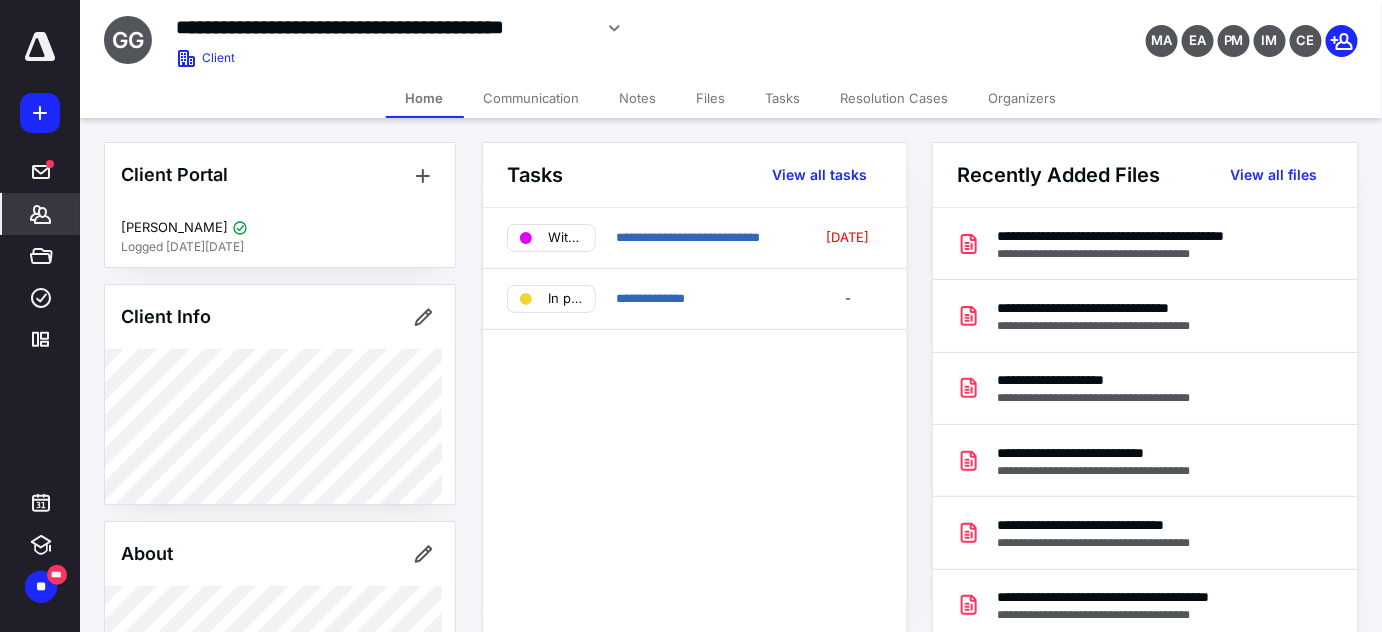 click on "Files" at bounding box center (711, 98) 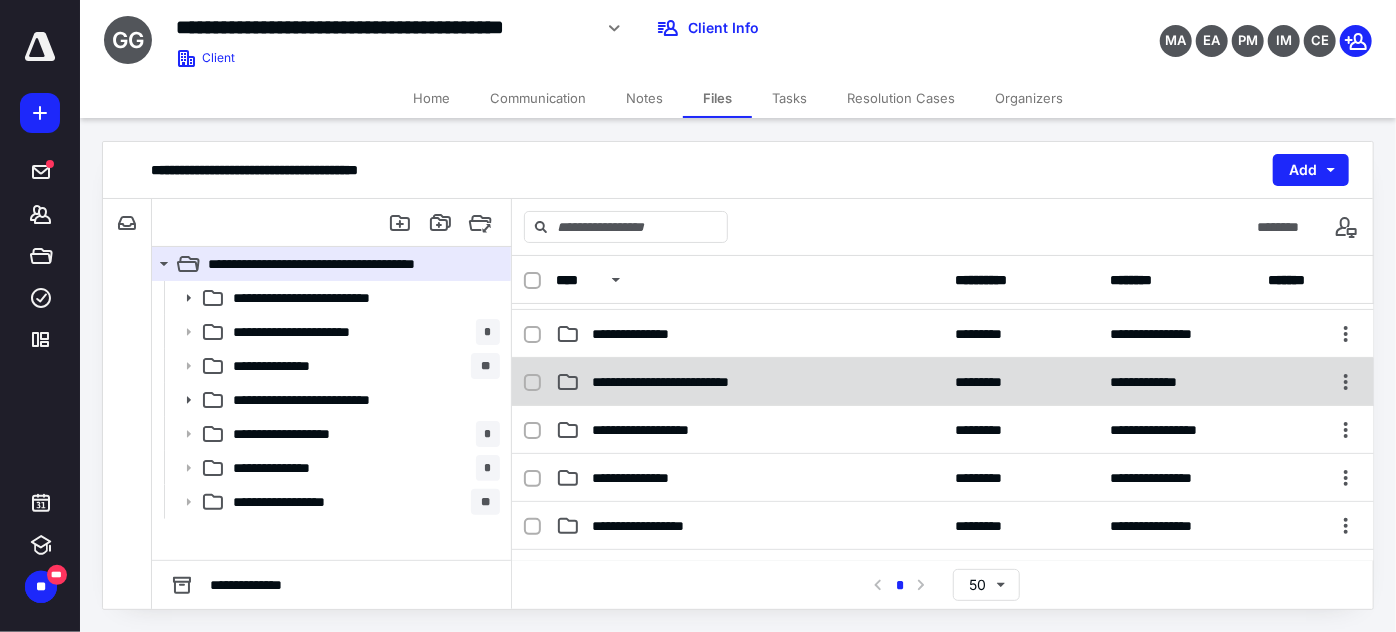 scroll, scrollTop: 181, scrollLeft: 0, axis: vertical 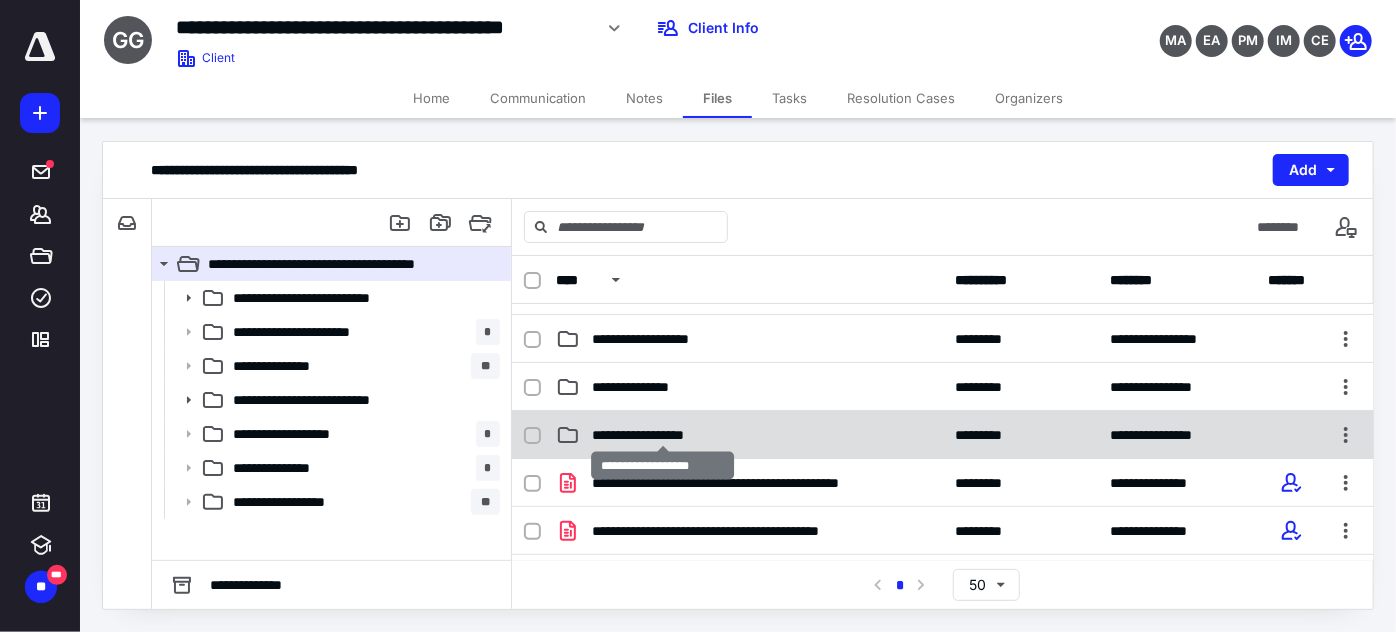 click on "**********" at bounding box center [662, 435] 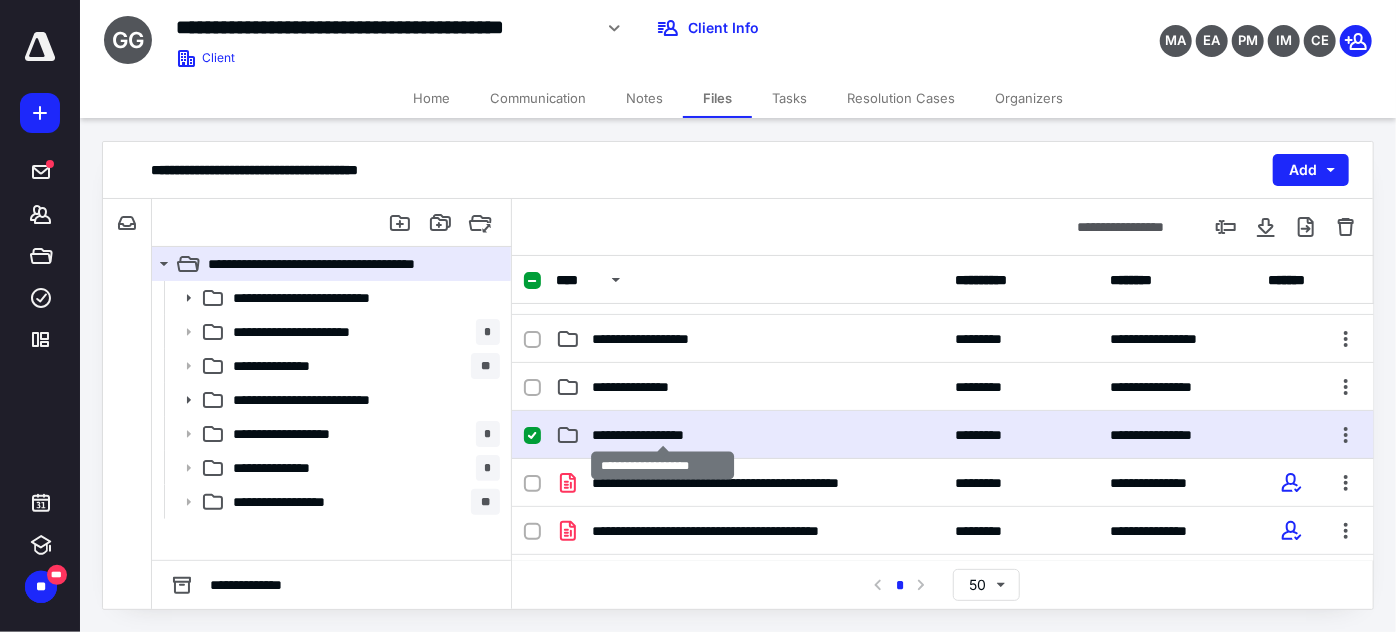 click on "**********" at bounding box center [662, 435] 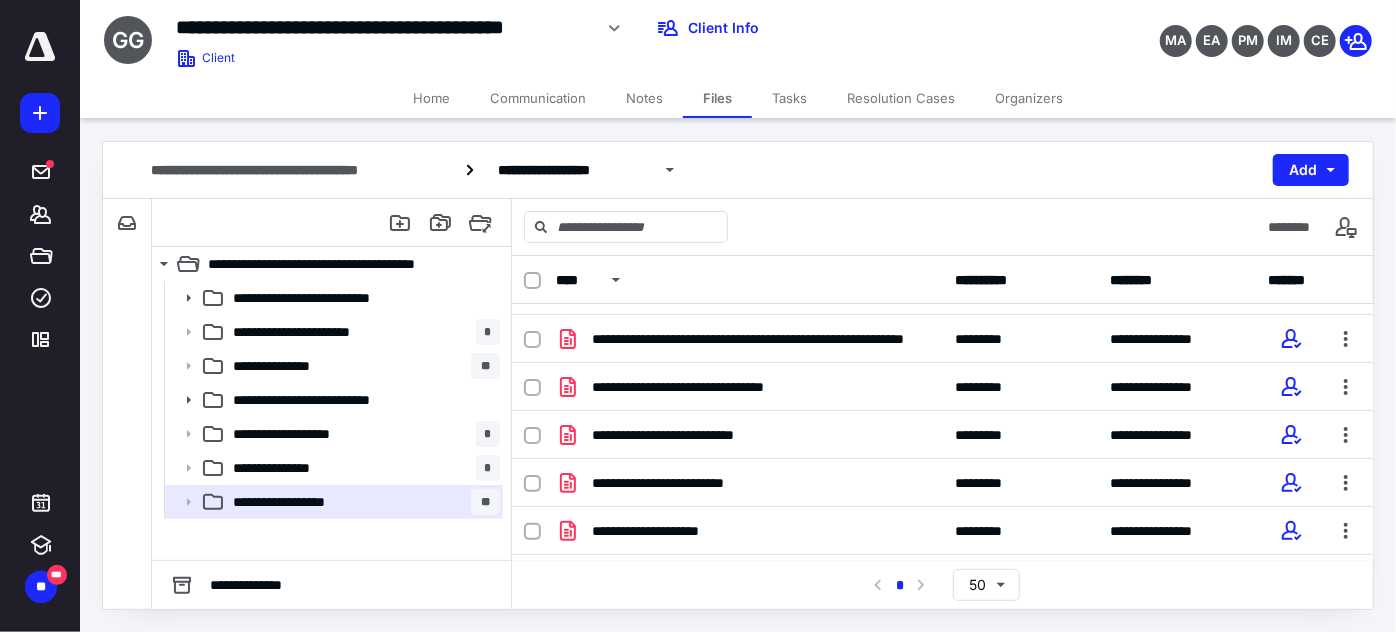 scroll, scrollTop: 181, scrollLeft: 0, axis: vertical 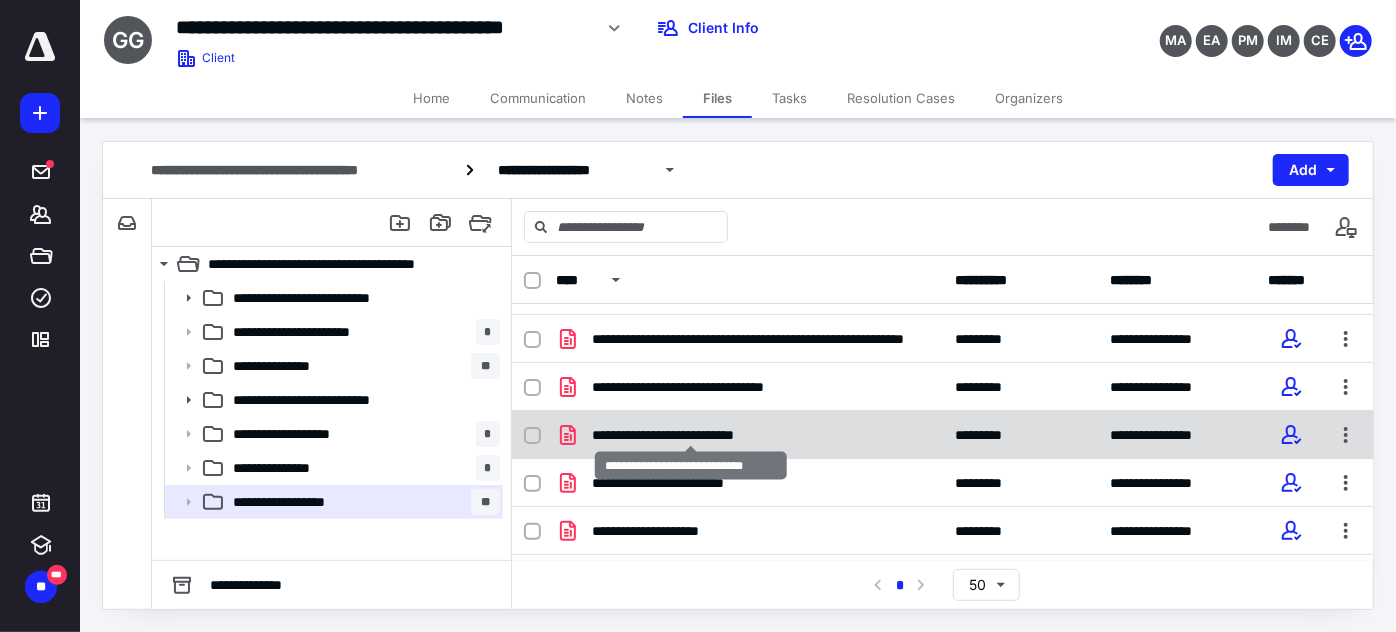 click on "**********" at bounding box center (691, 435) 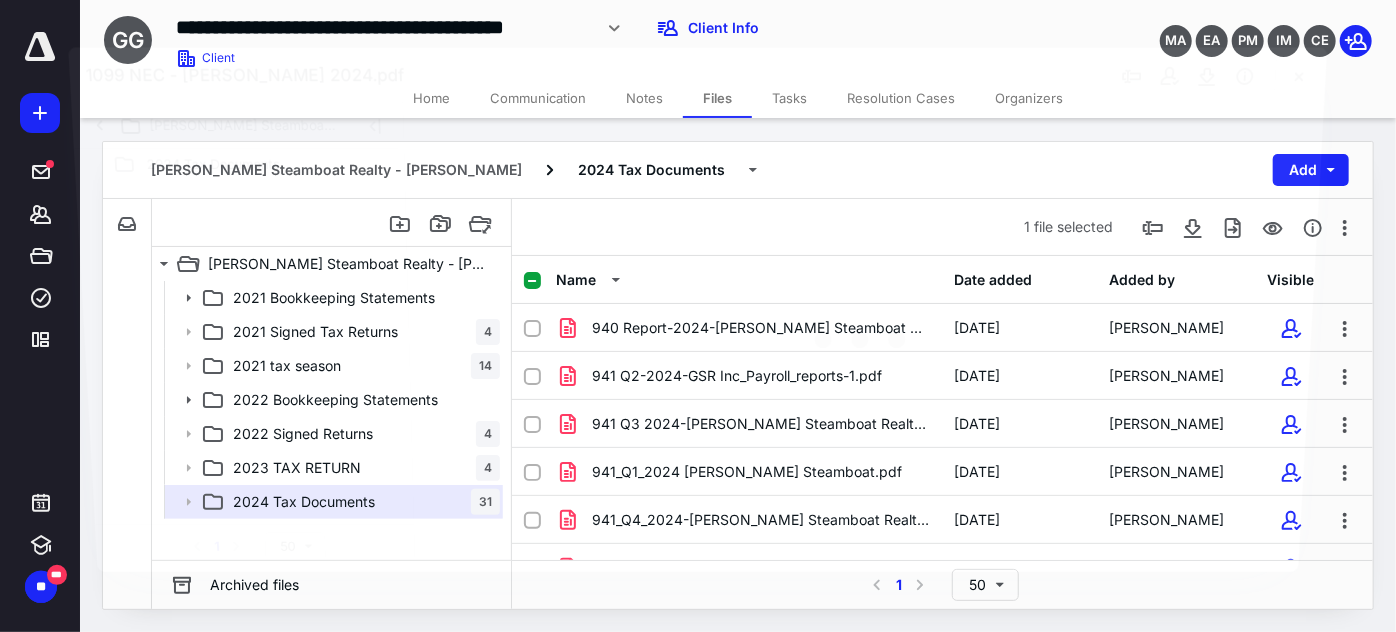 scroll, scrollTop: 181, scrollLeft: 0, axis: vertical 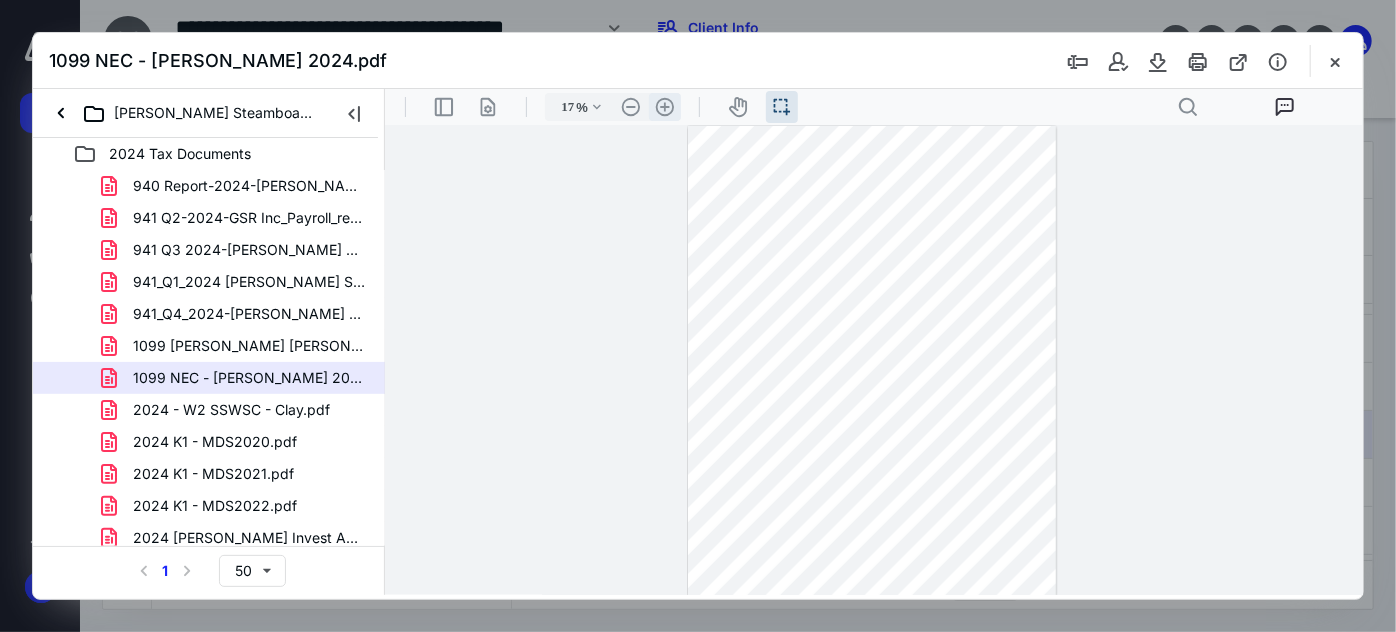 click on ".cls-1{fill:#abb0c4;} icon - header - zoom - in - line" at bounding box center [664, 106] 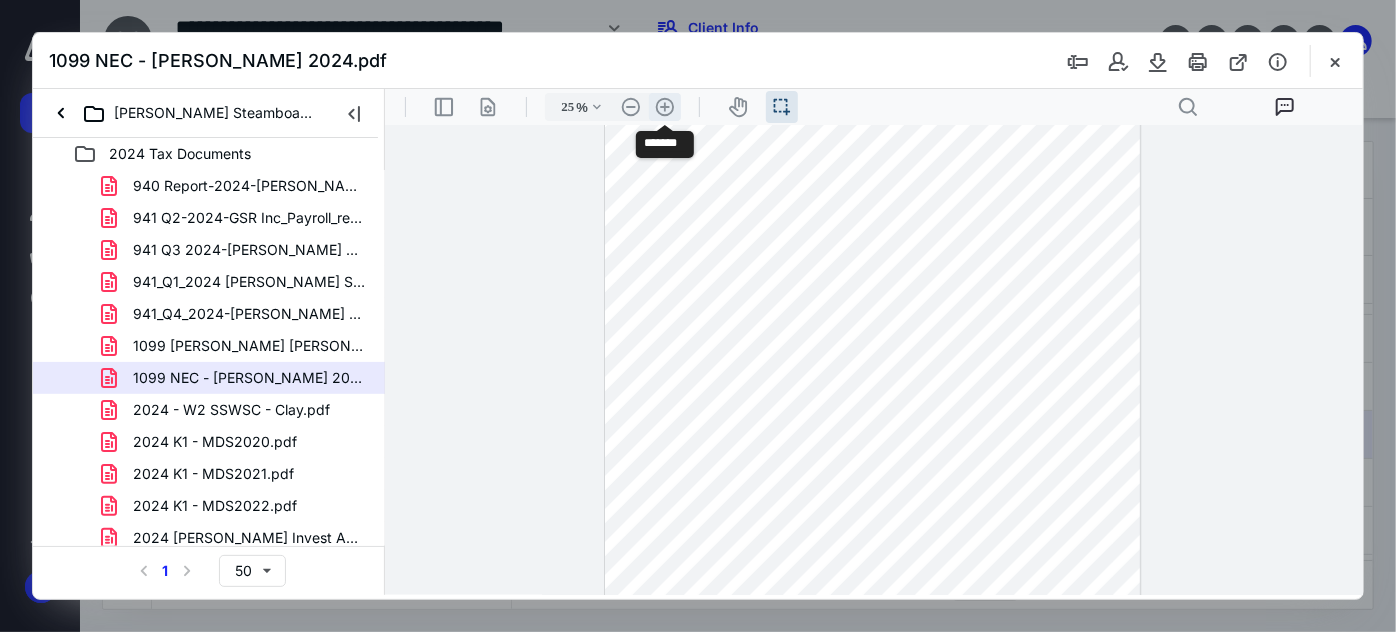 click on ".cls-1{fill:#abb0c4;} icon - header - zoom - in - line" at bounding box center [664, 106] 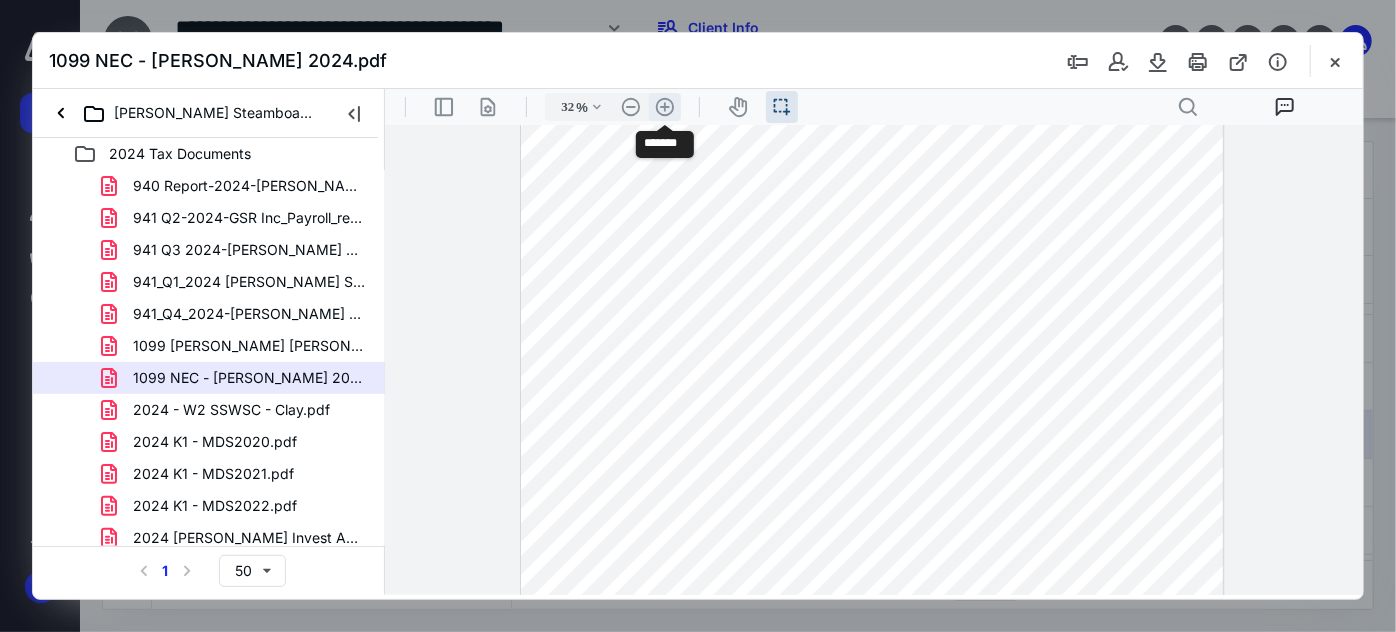 scroll, scrollTop: 294, scrollLeft: 0, axis: vertical 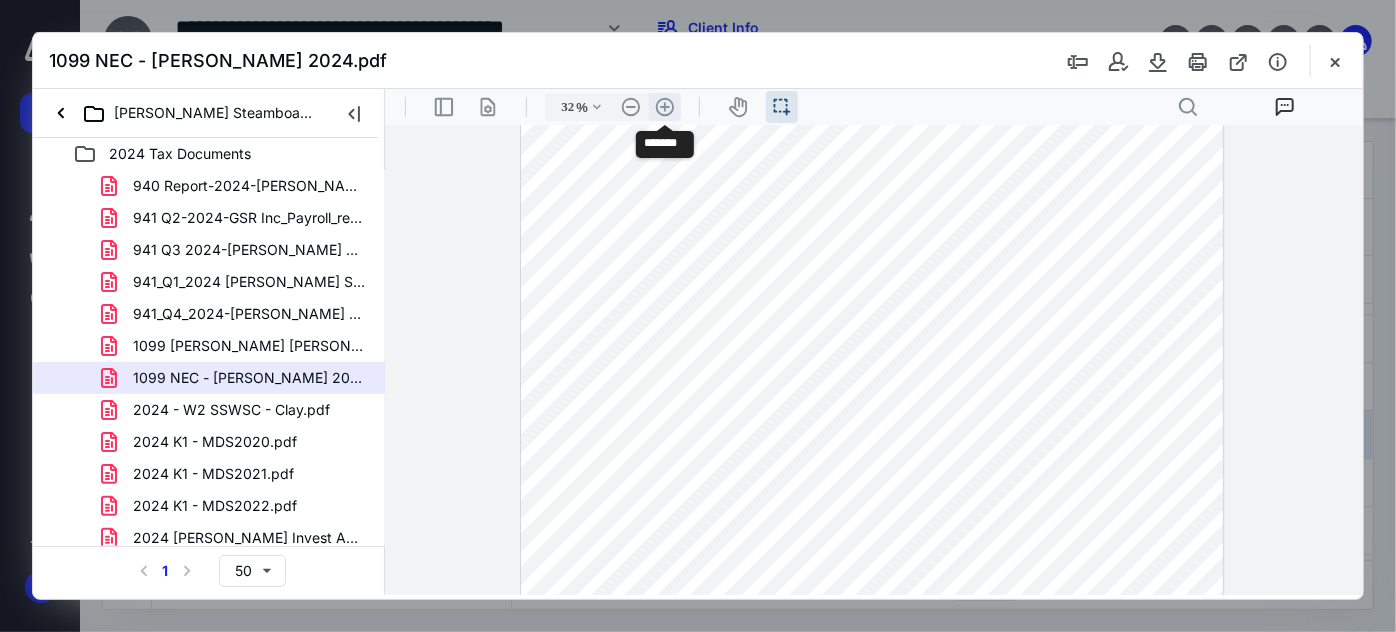 click on ".cls-1{fill:#abb0c4;} icon - header - zoom - in - line" at bounding box center (664, 106) 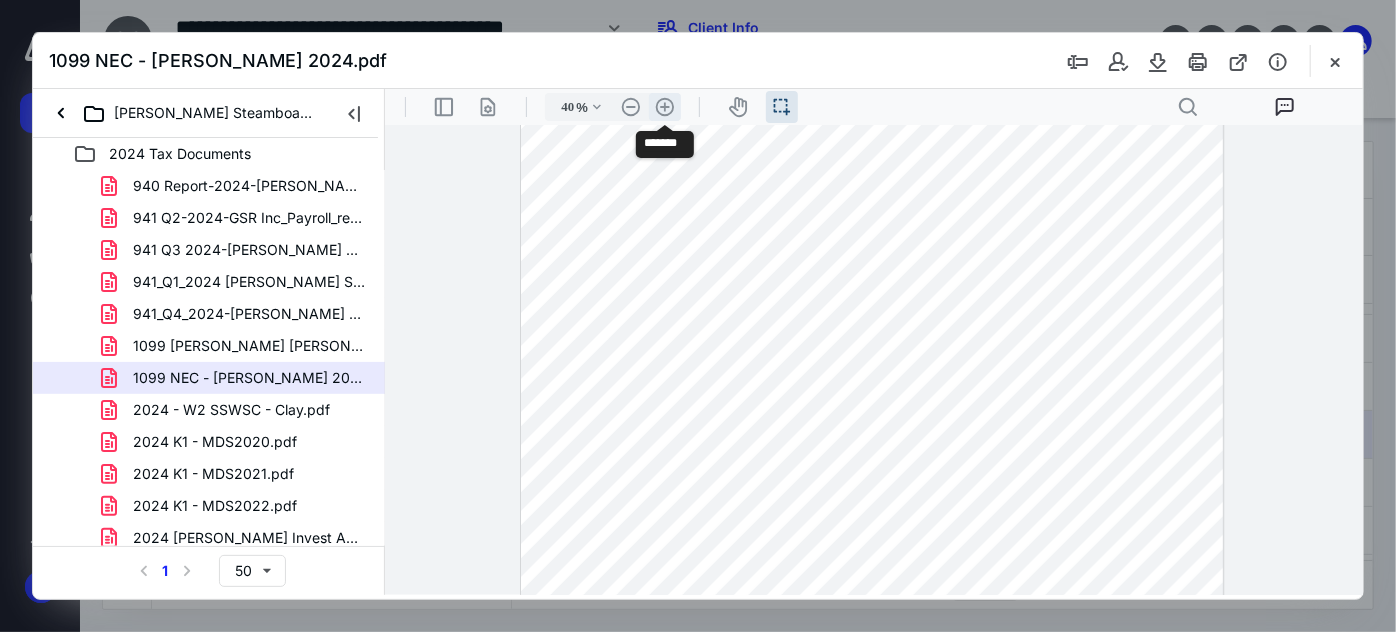 click on ".cls-1{fill:#abb0c4;} icon - header - zoom - in - line" at bounding box center (664, 106) 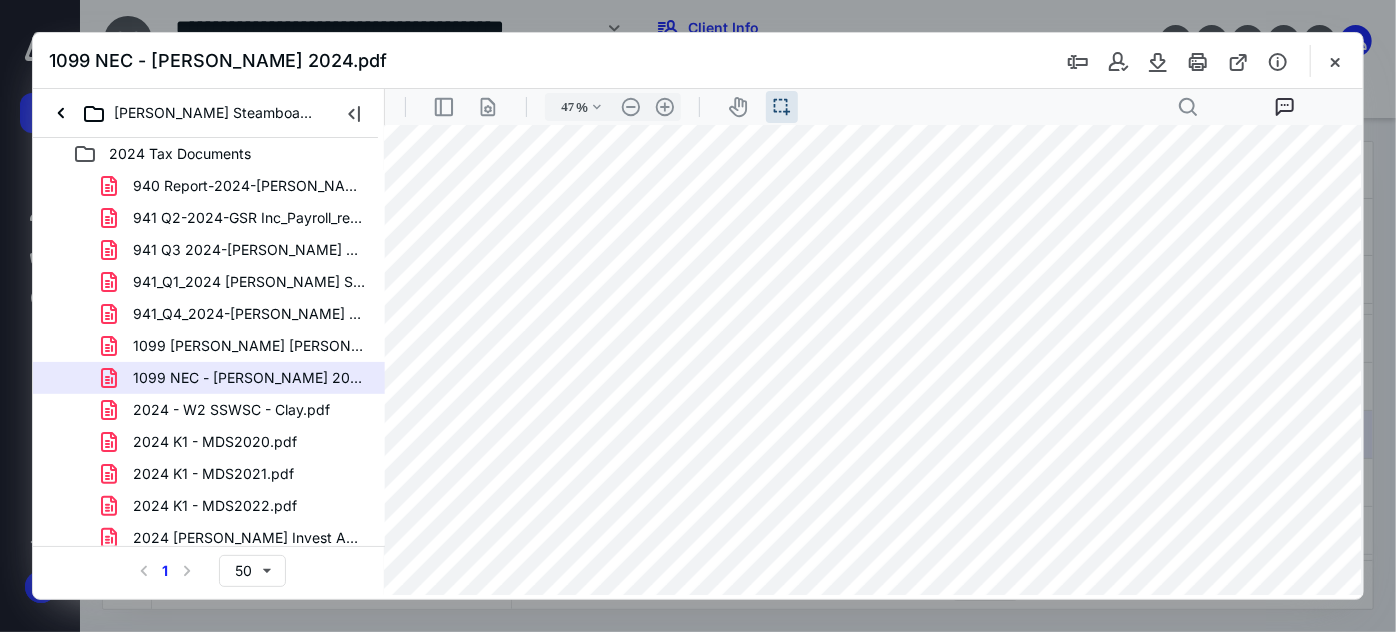 scroll, scrollTop: 858, scrollLeft: 36, axis: both 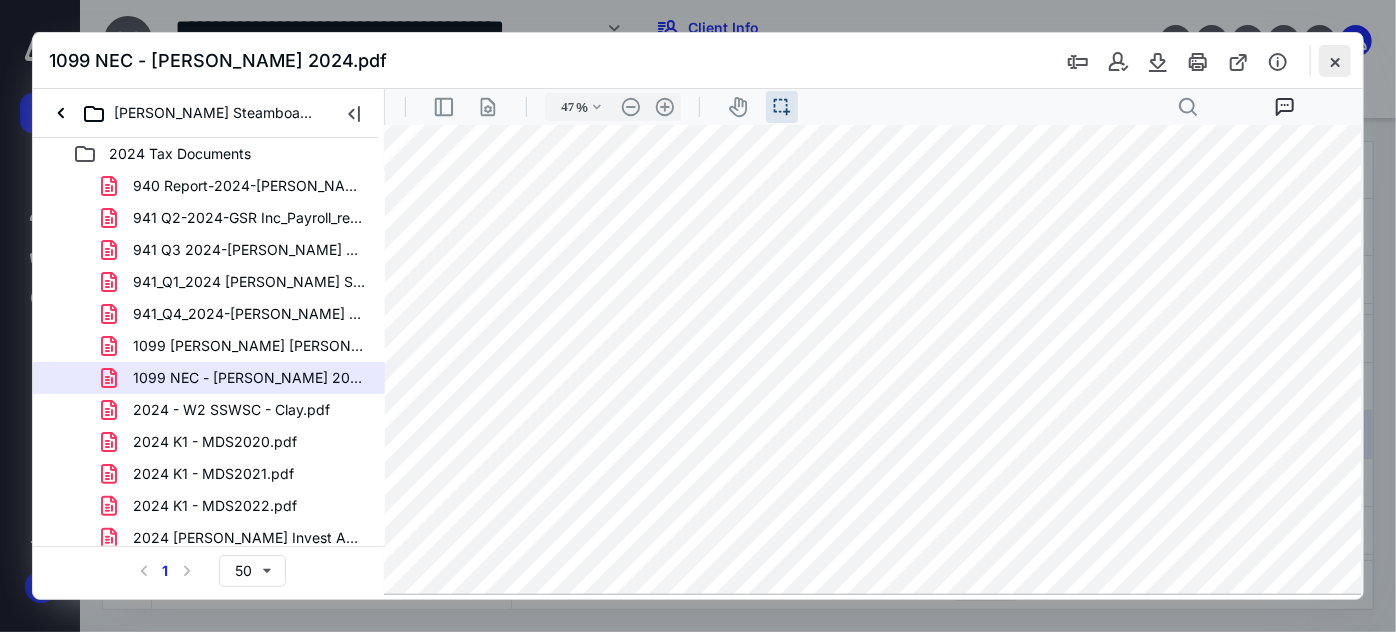 click at bounding box center (1335, 61) 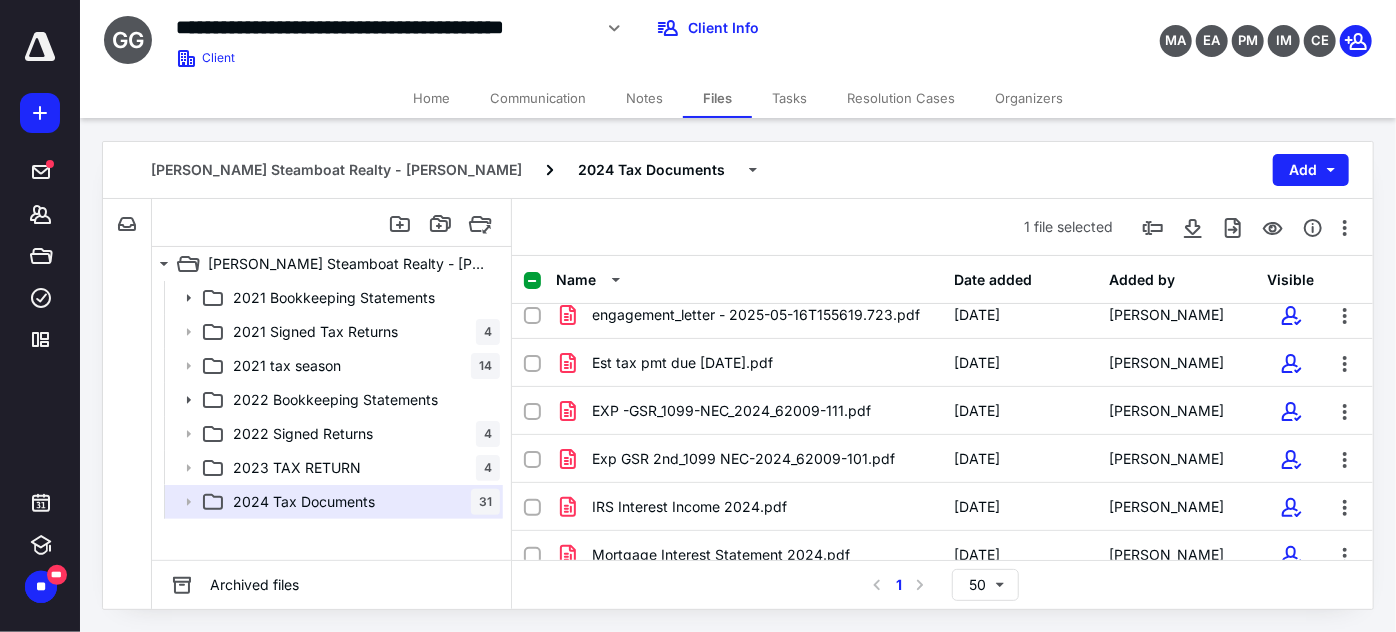 scroll, scrollTop: 1000, scrollLeft: 0, axis: vertical 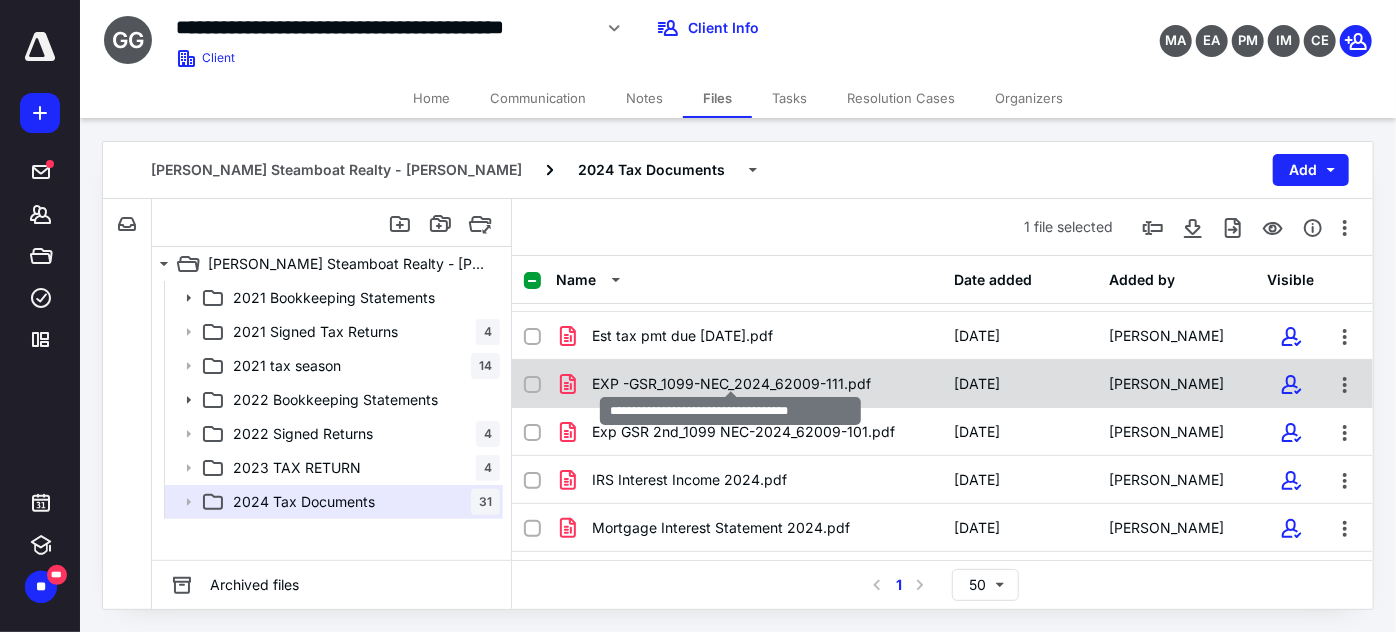 click on "EXP -GSR_1099-NEC_2024_62009-111.pdf" at bounding box center (731, 384) 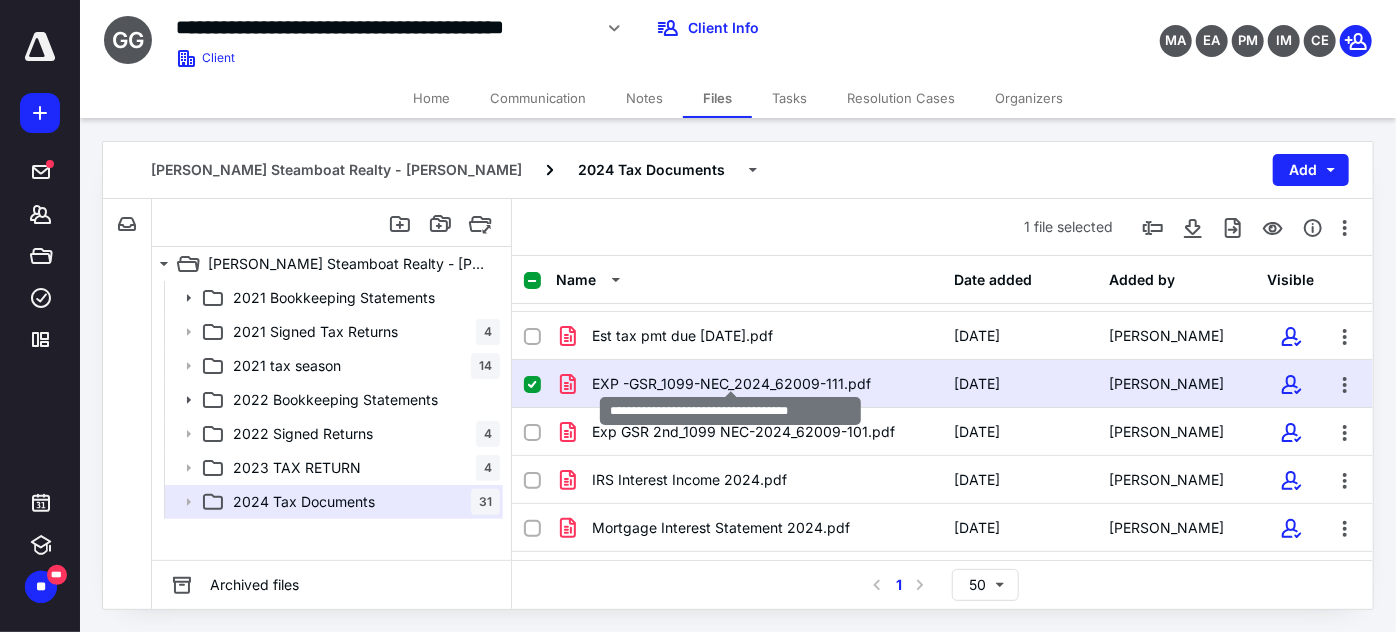 click on "EXP -GSR_1099-NEC_2024_62009-111.pdf" at bounding box center [731, 384] 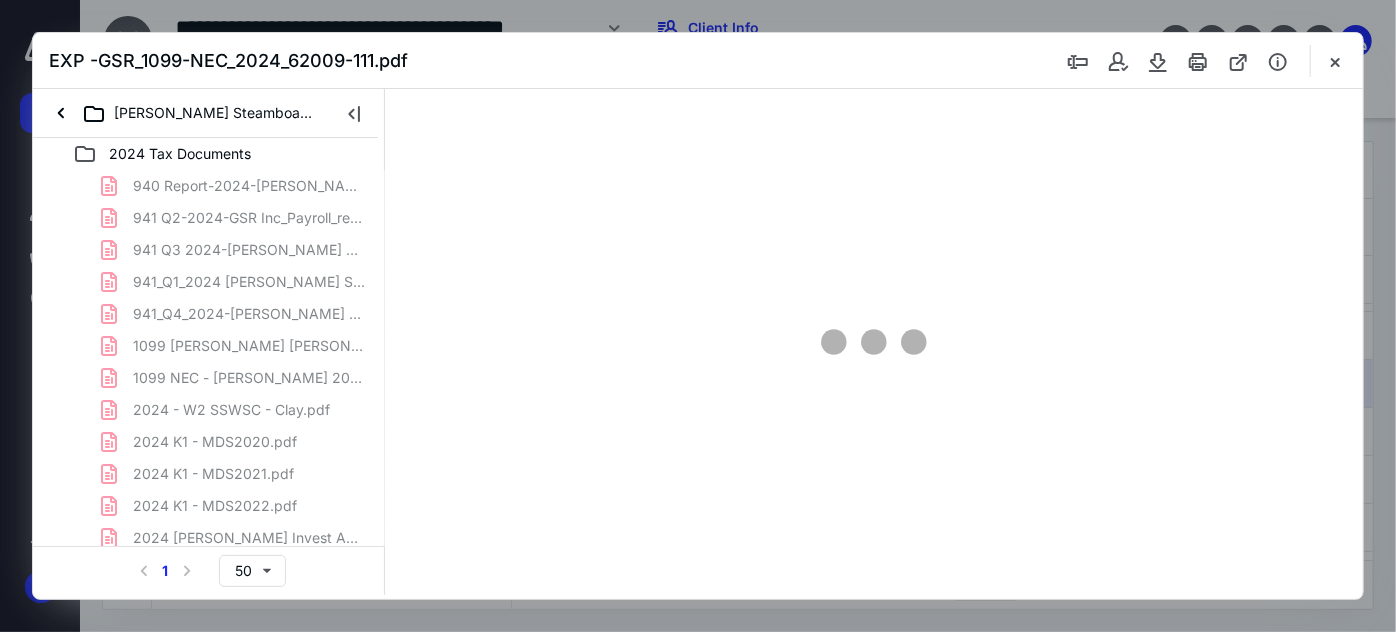 scroll, scrollTop: 0, scrollLeft: 0, axis: both 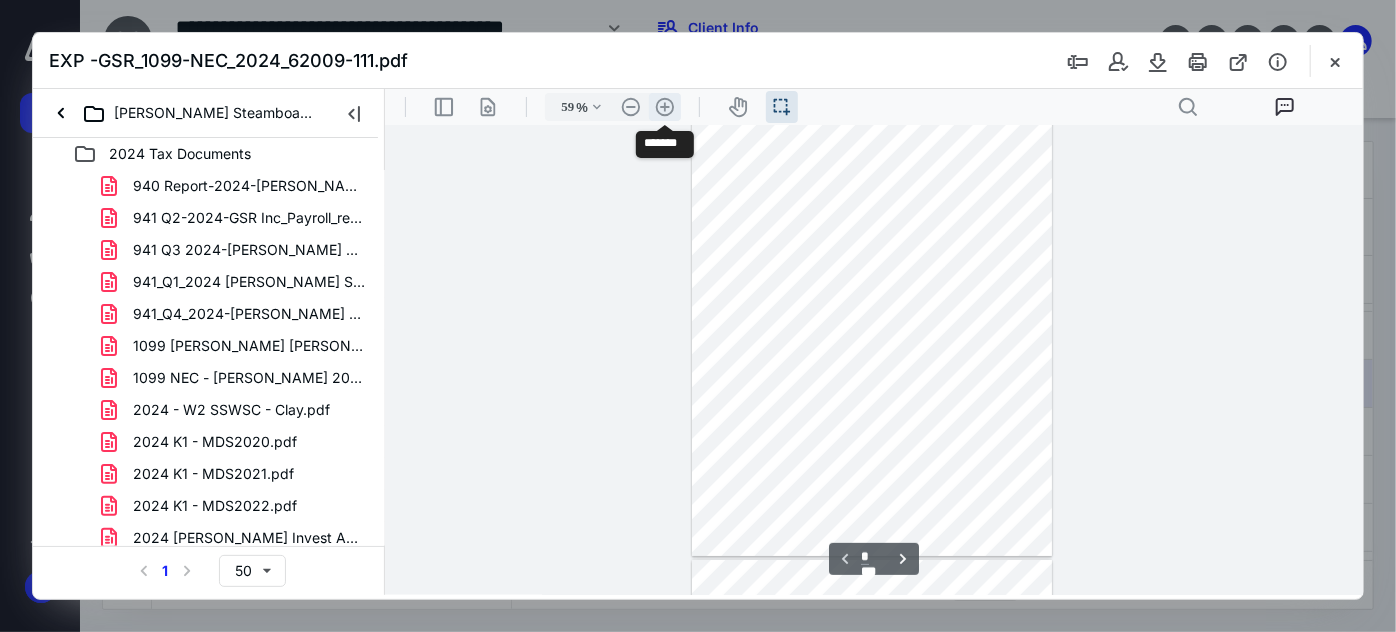 click on ".cls-1{fill:#abb0c4;} icon - header - zoom - in - line" at bounding box center [664, 106] 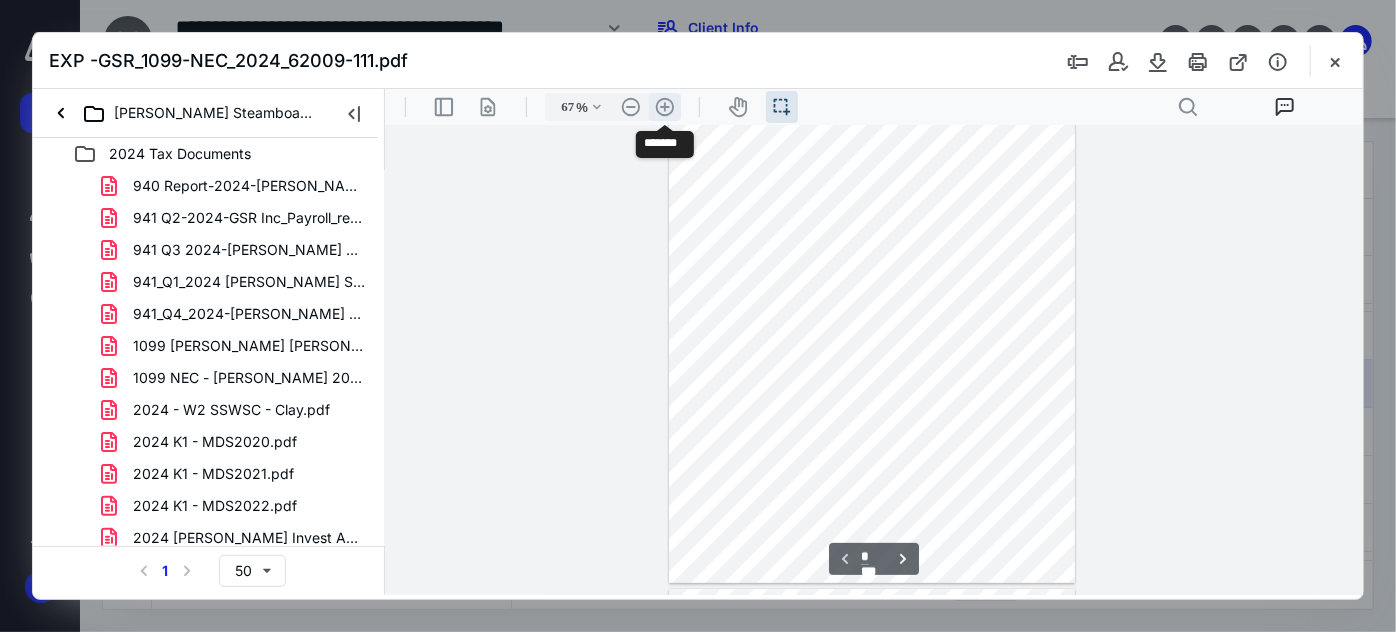 click on ".cls-1{fill:#abb0c4;} icon - header - zoom - in - line" at bounding box center (664, 106) 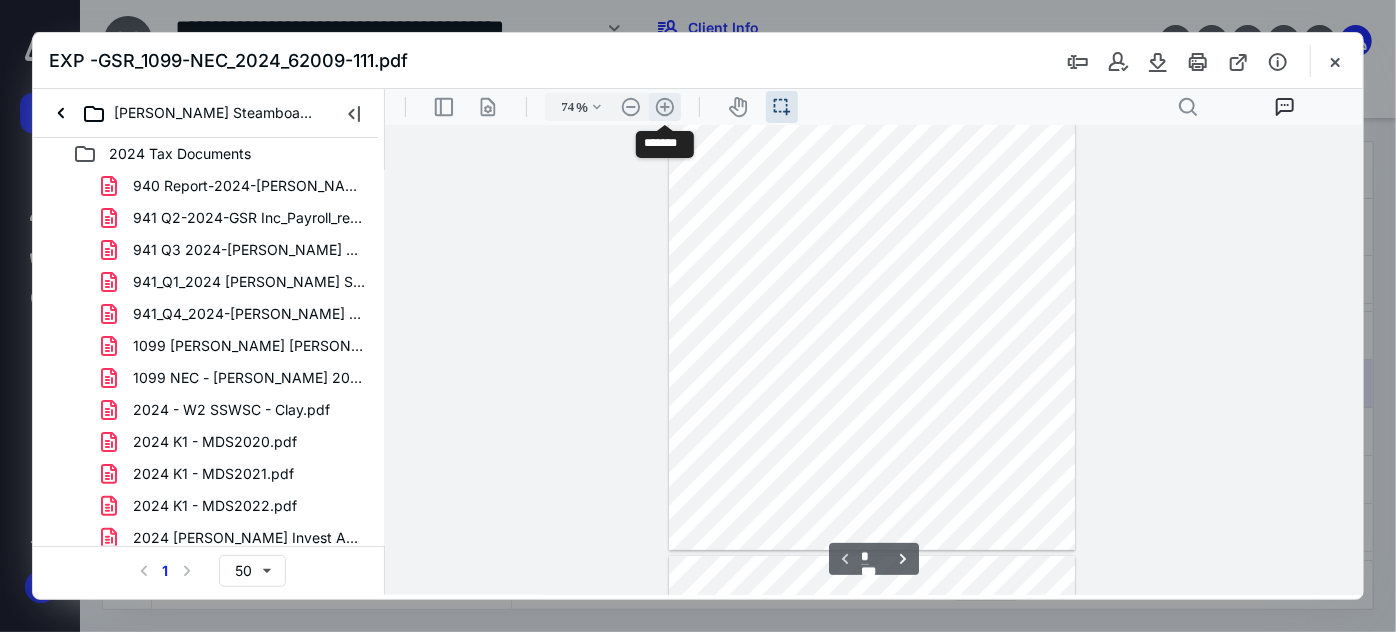 click on ".cls-1{fill:#abb0c4;} icon - header - zoom - in - line" at bounding box center [664, 106] 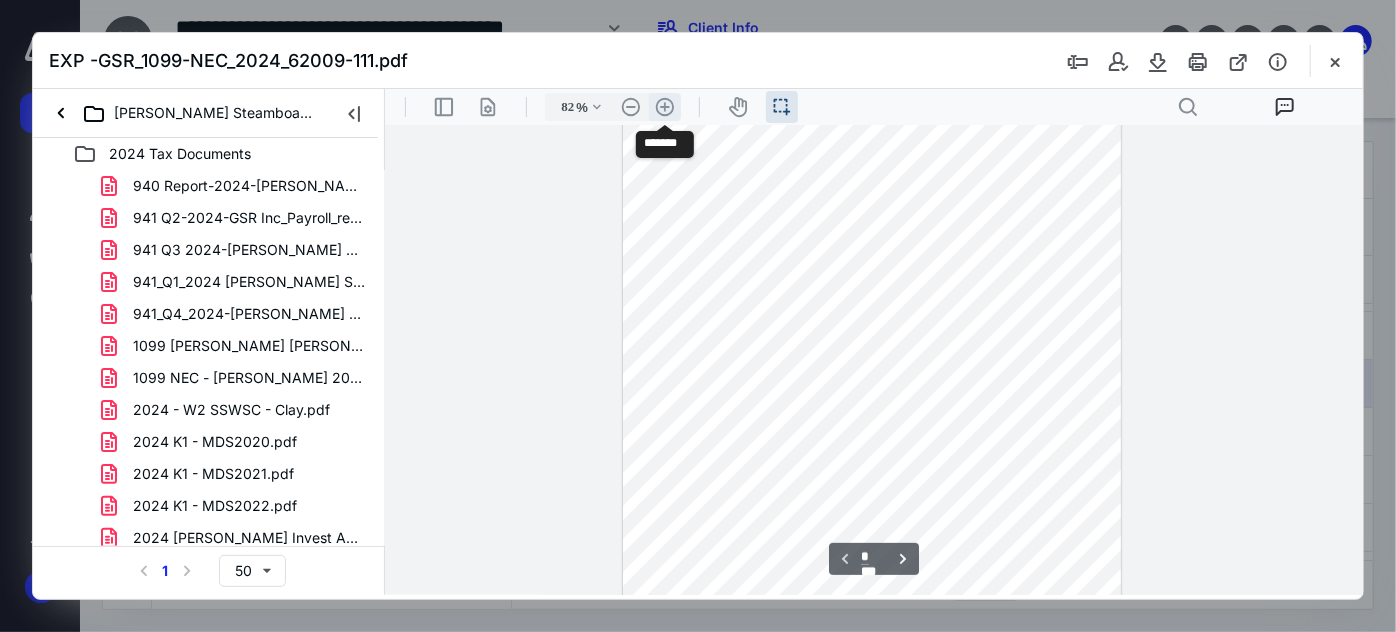 click on ".cls-1{fill:#abb0c4;} icon - header - zoom - in - line" at bounding box center [664, 106] 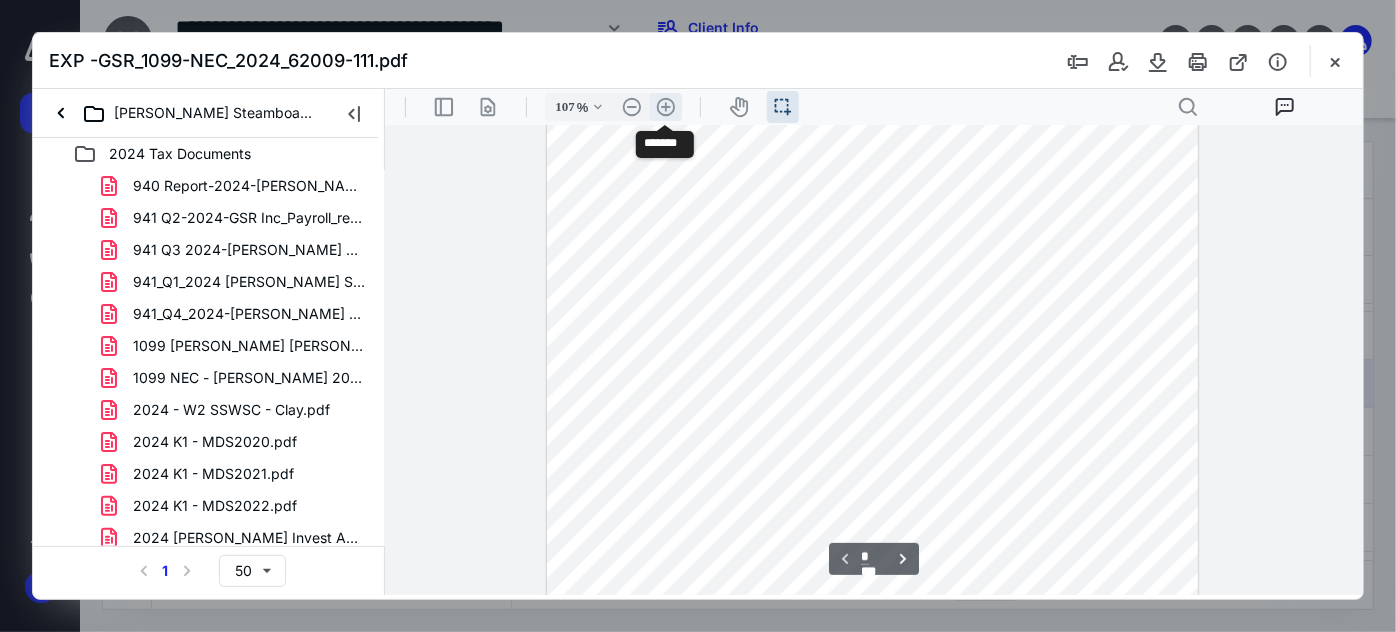 click on ".cls-1{fill:#abb0c4;} icon - header - zoom - in - line" at bounding box center [665, 106] 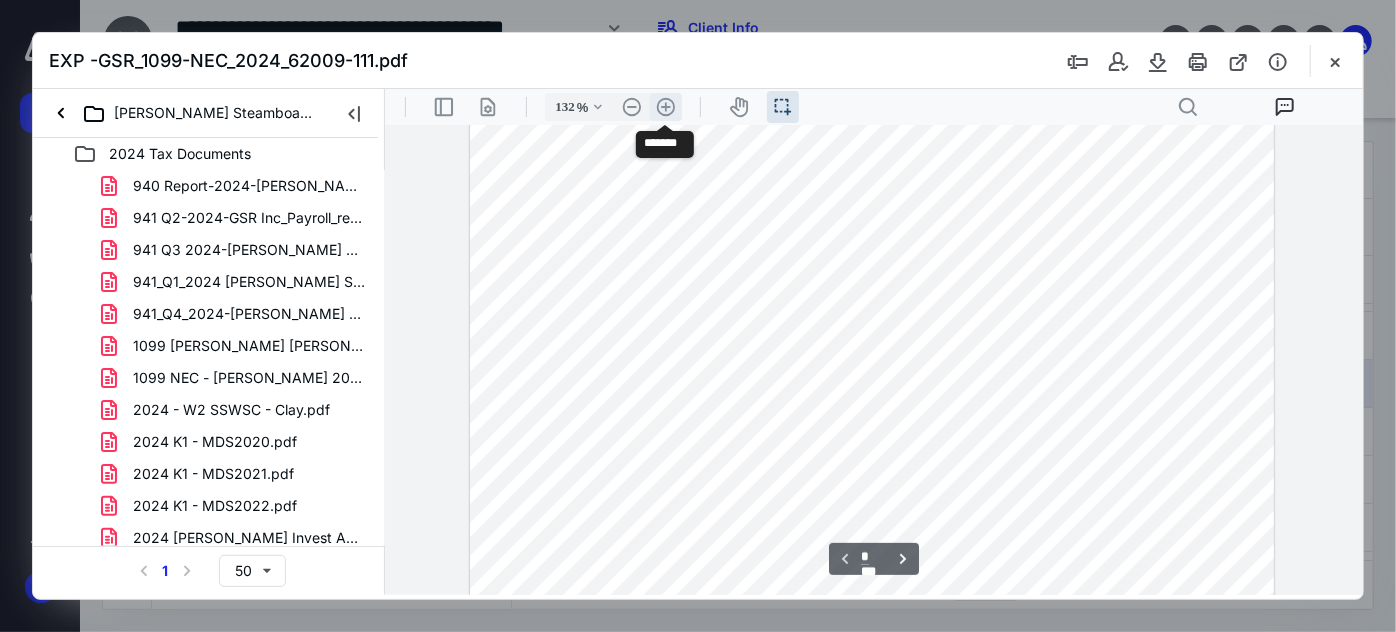 click on ".cls-1{fill:#abb0c4;} icon - header - zoom - in - line" at bounding box center [665, 106] 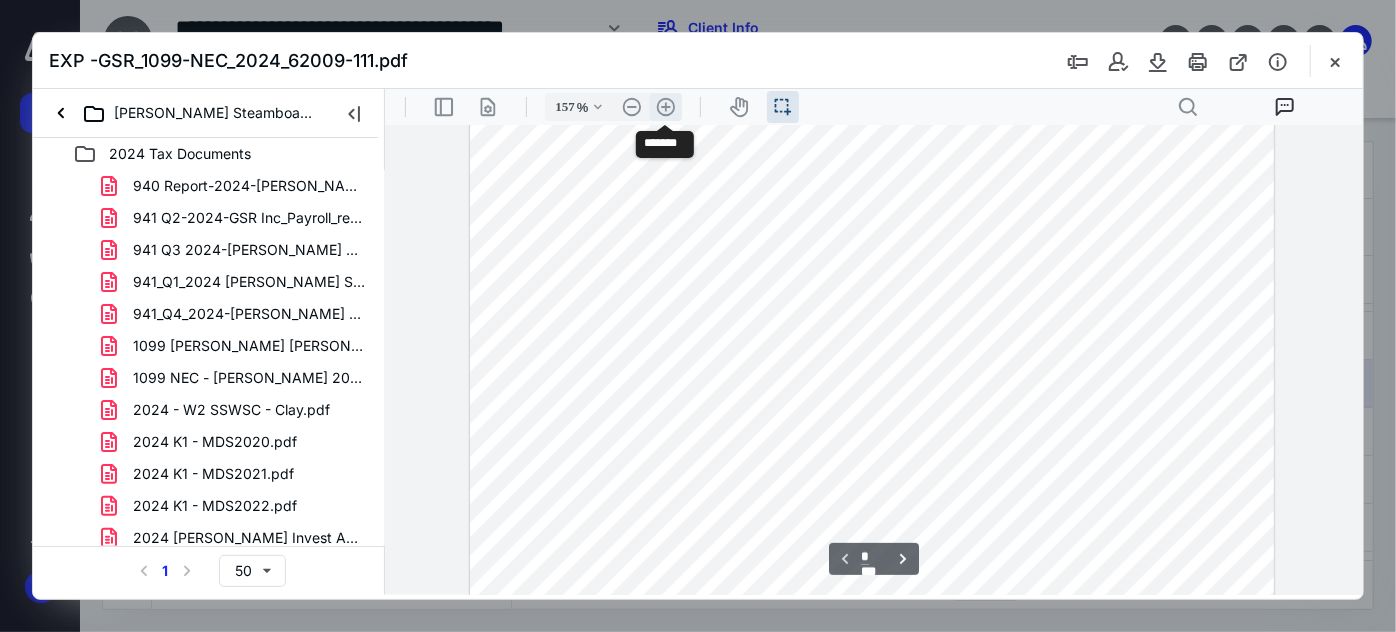 scroll, scrollTop: 461, scrollLeft: 0, axis: vertical 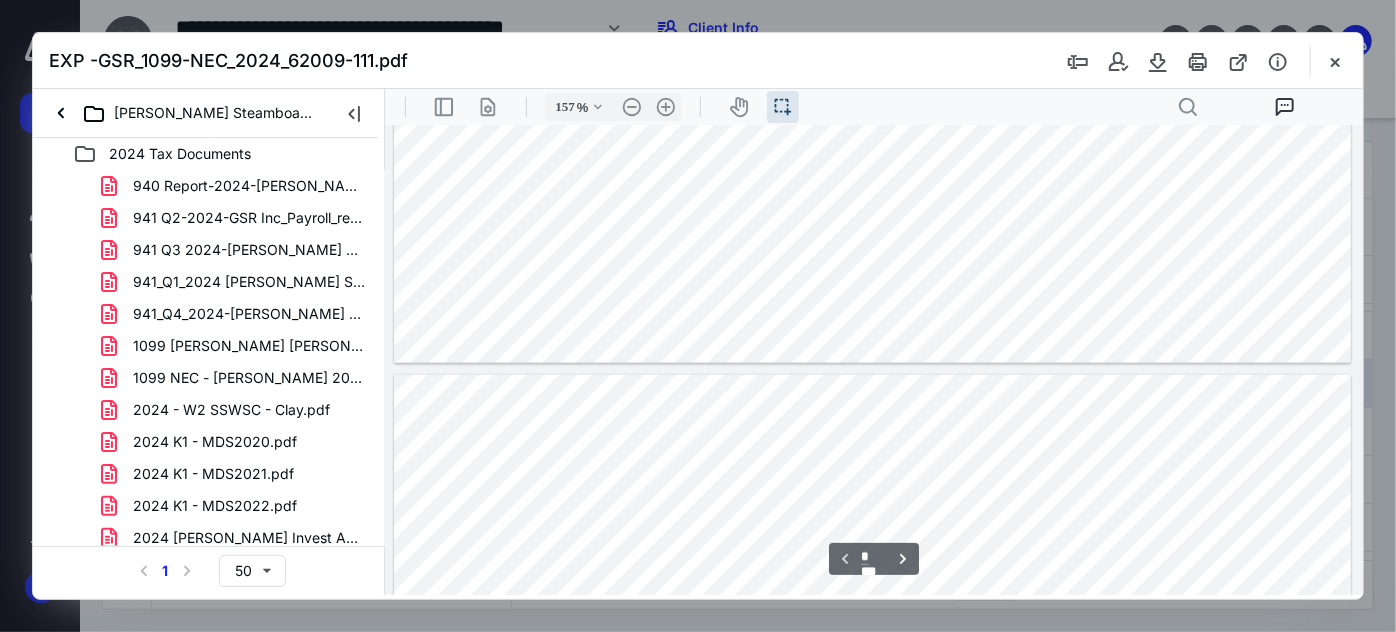 type on "*" 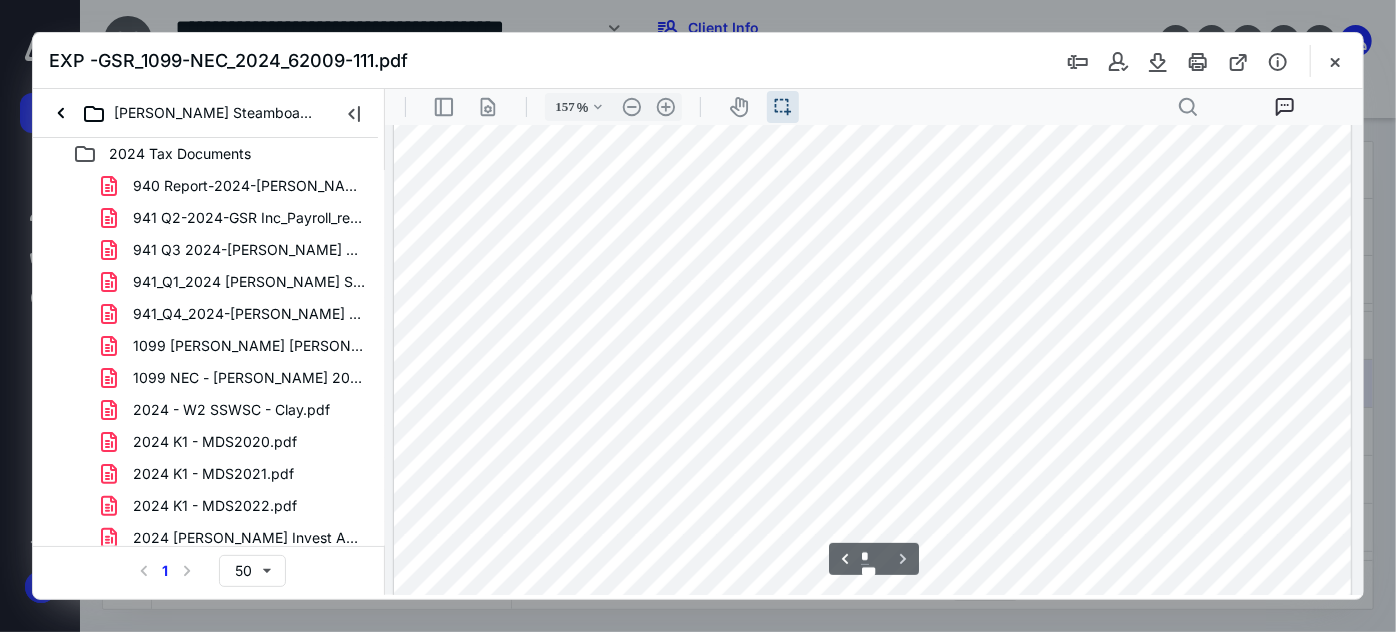 scroll, scrollTop: 2006, scrollLeft: 0, axis: vertical 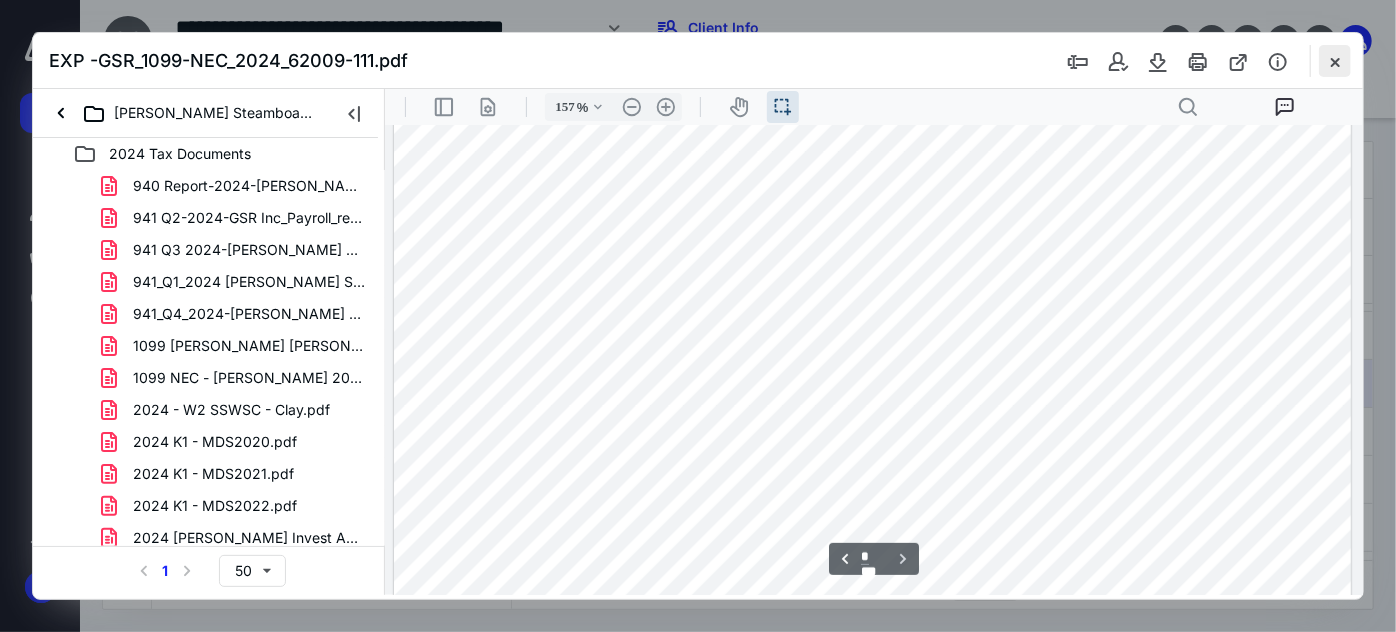 click at bounding box center [1335, 61] 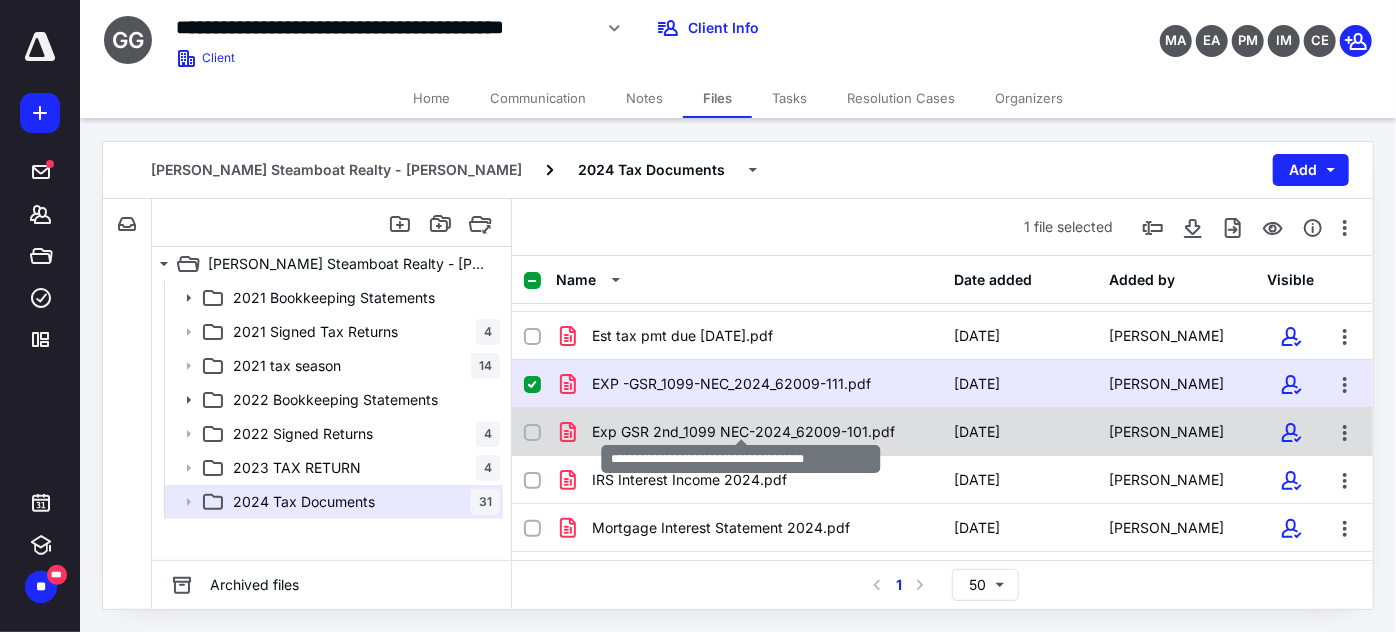 click on "Exp GSR 2nd_1099 NEC-2024_62009-101.pdf" at bounding box center (743, 432) 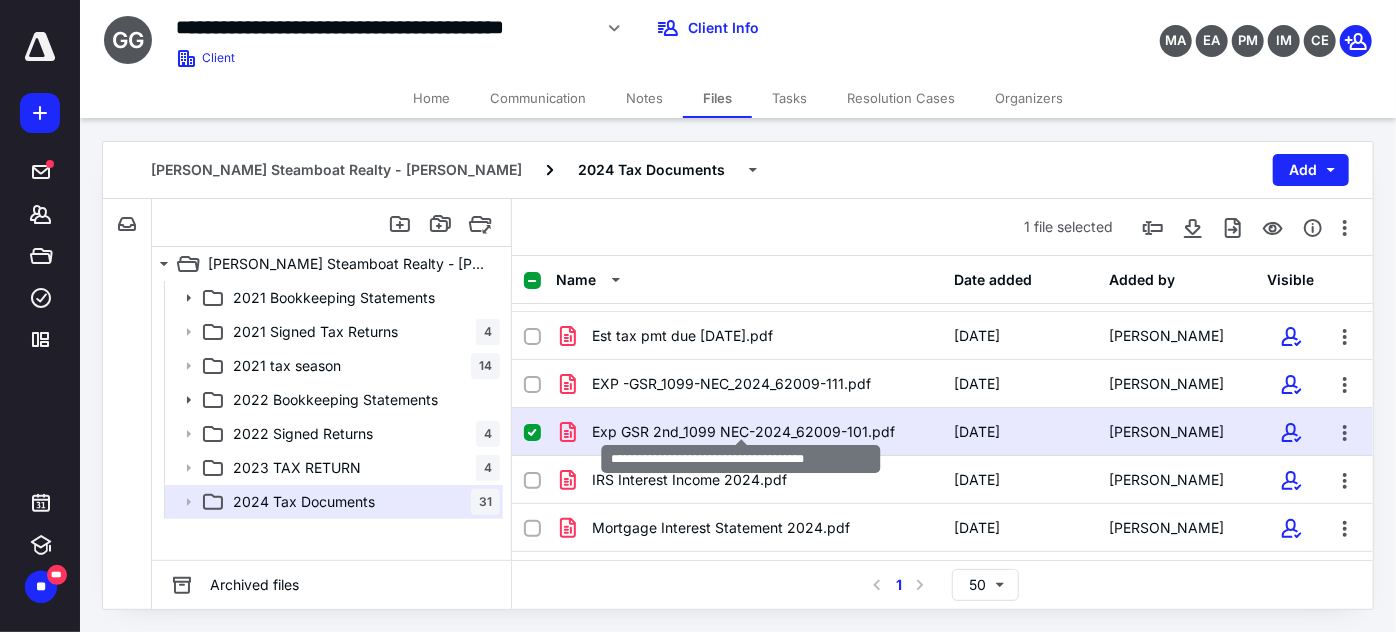 click on "Exp GSR 2nd_1099 NEC-2024_62009-101.pdf" at bounding box center (743, 432) 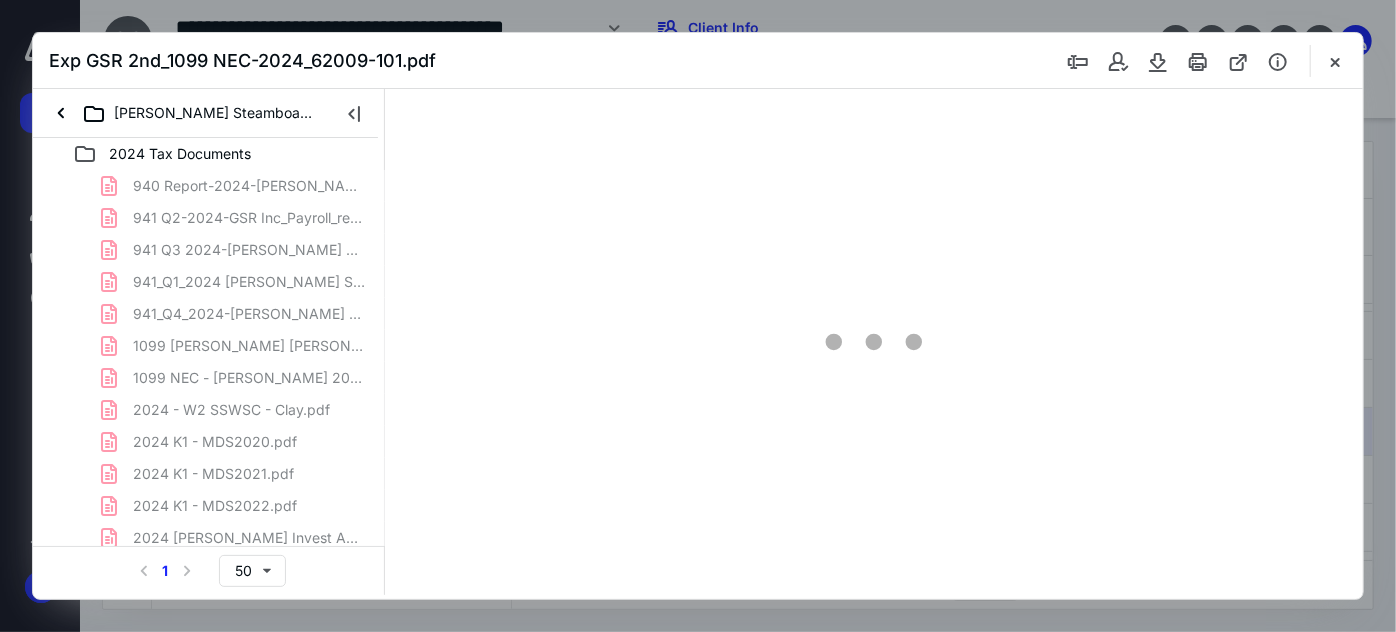 scroll, scrollTop: 0, scrollLeft: 0, axis: both 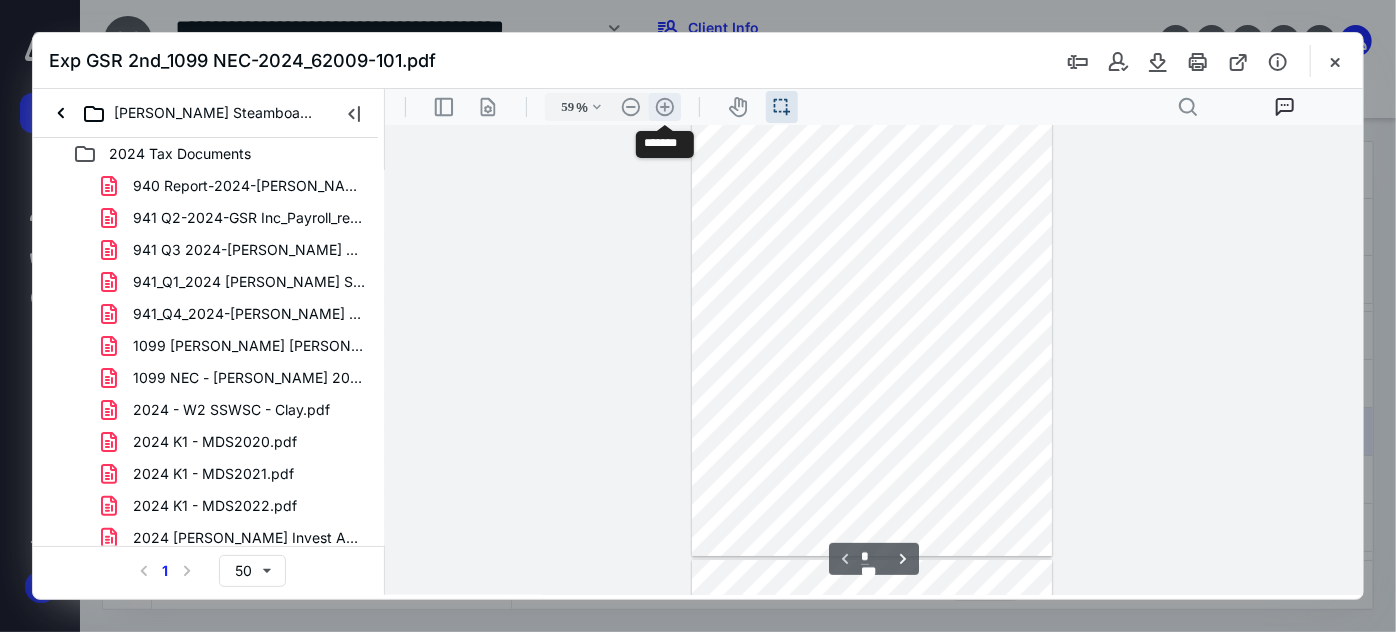 click on ".cls-1{fill:#abb0c4;} icon - header - zoom - in - line" at bounding box center [664, 106] 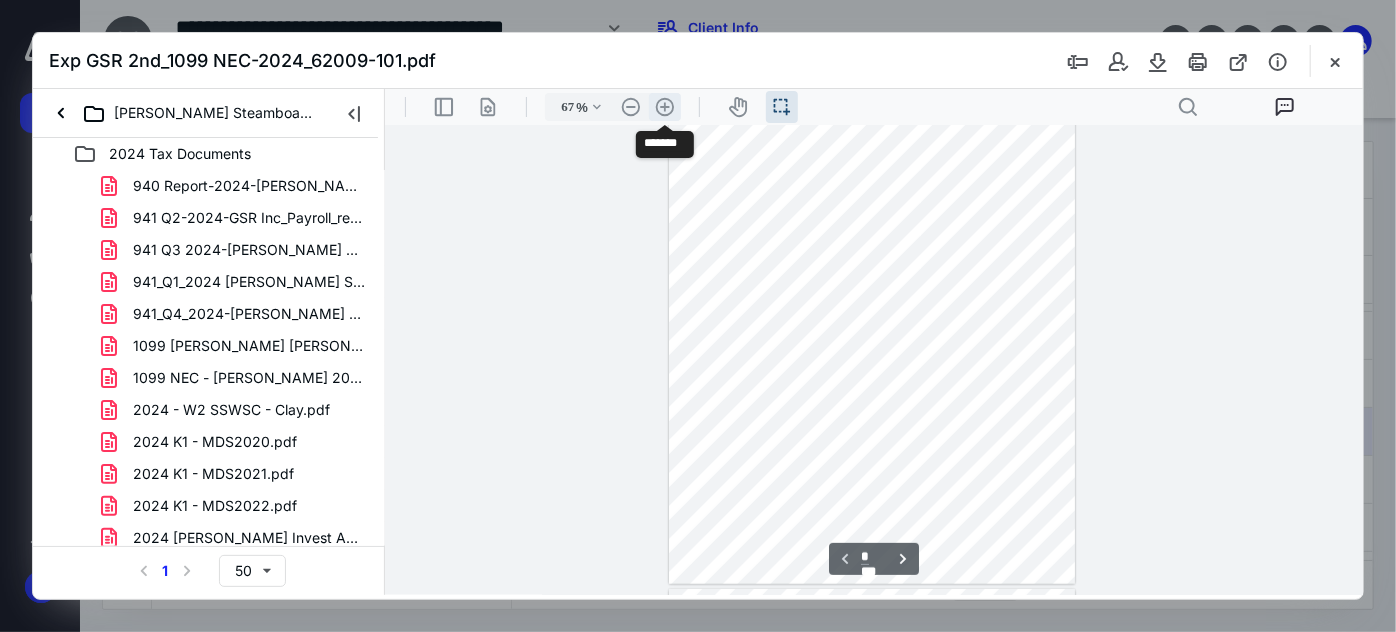 click on ".cls-1{fill:#abb0c4;} icon - header - zoom - in - line" at bounding box center (664, 106) 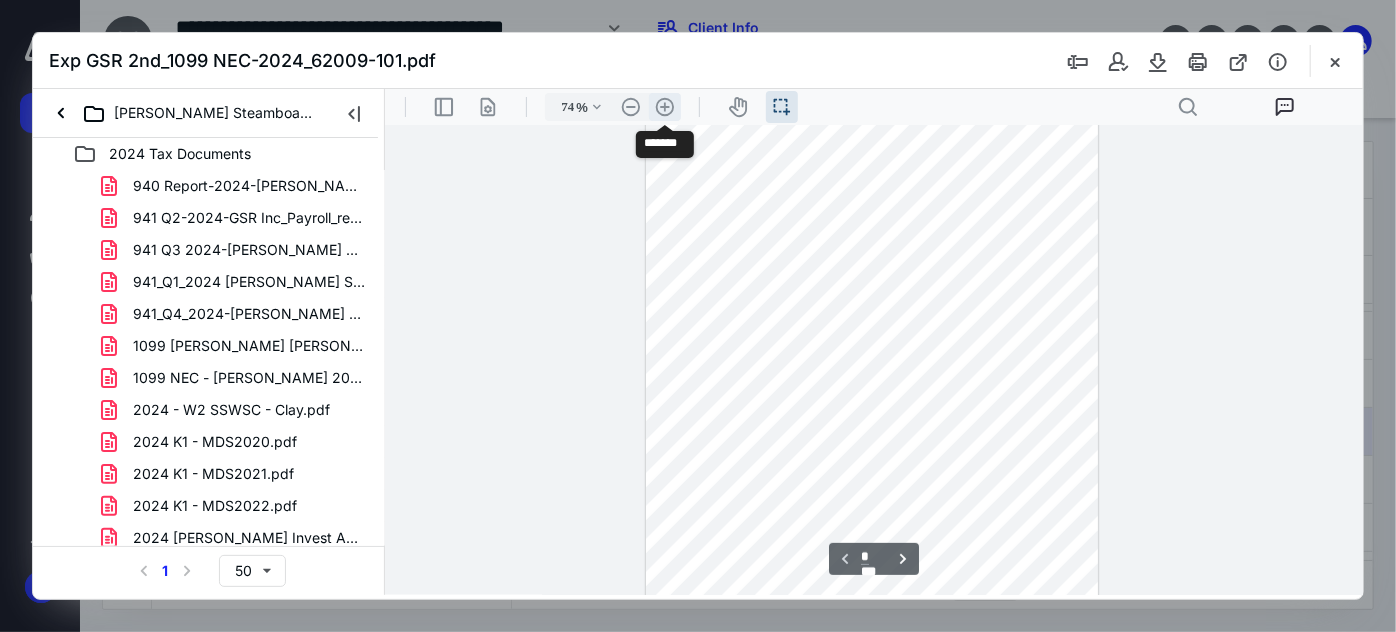 click on ".cls-1{fill:#abb0c4;} icon - header - zoom - in - line" at bounding box center (664, 106) 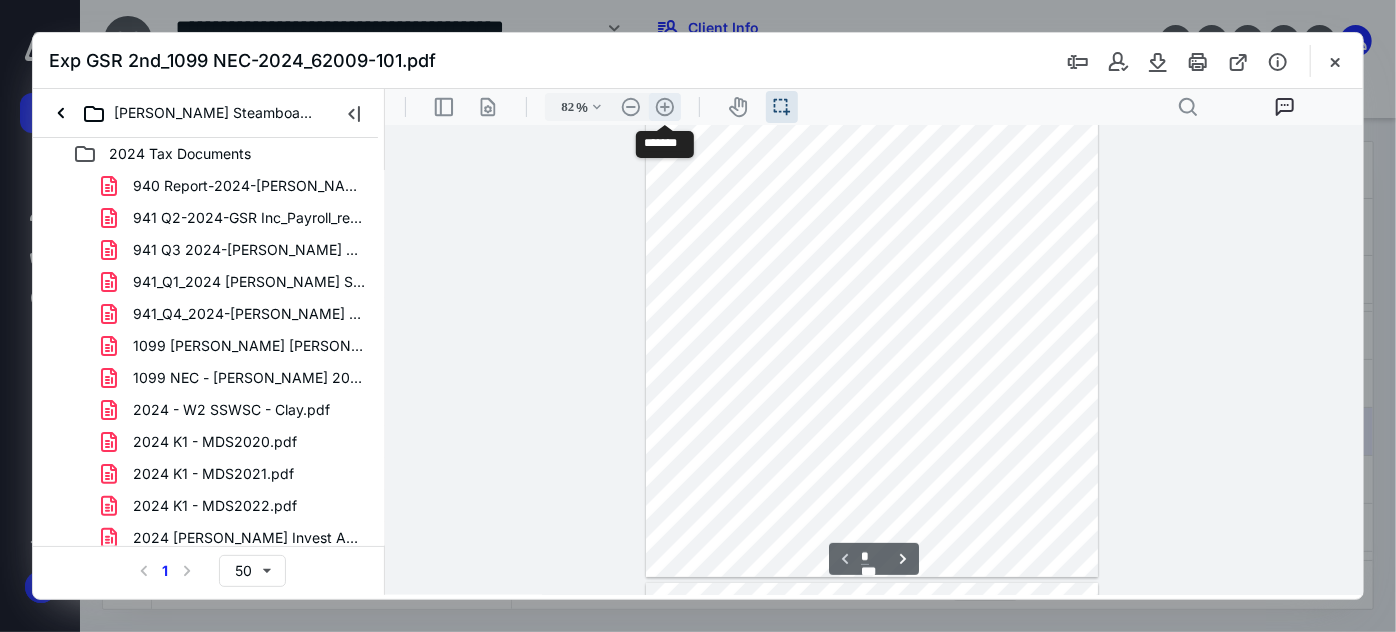 click on ".cls-1{fill:#abb0c4;} icon - header - zoom - in - line" at bounding box center [664, 106] 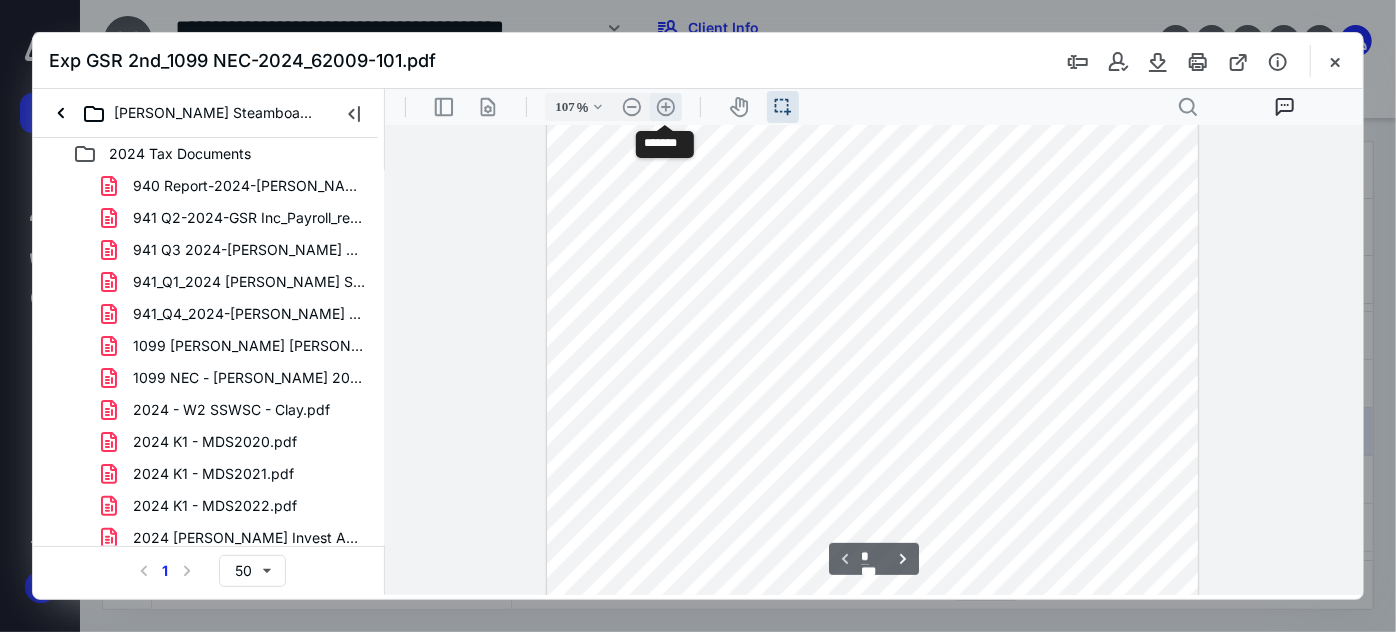 click on ".cls-1{fill:#abb0c4;} icon - header - zoom - in - line" at bounding box center [665, 106] 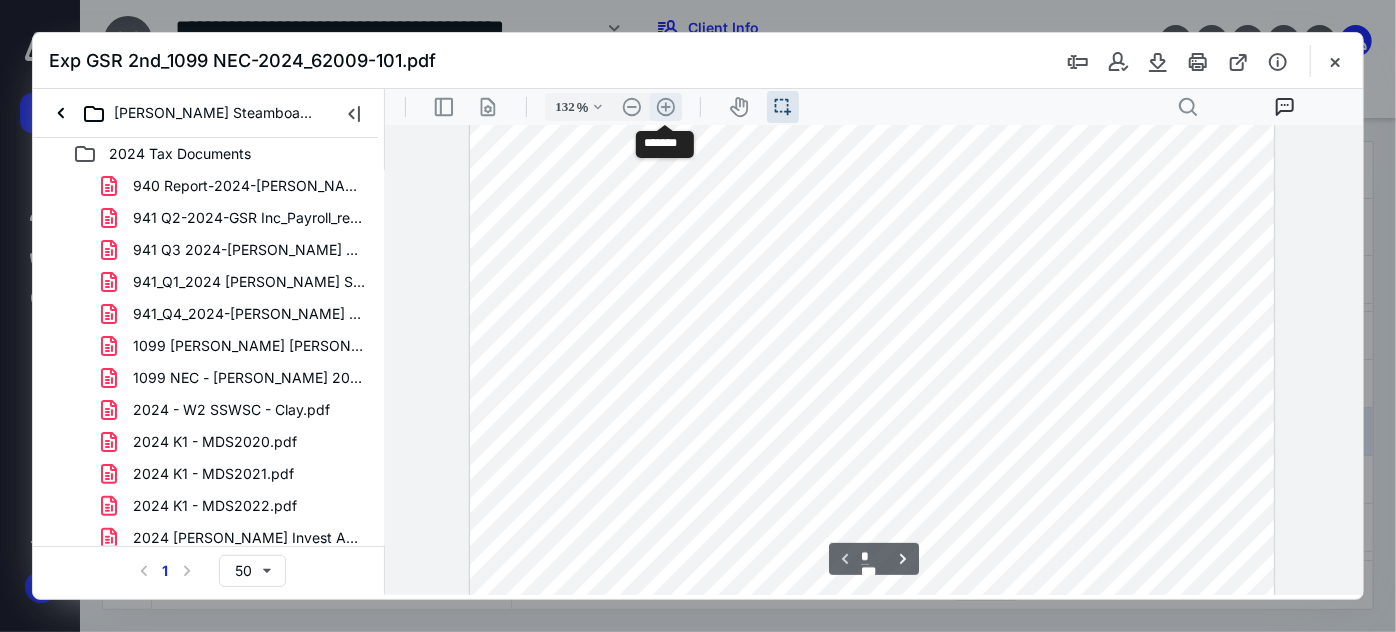 scroll, scrollTop: 461, scrollLeft: 0, axis: vertical 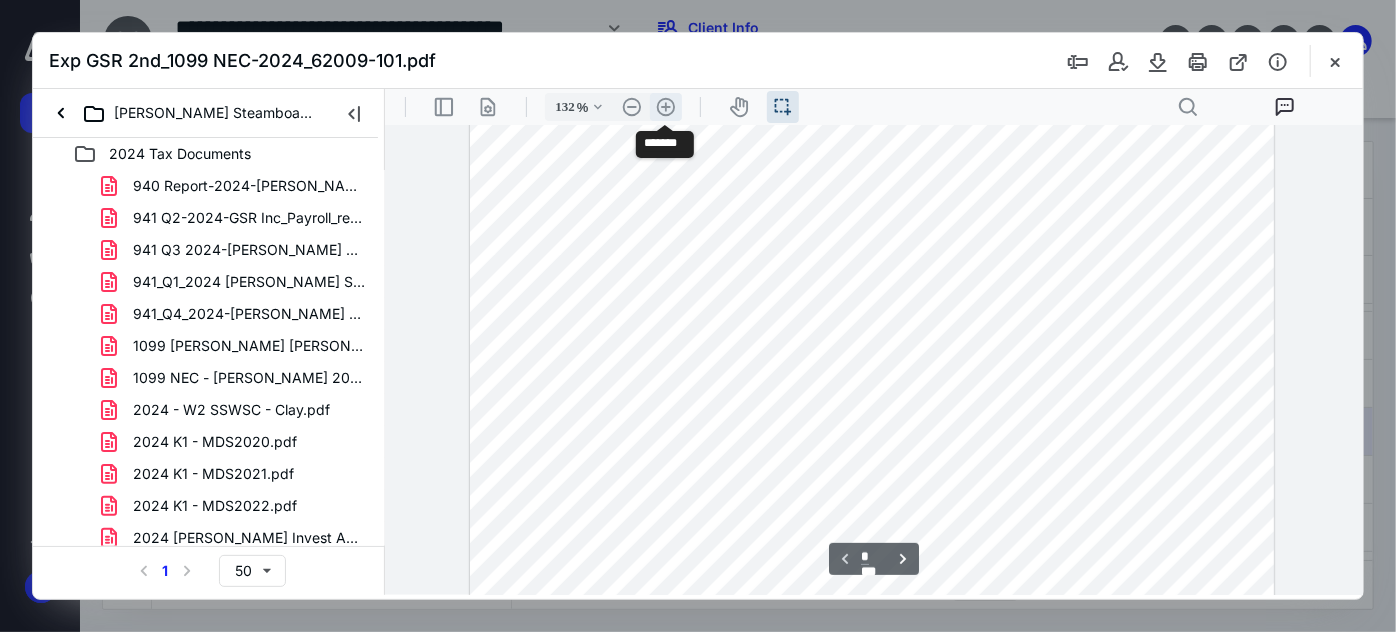 click on ".cls-1{fill:#abb0c4;} icon - header - zoom - in - line" at bounding box center [665, 106] 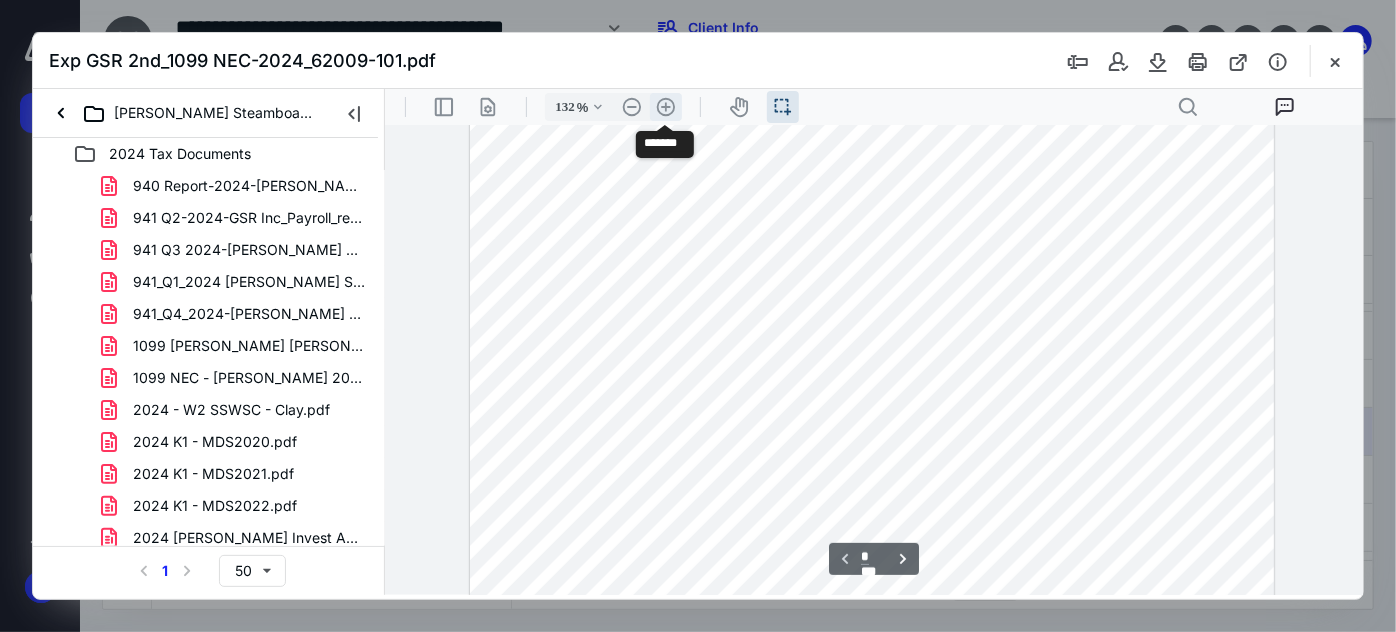 type on "157" 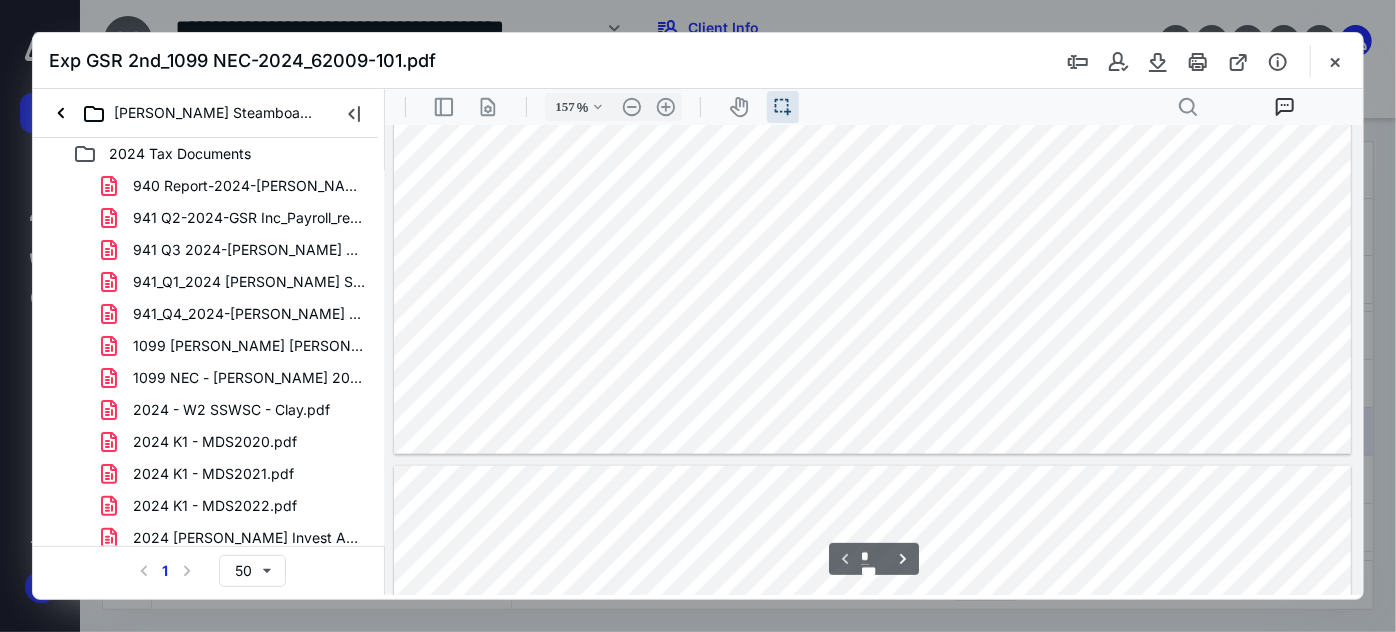 type on "*" 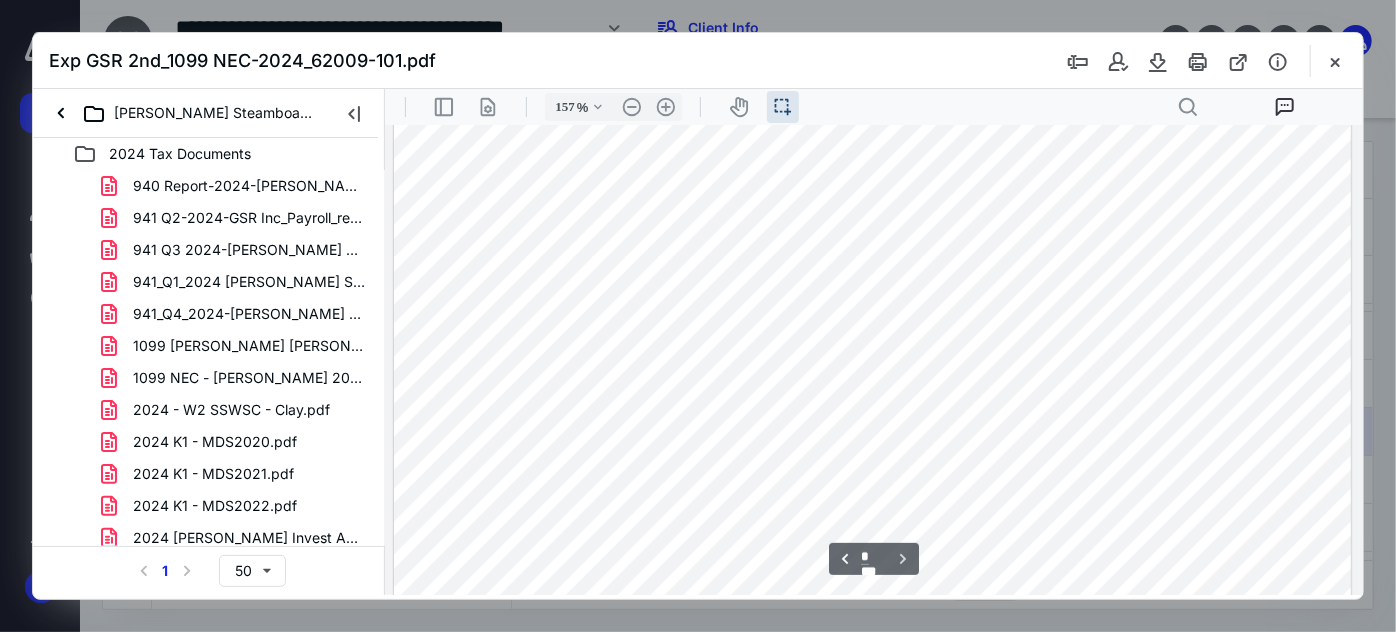 scroll, scrollTop: 2035, scrollLeft: 0, axis: vertical 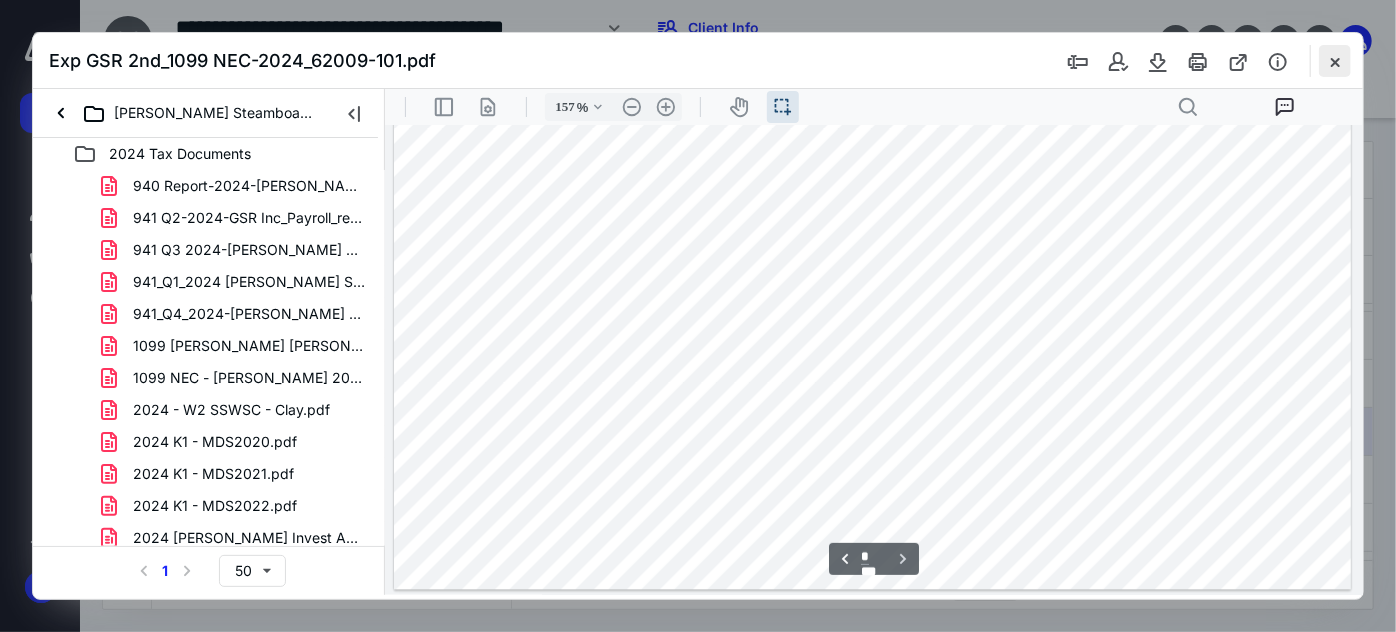 click at bounding box center [1335, 61] 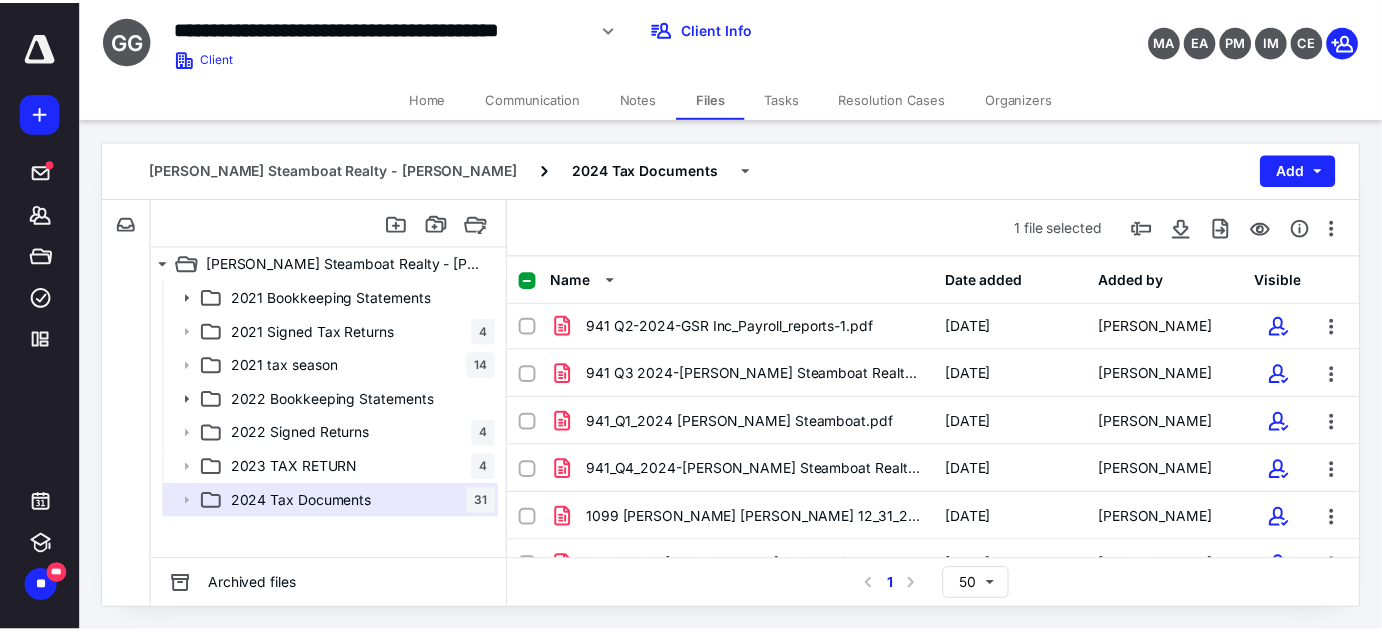 scroll, scrollTop: 0, scrollLeft: 0, axis: both 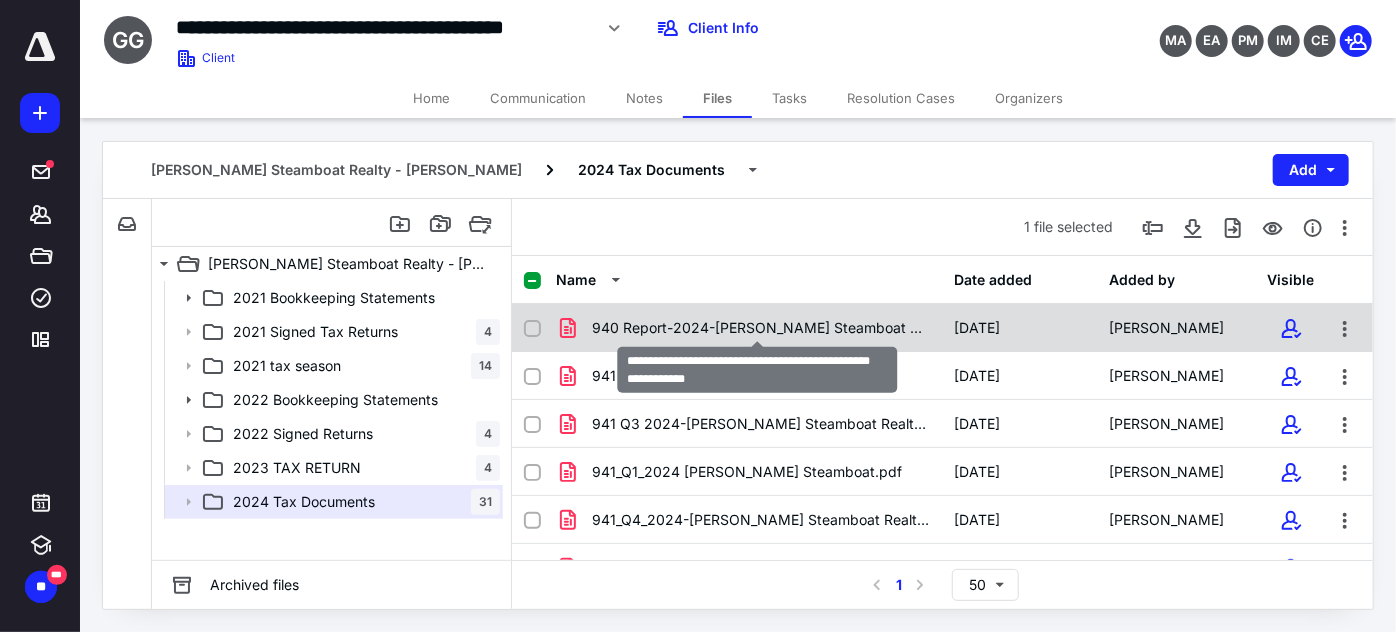 click on "940 Report-2024-[PERSON_NAME] Steamboat Realty Inc_Payroll_report.pdf" at bounding box center [761, 328] 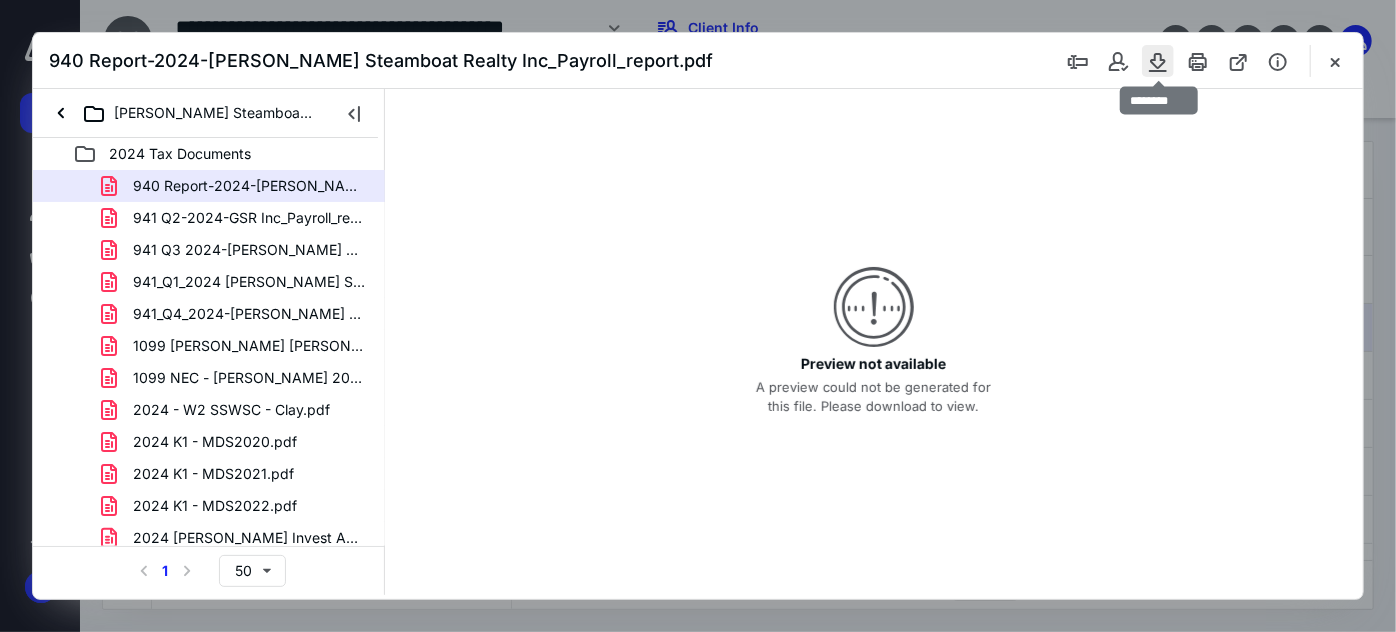 click at bounding box center [1158, 61] 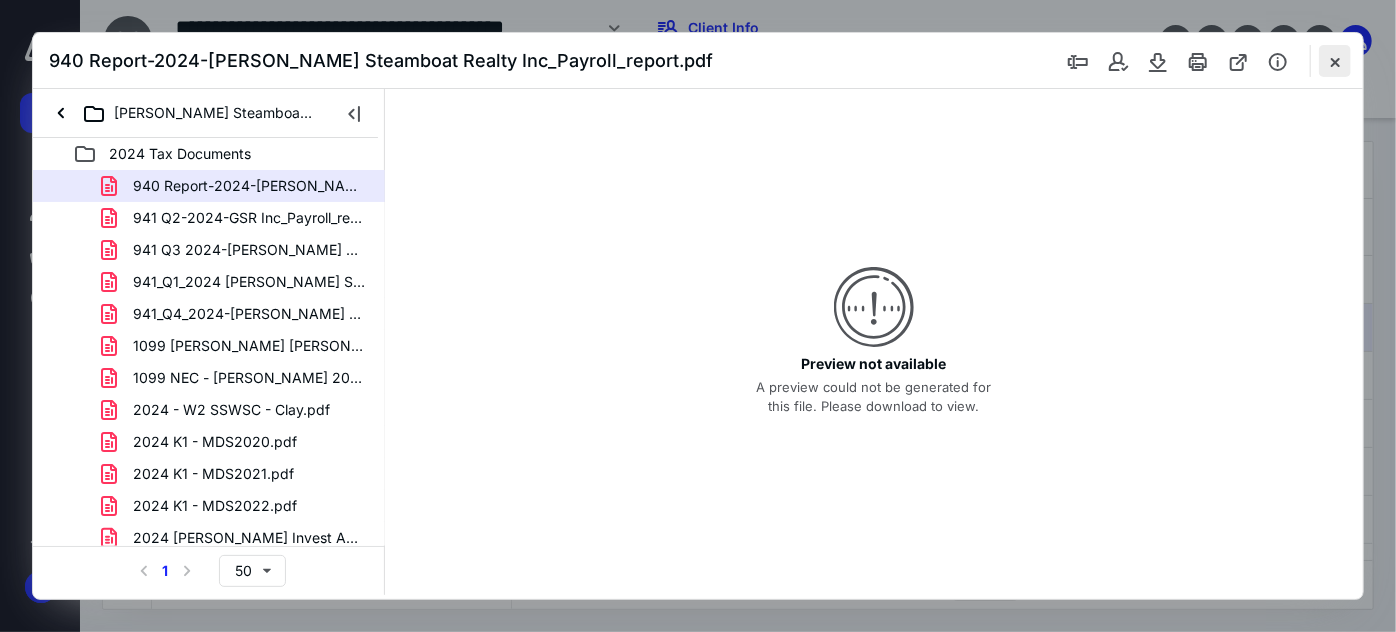 click at bounding box center (1335, 61) 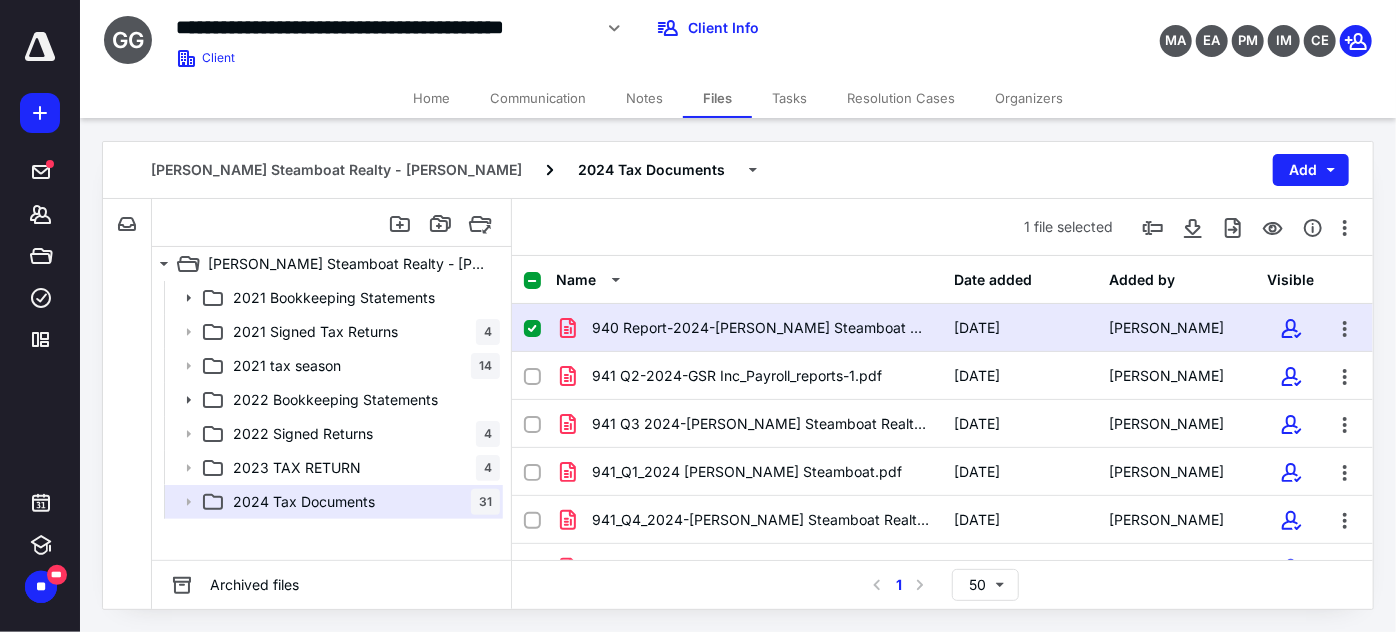 click on "Notes" at bounding box center [644, 98] 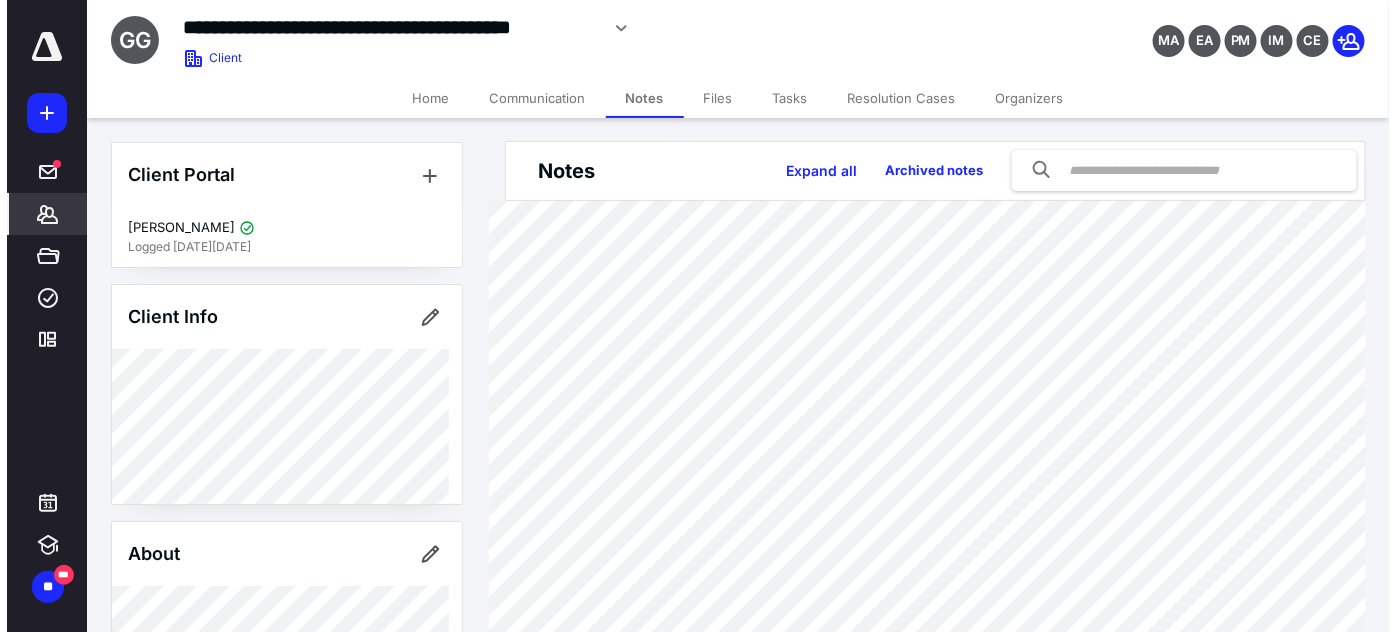scroll, scrollTop: 0, scrollLeft: 0, axis: both 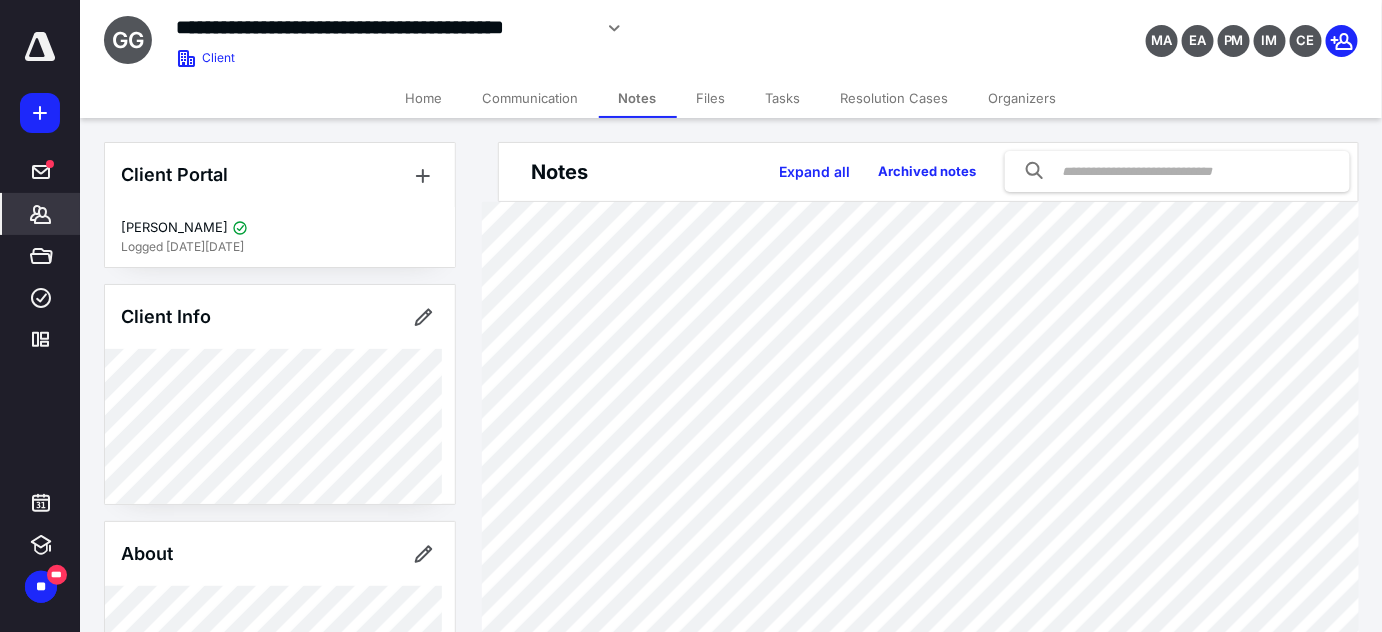 click on "Communication" at bounding box center [531, 98] 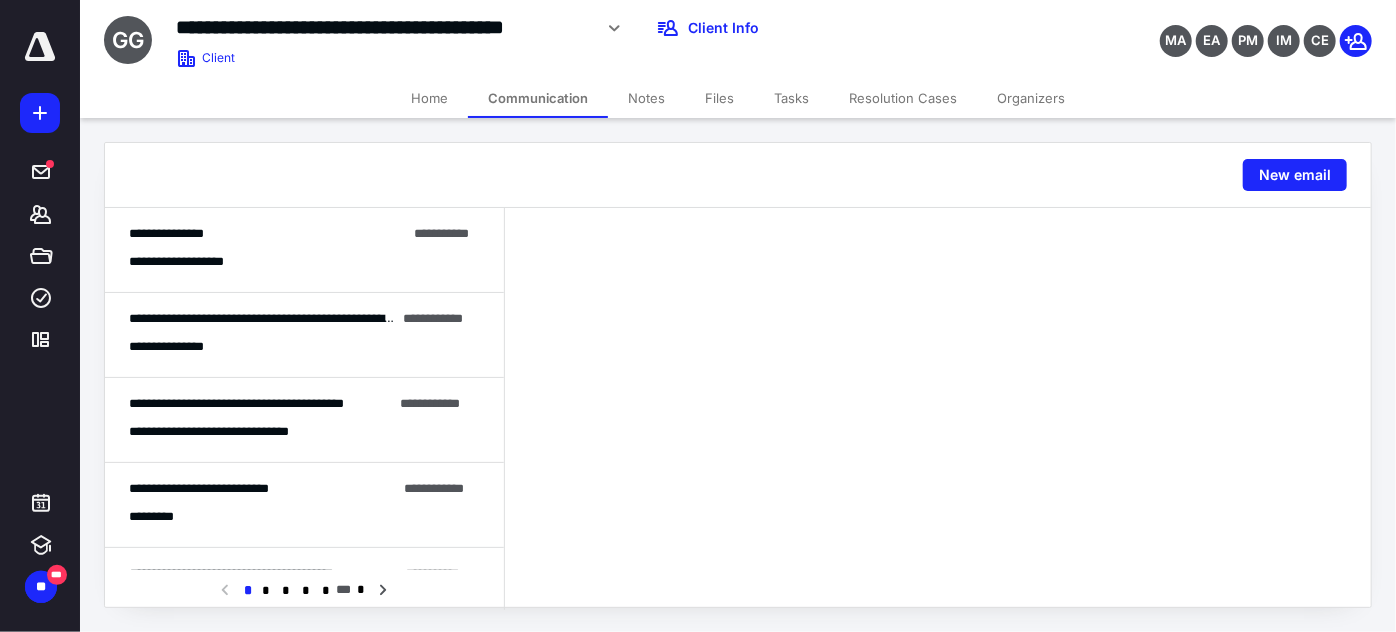 click on "**********" at bounding box center [304, 347] 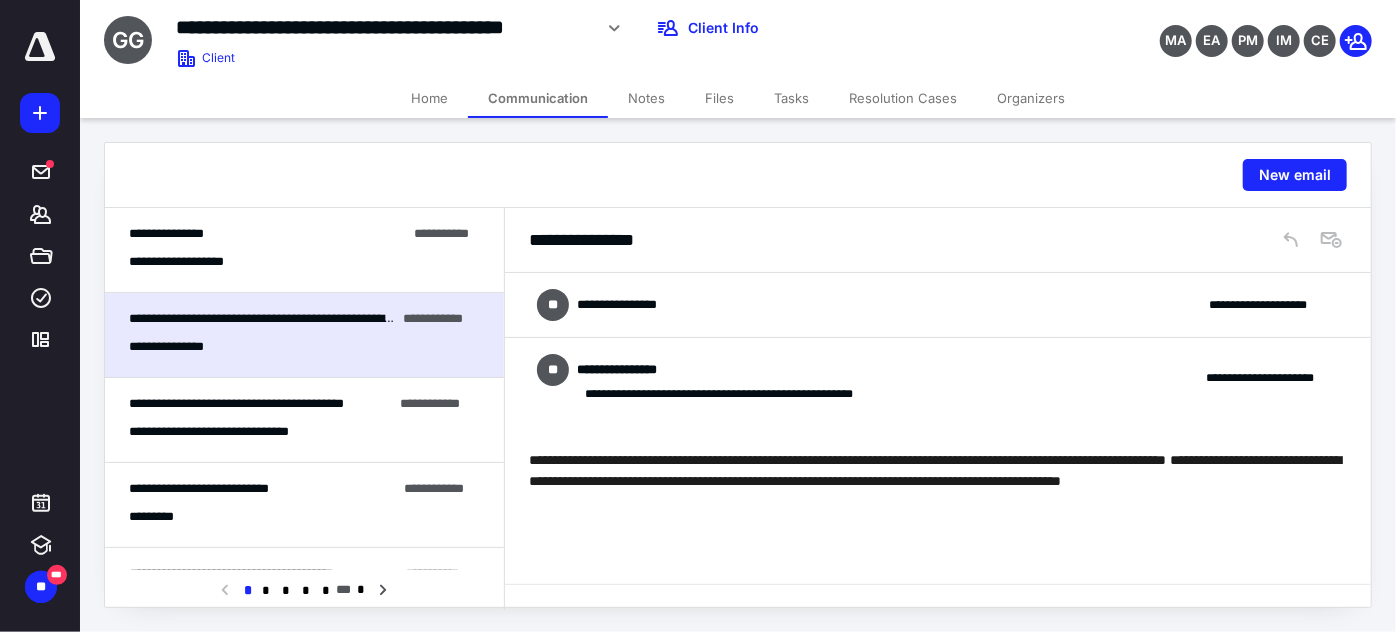 click on "**********" at bounding box center [938, 305] 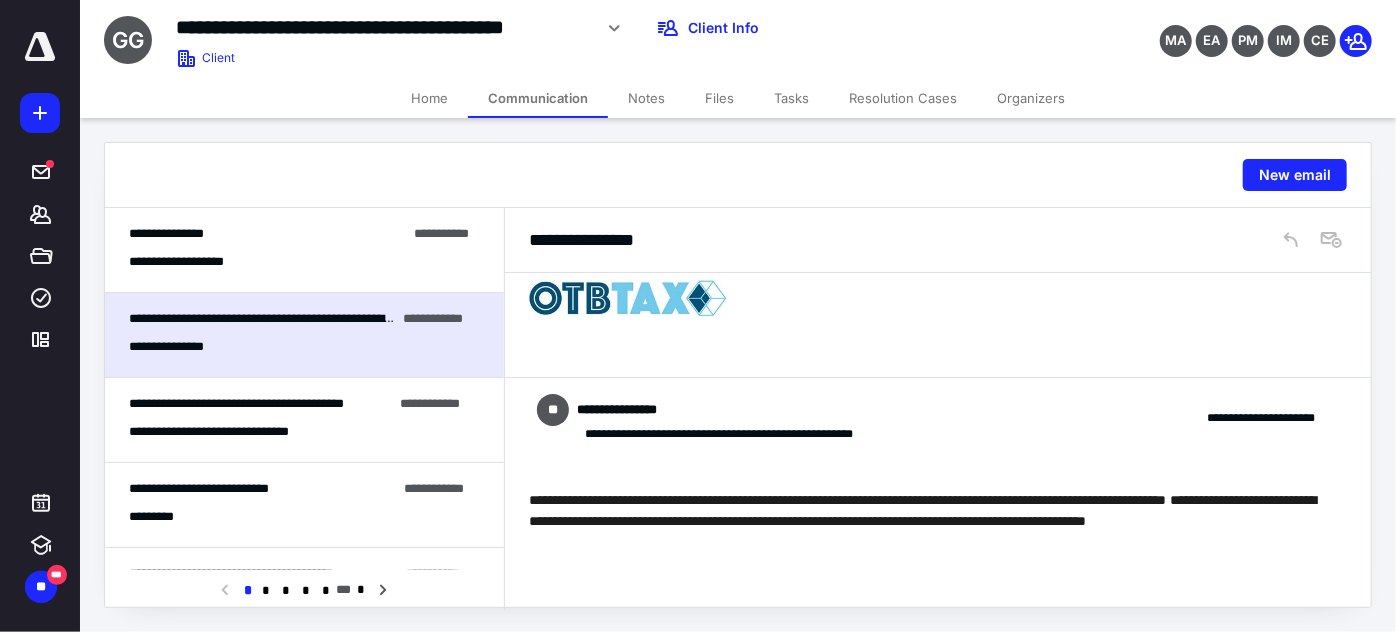scroll, scrollTop: 312, scrollLeft: 0, axis: vertical 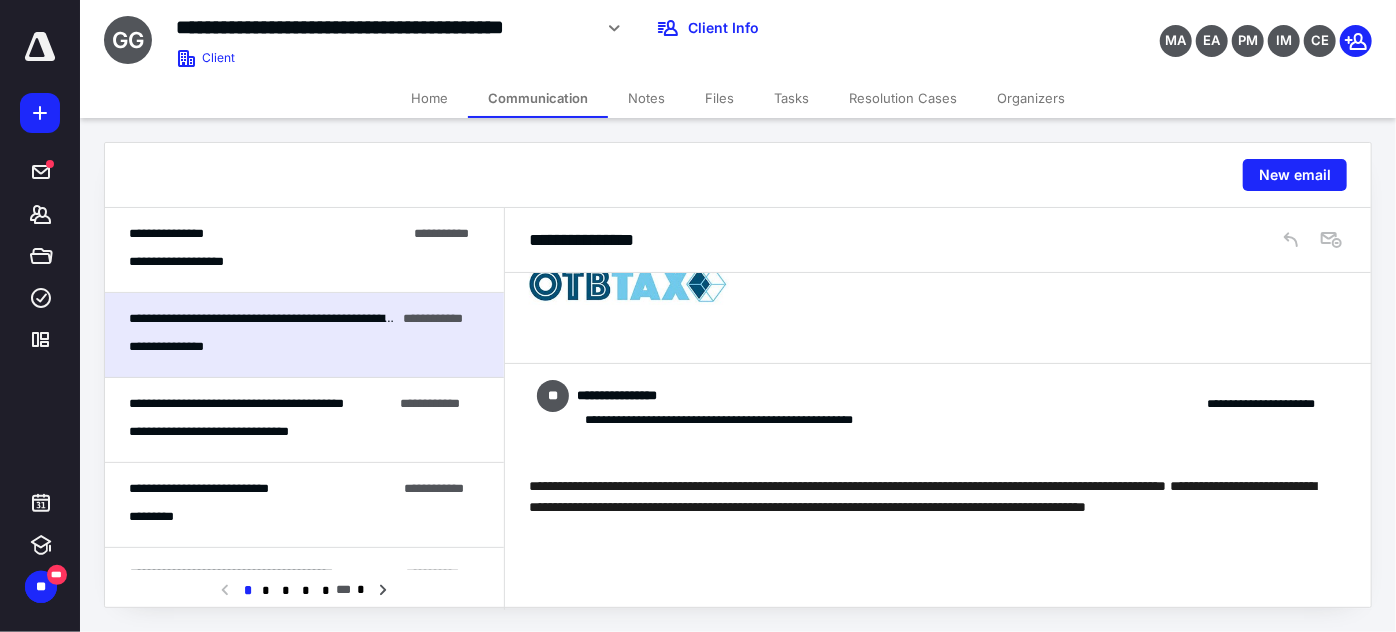 click on "**********" at bounding box center (304, 432) 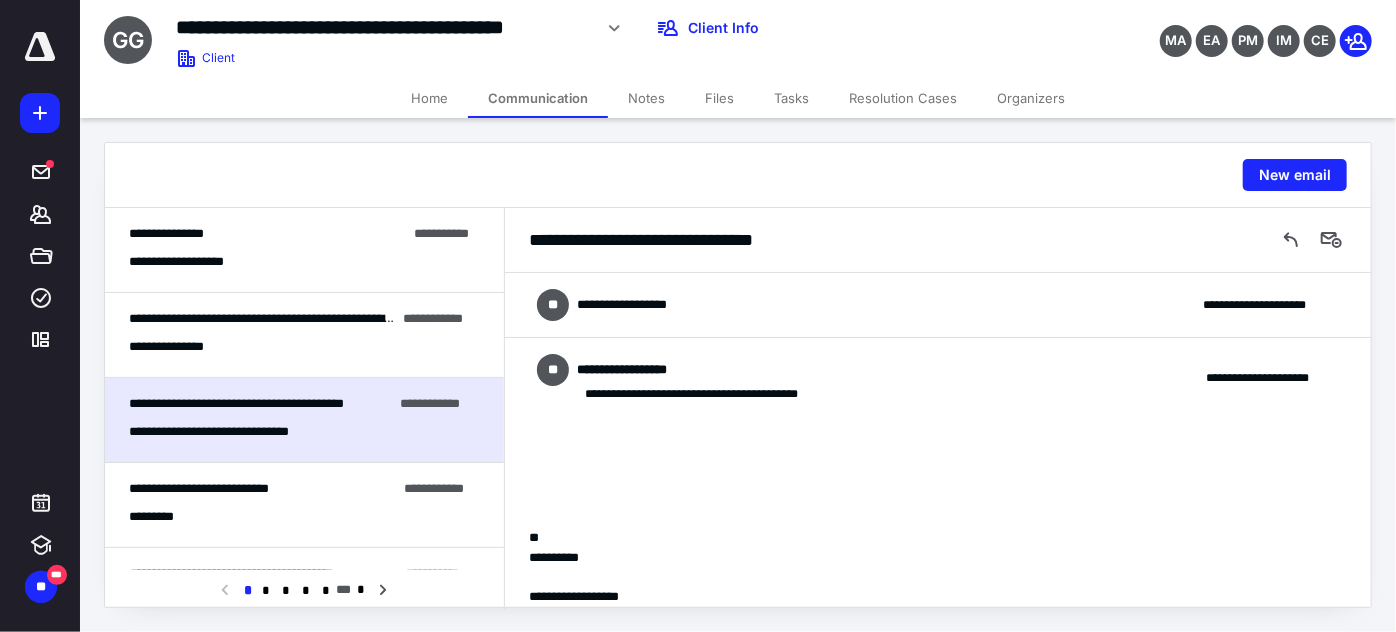 scroll, scrollTop: 0, scrollLeft: 0, axis: both 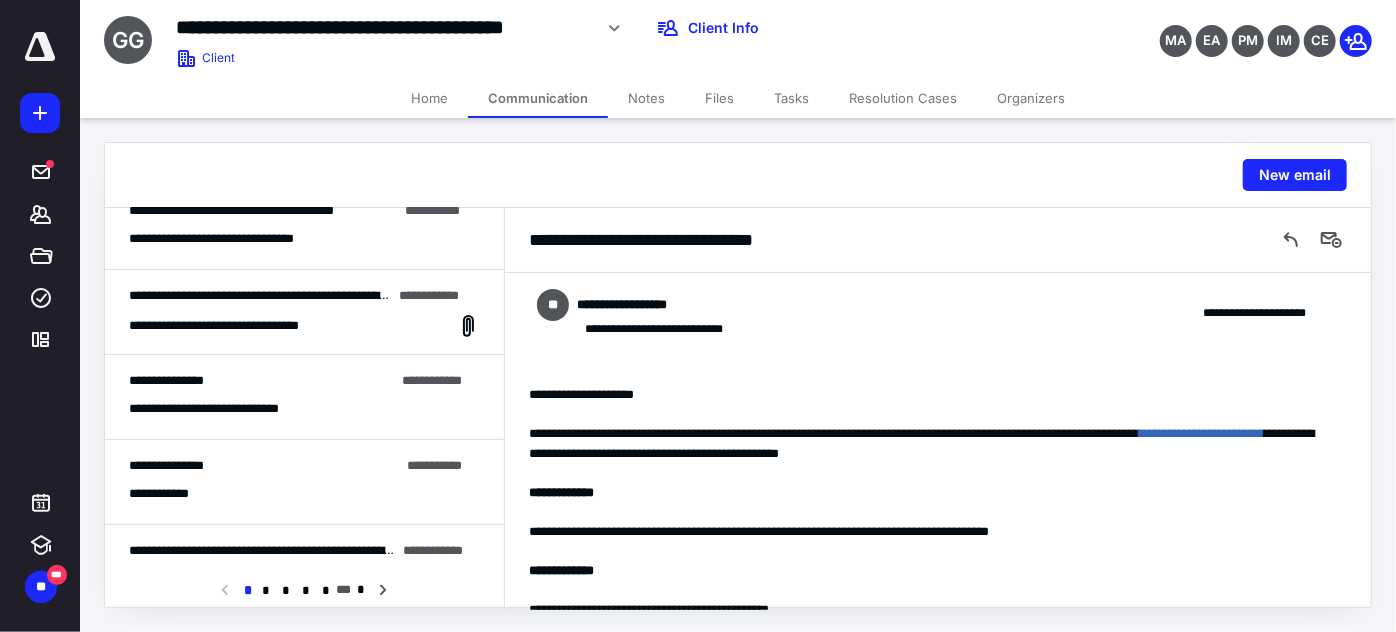 click on "Files" at bounding box center [719, 98] 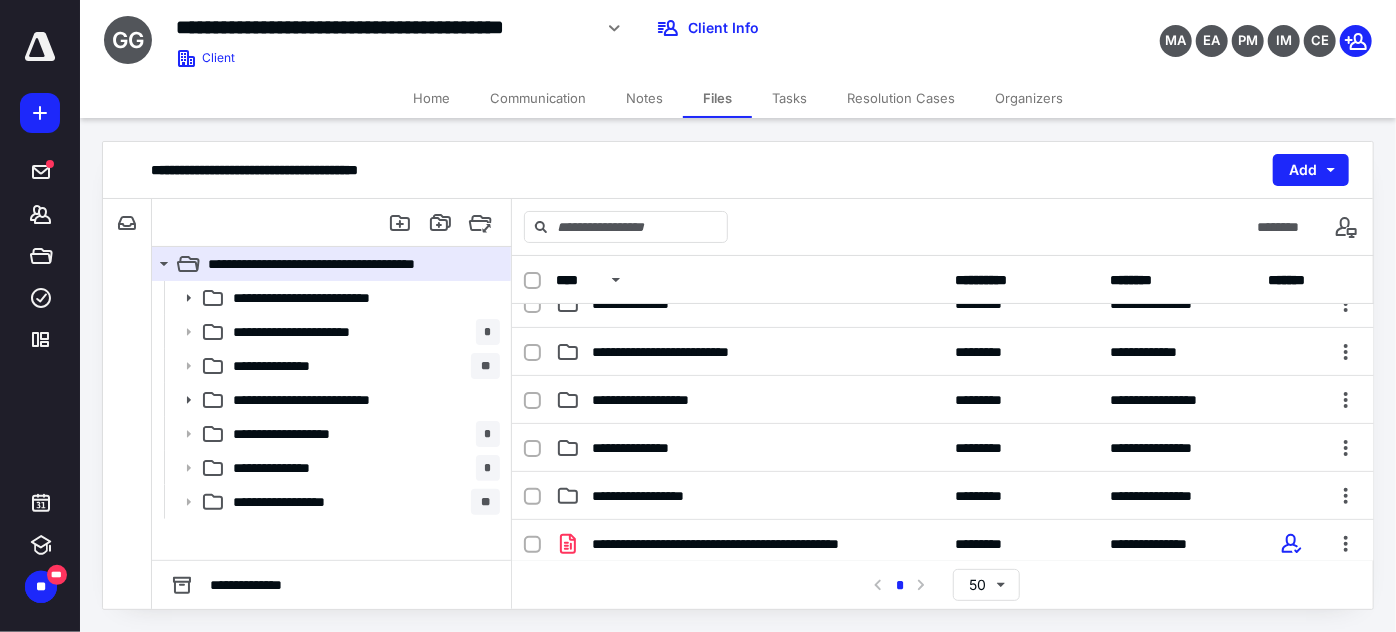 scroll, scrollTop: 181, scrollLeft: 0, axis: vertical 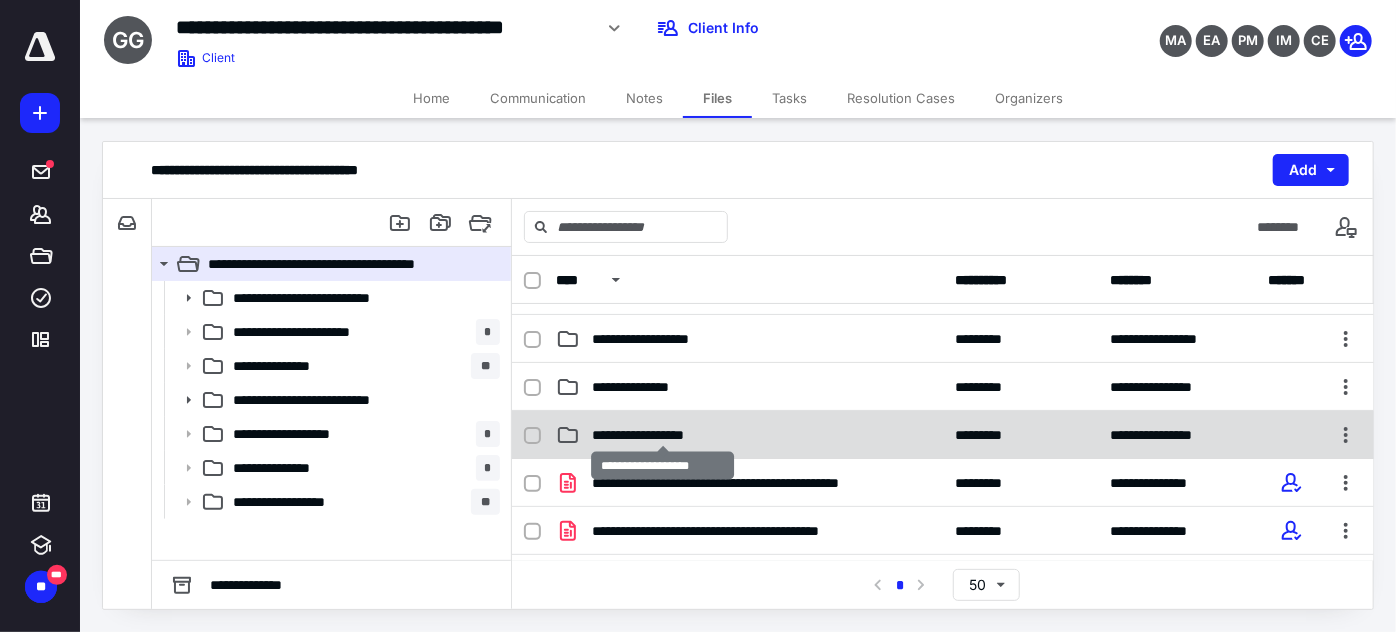 click on "**********" at bounding box center (662, 435) 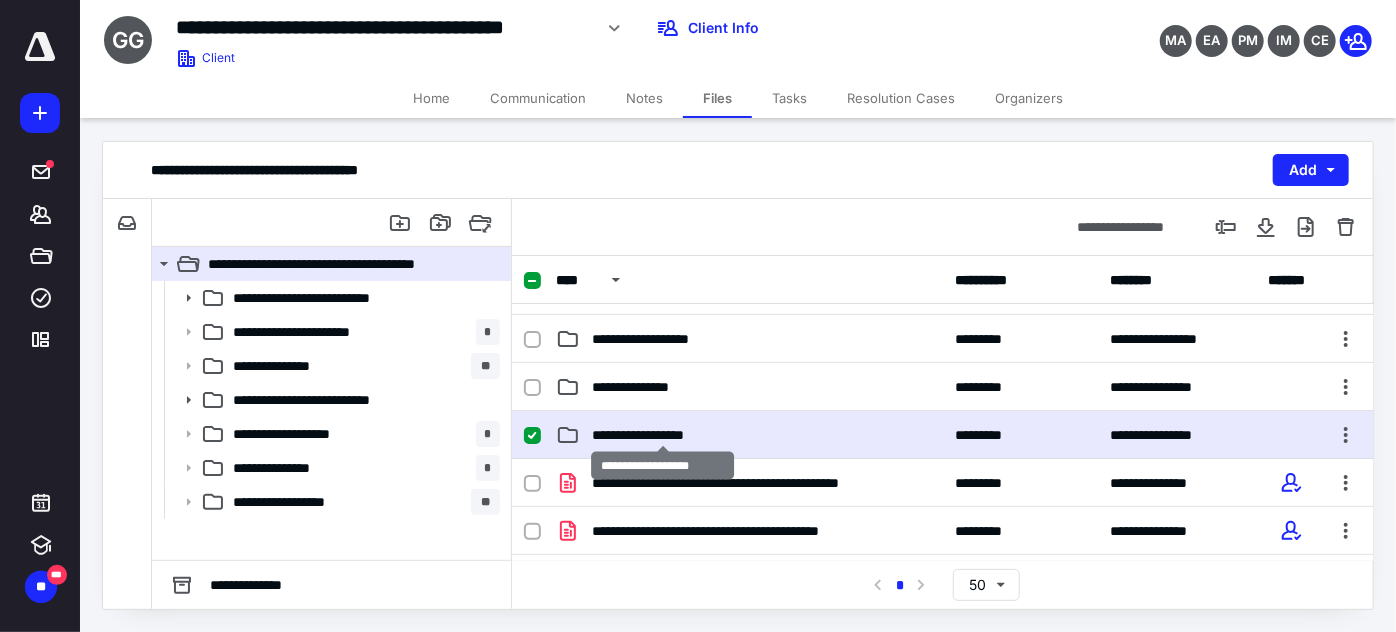 click on "**********" at bounding box center (662, 435) 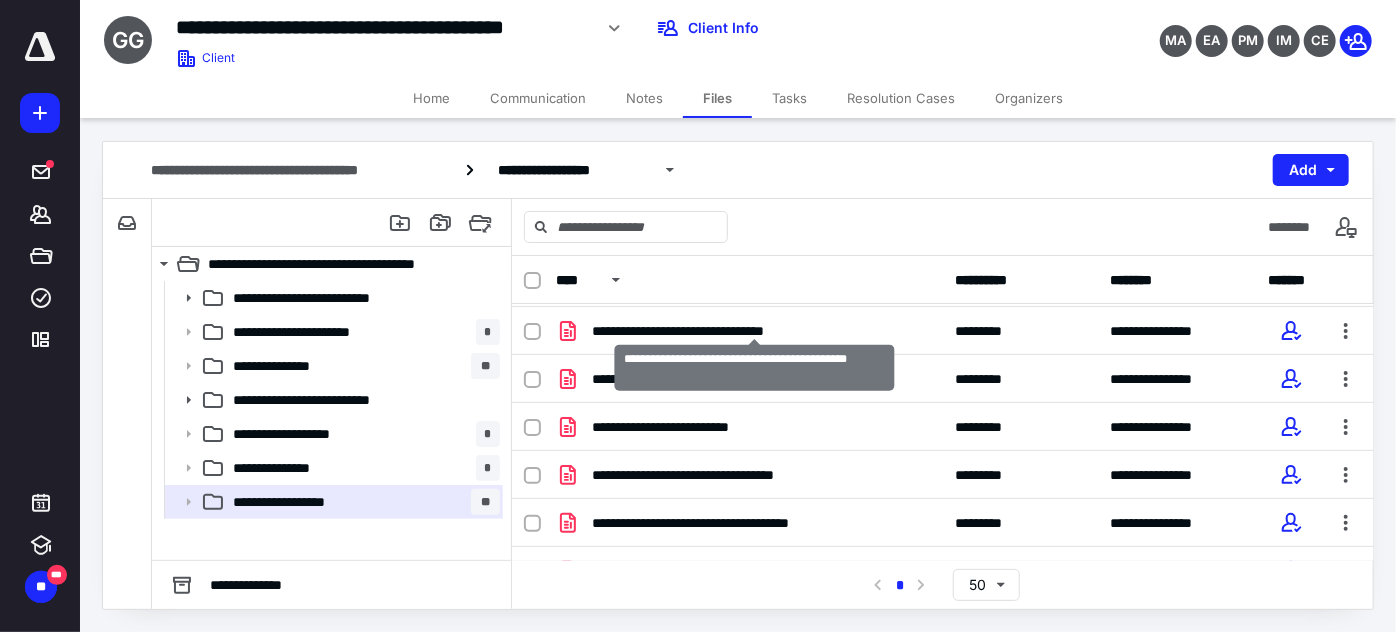 scroll, scrollTop: 1000, scrollLeft: 0, axis: vertical 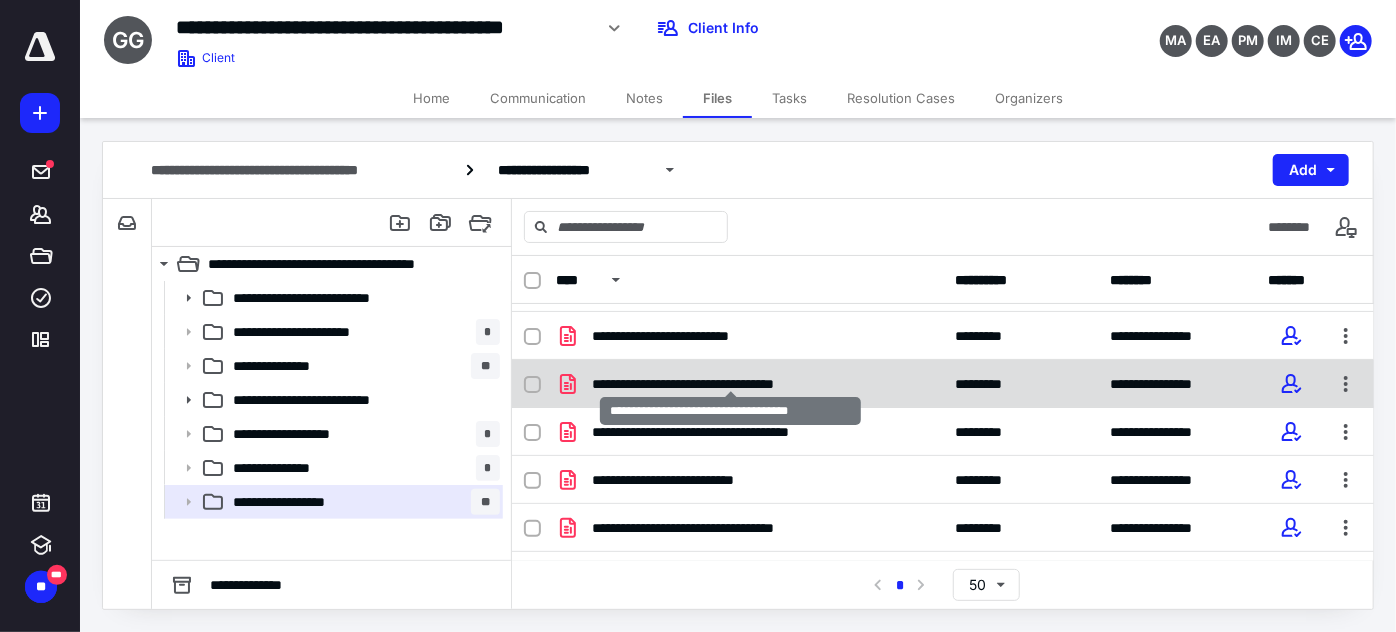 click on "**********" at bounding box center [731, 384] 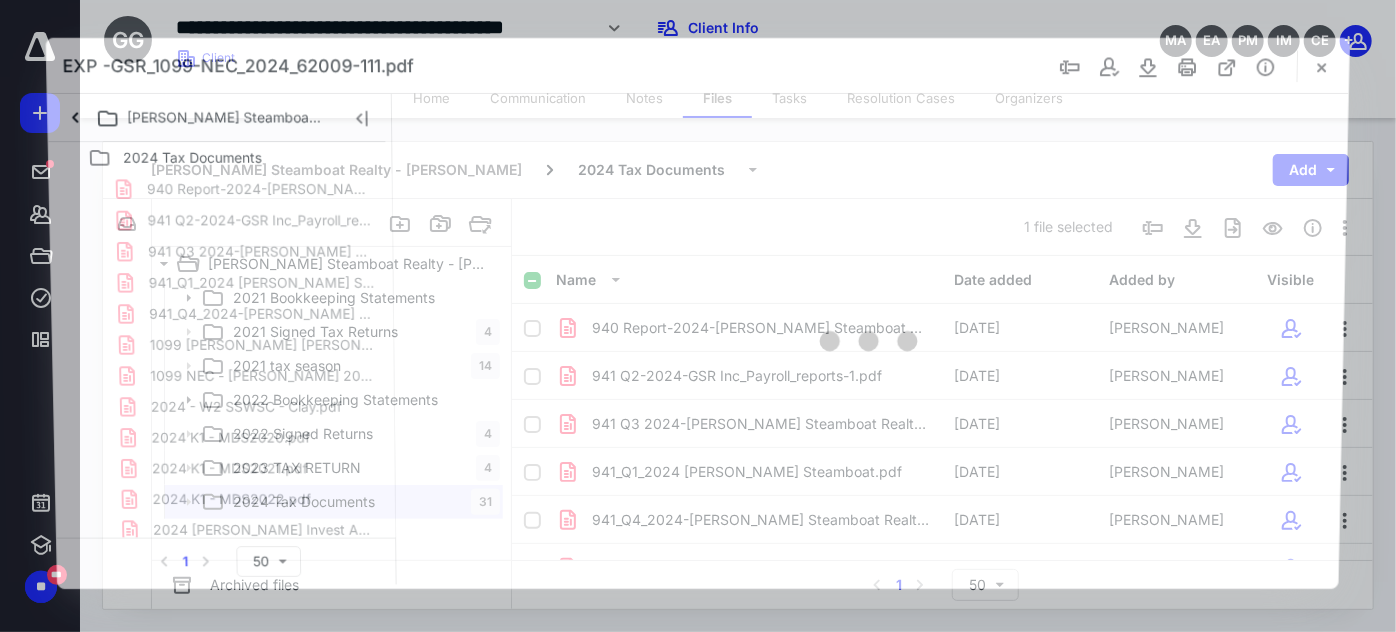 scroll, scrollTop: 1000, scrollLeft: 0, axis: vertical 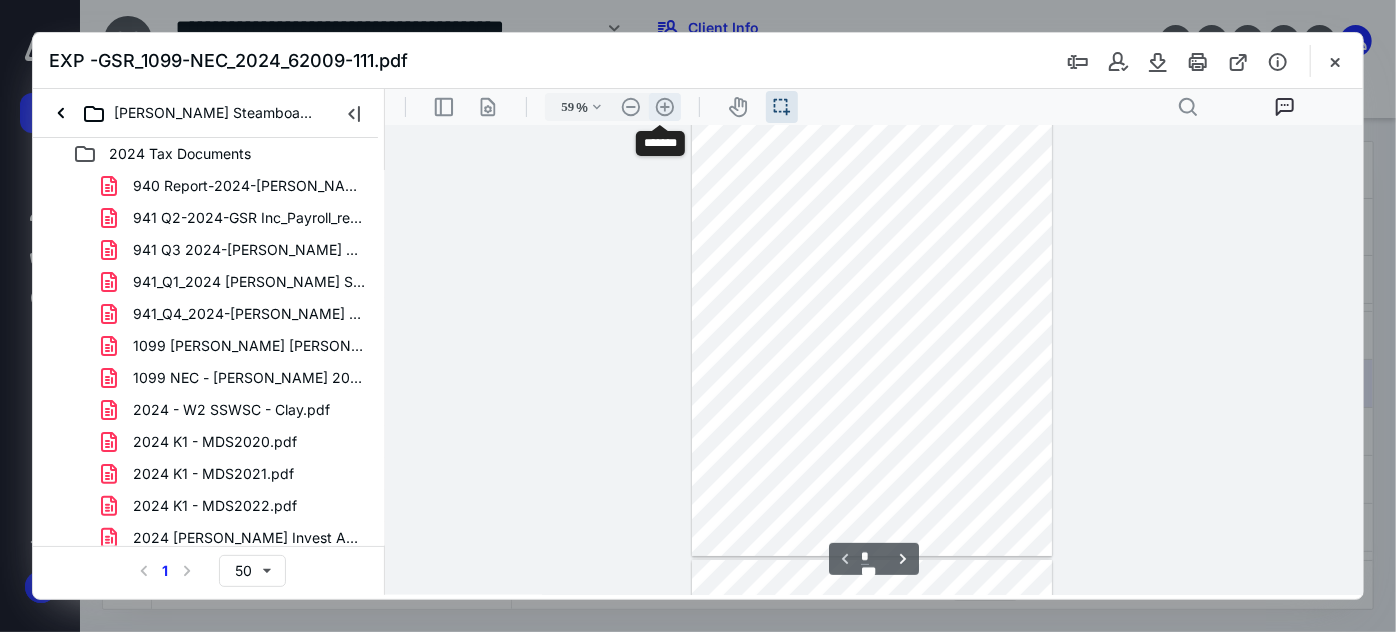 click on ".cls-1{fill:#abb0c4;} icon - header - zoom - in - line" at bounding box center (664, 106) 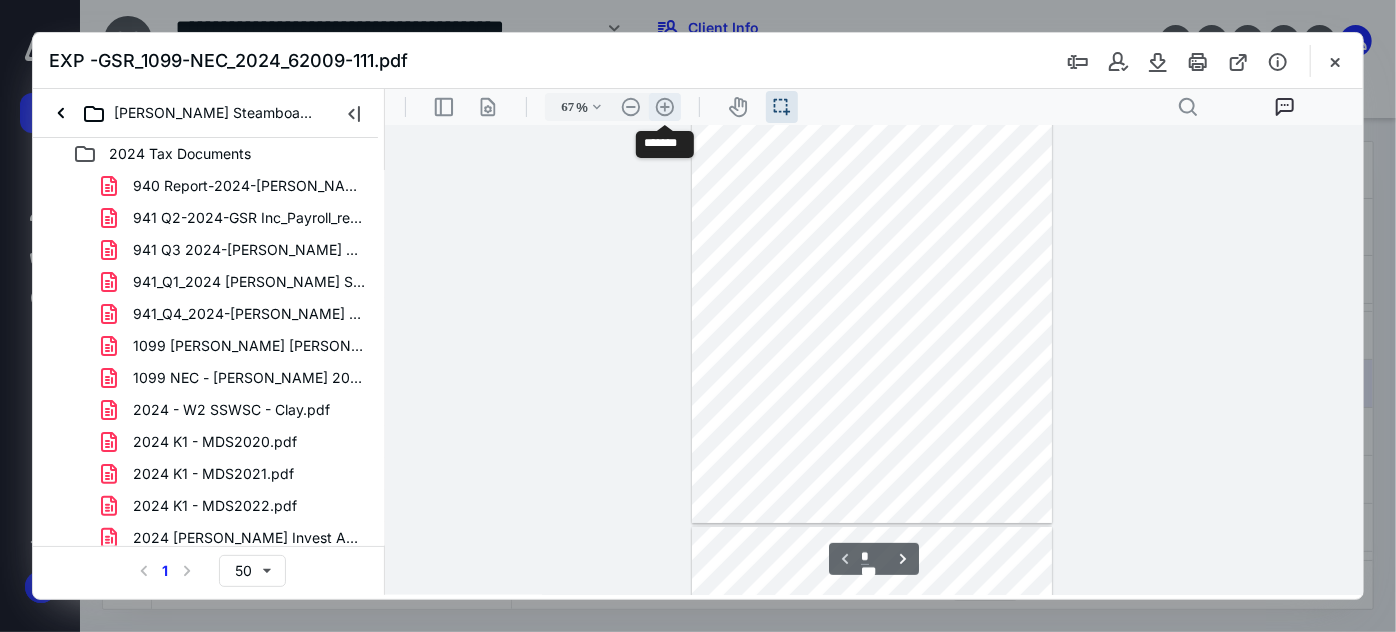 click on ".cls-1{fill:#abb0c4;} icon - header - zoom - in - line" at bounding box center [664, 106] 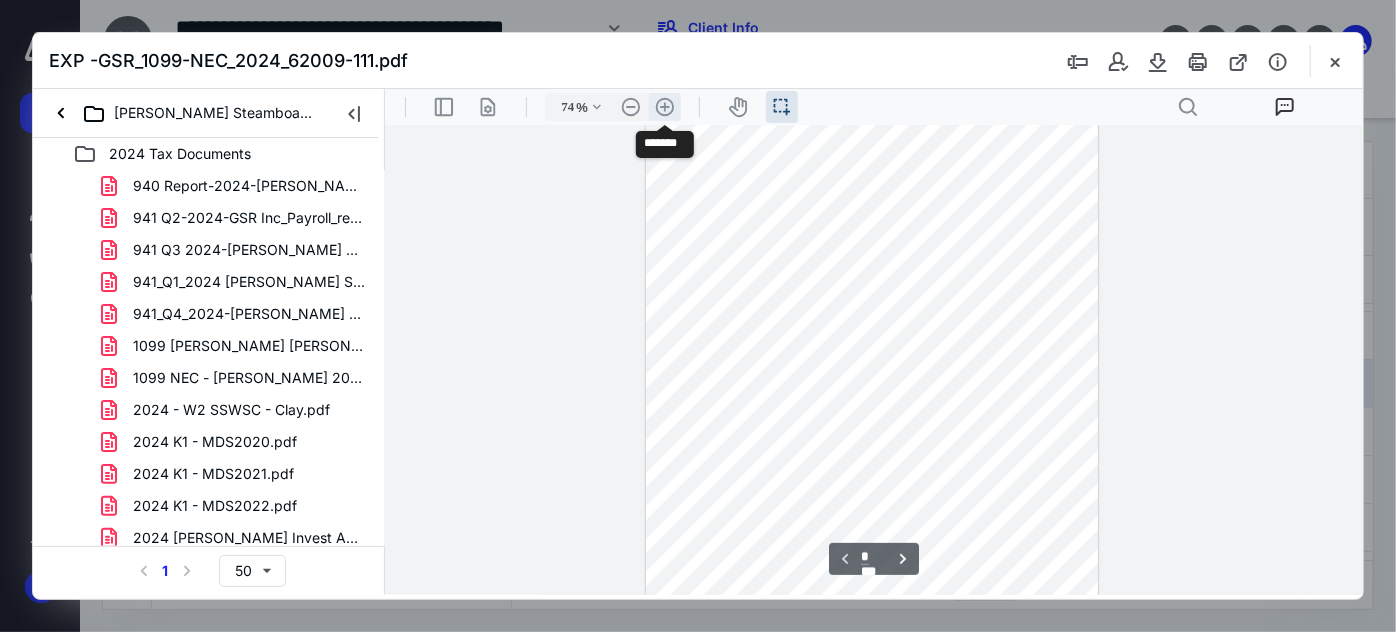 click on ".cls-1{fill:#abb0c4;} icon - header - zoom - in - line" at bounding box center [664, 106] 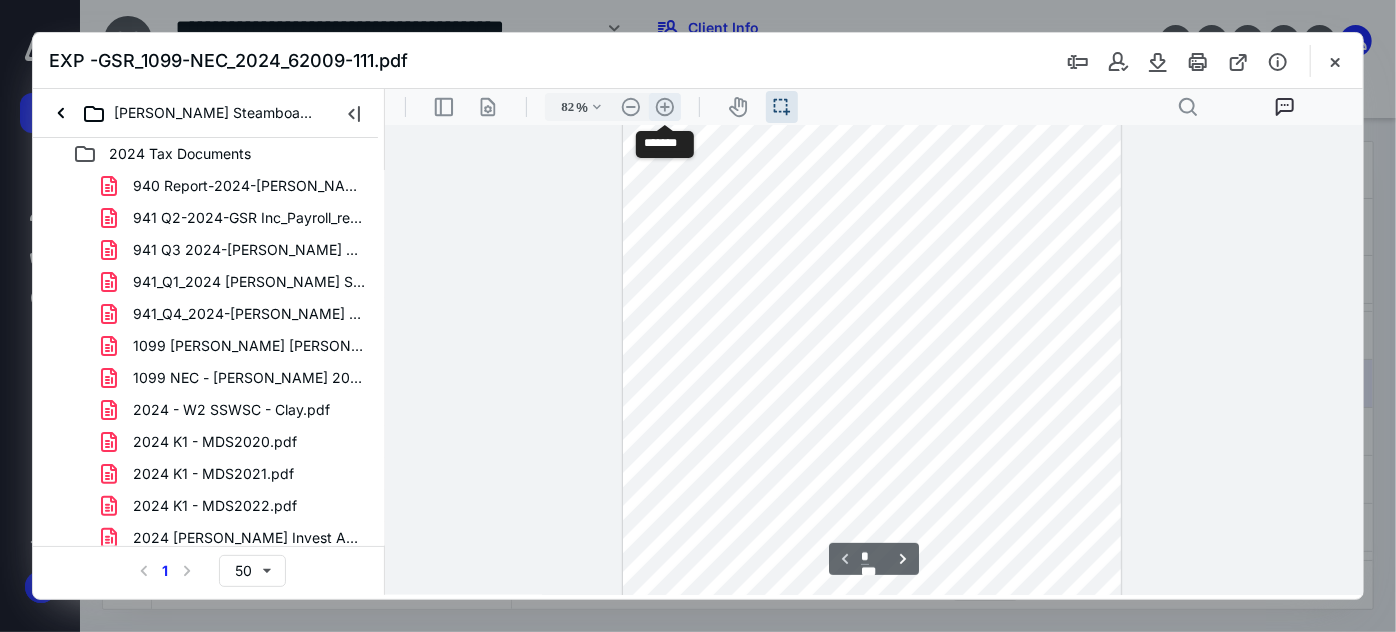 click on ".cls-1{fill:#abb0c4;} icon - header - zoom - in - line" at bounding box center [664, 106] 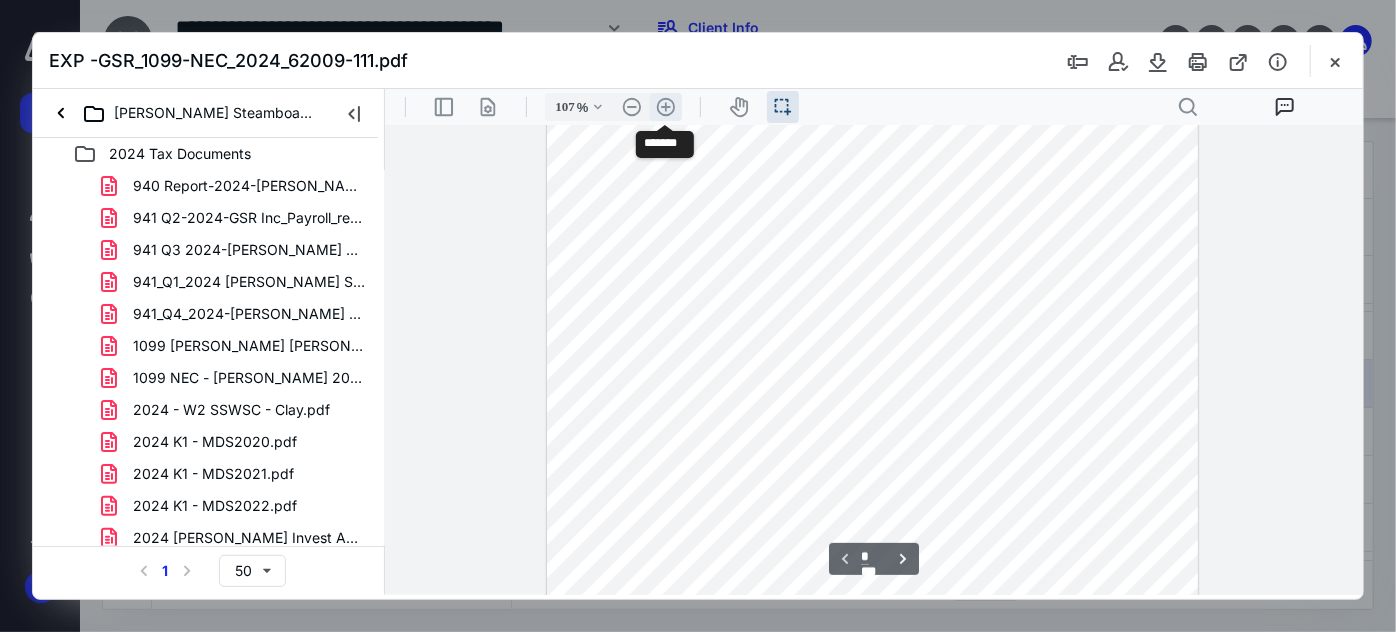 click on ".cls-1{fill:#abb0c4;} icon - header - zoom - in - line" at bounding box center [665, 106] 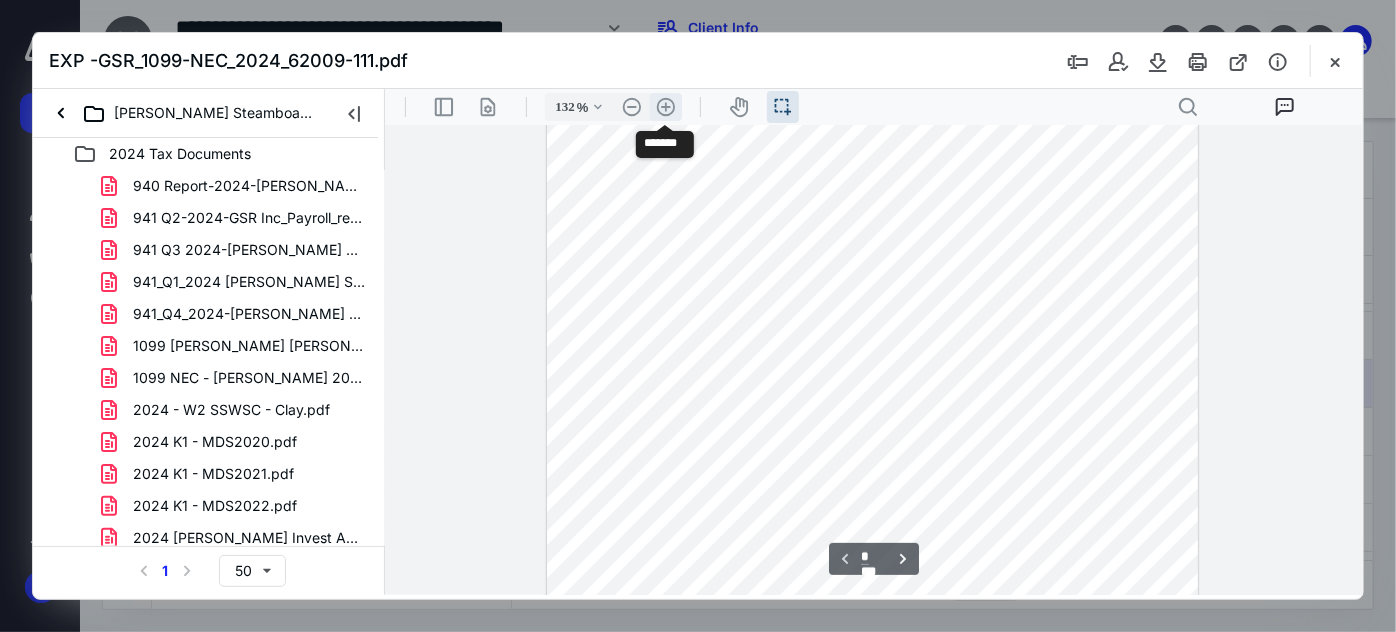 scroll, scrollTop: 352, scrollLeft: 0, axis: vertical 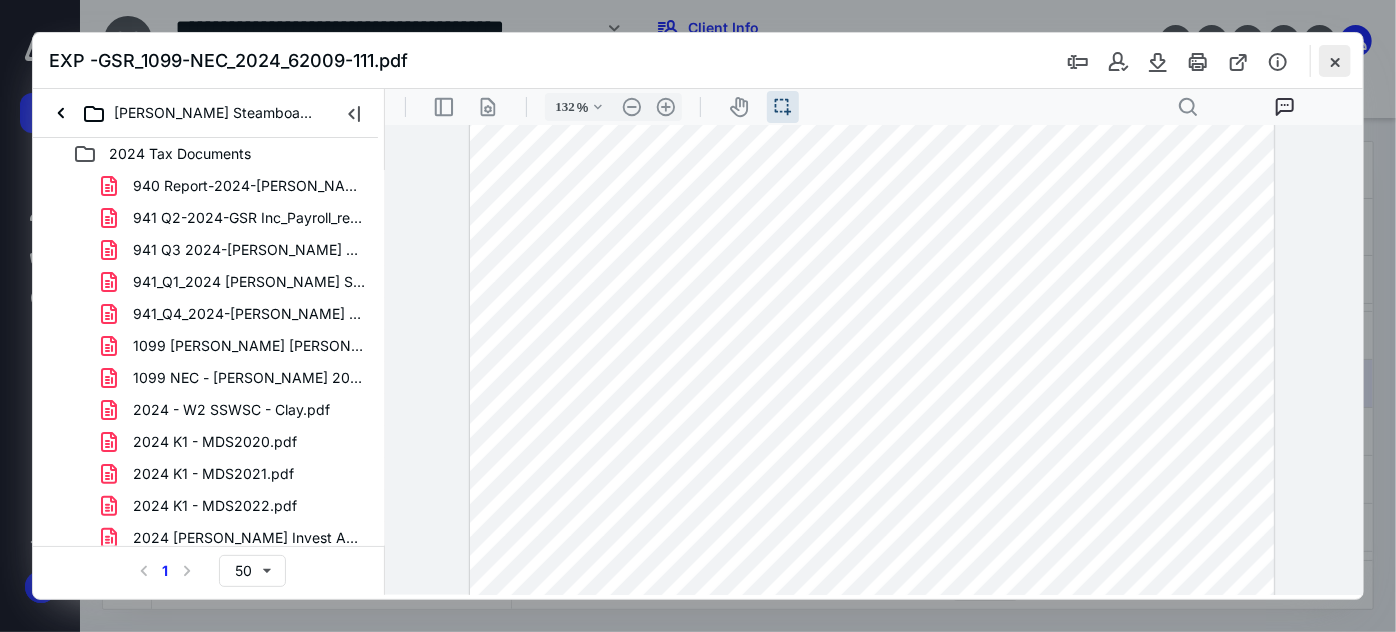 click at bounding box center (1335, 61) 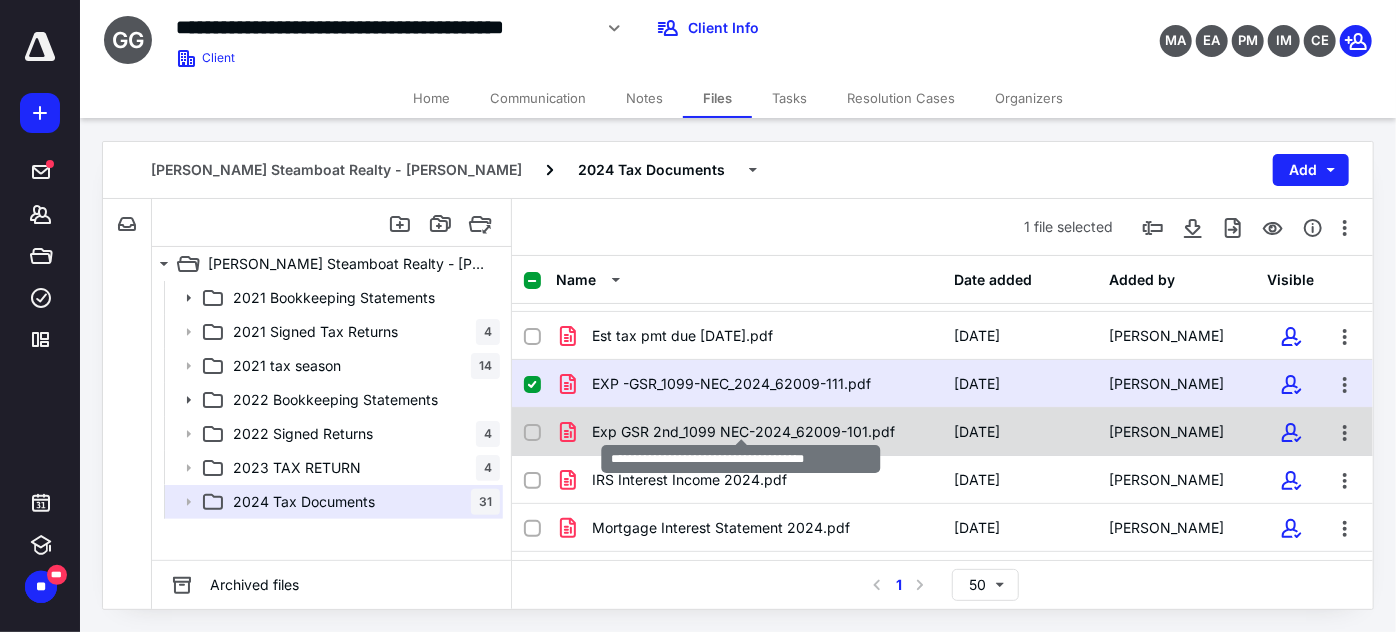 click on "Exp GSR 2nd_1099 NEC-2024_62009-101.pdf" at bounding box center [743, 432] 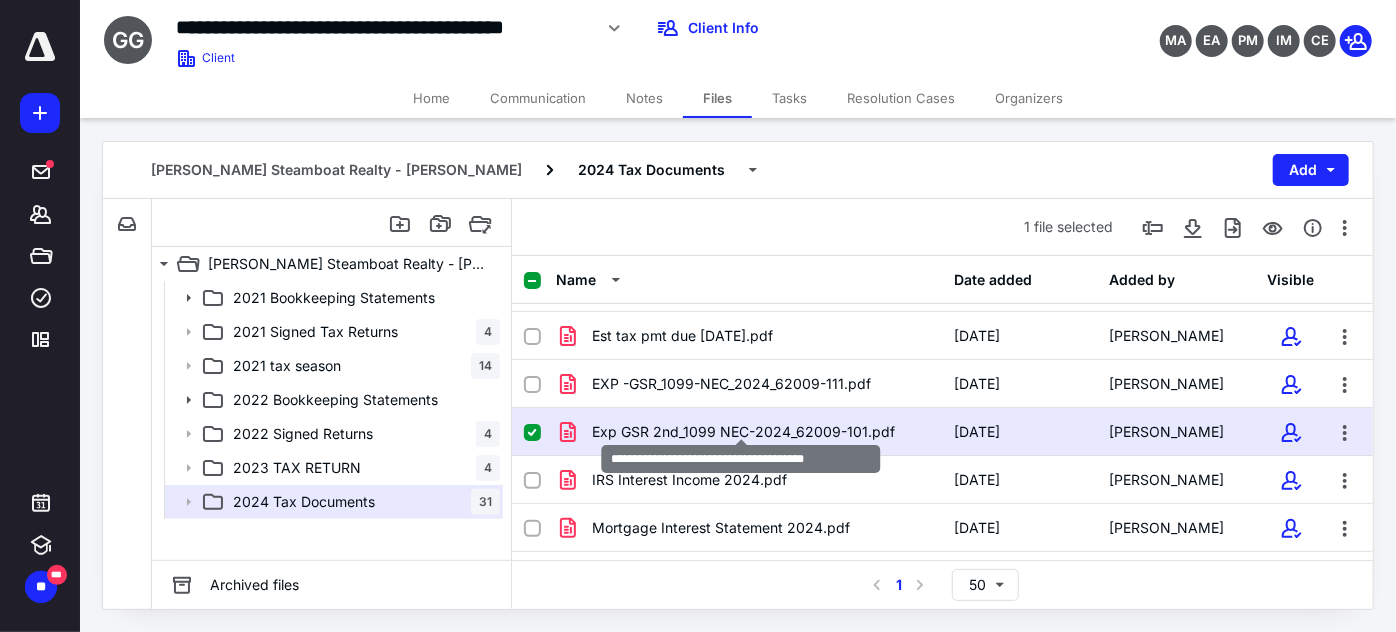 click on "Exp GSR 2nd_1099 NEC-2024_62009-101.pdf" at bounding box center [743, 432] 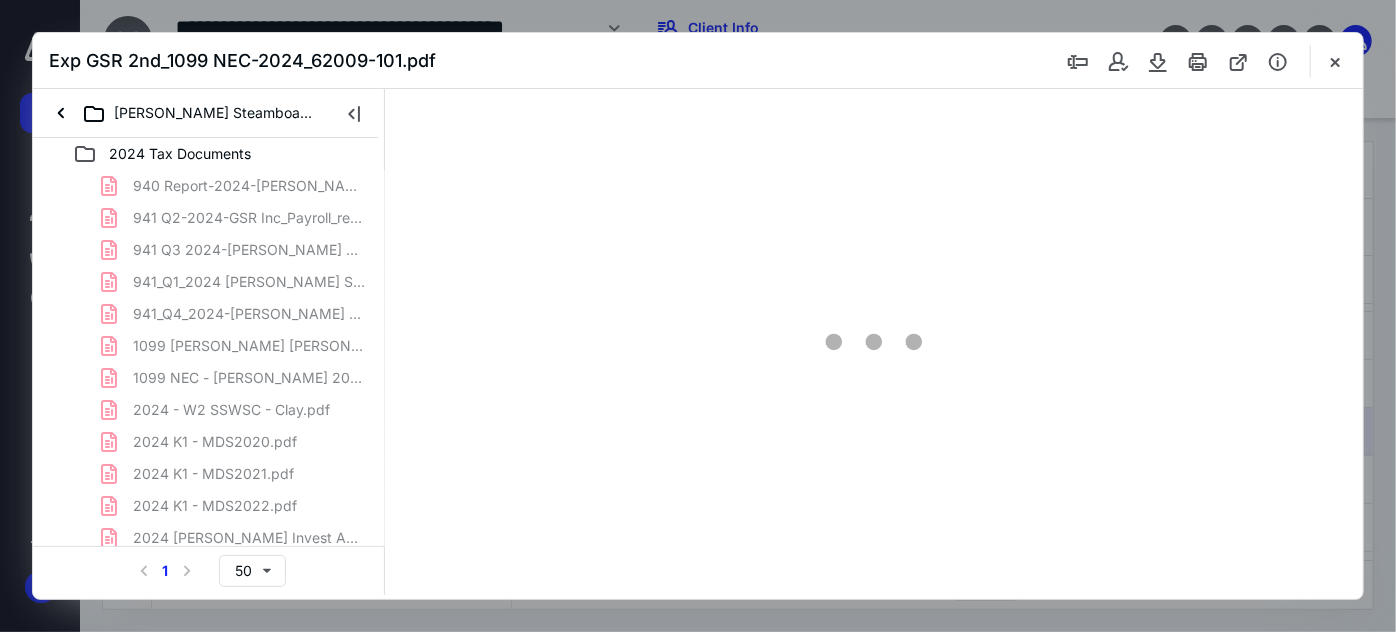 scroll, scrollTop: 0, scrollLeft: 0, axis: both 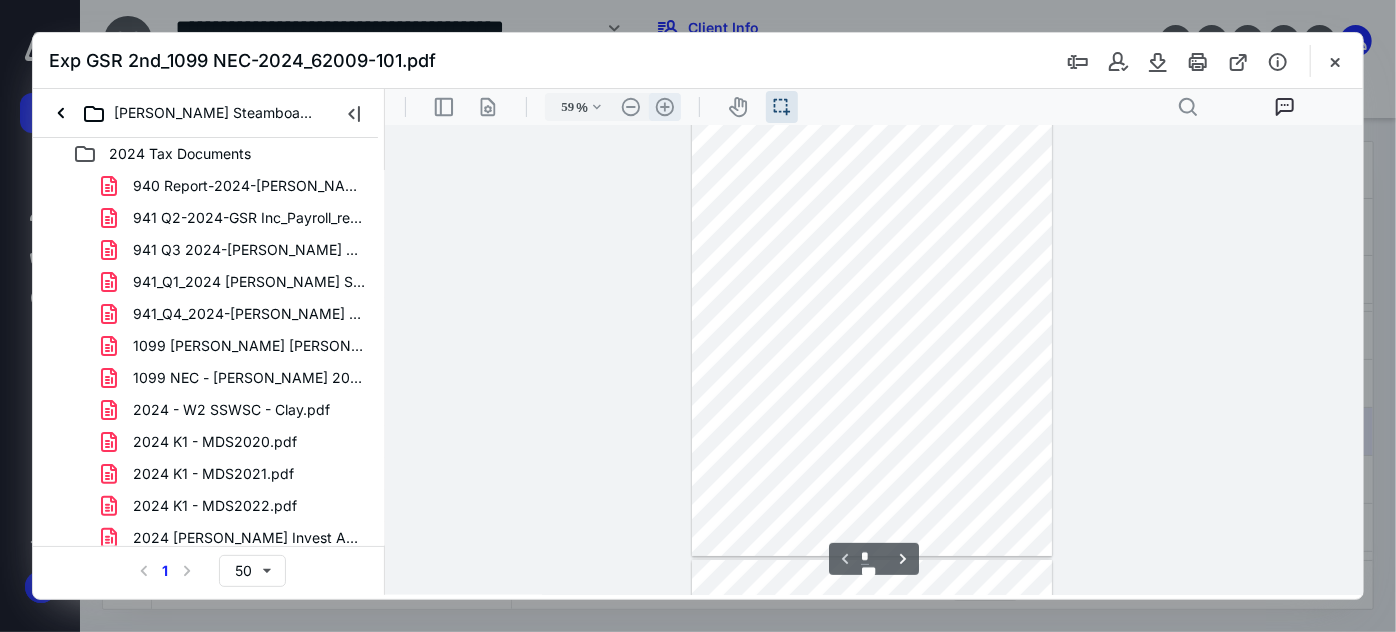 click on ".cls-1{fill:#abb0c4;} icon - header - zoom - in - line" at bounding box center [664, 106] 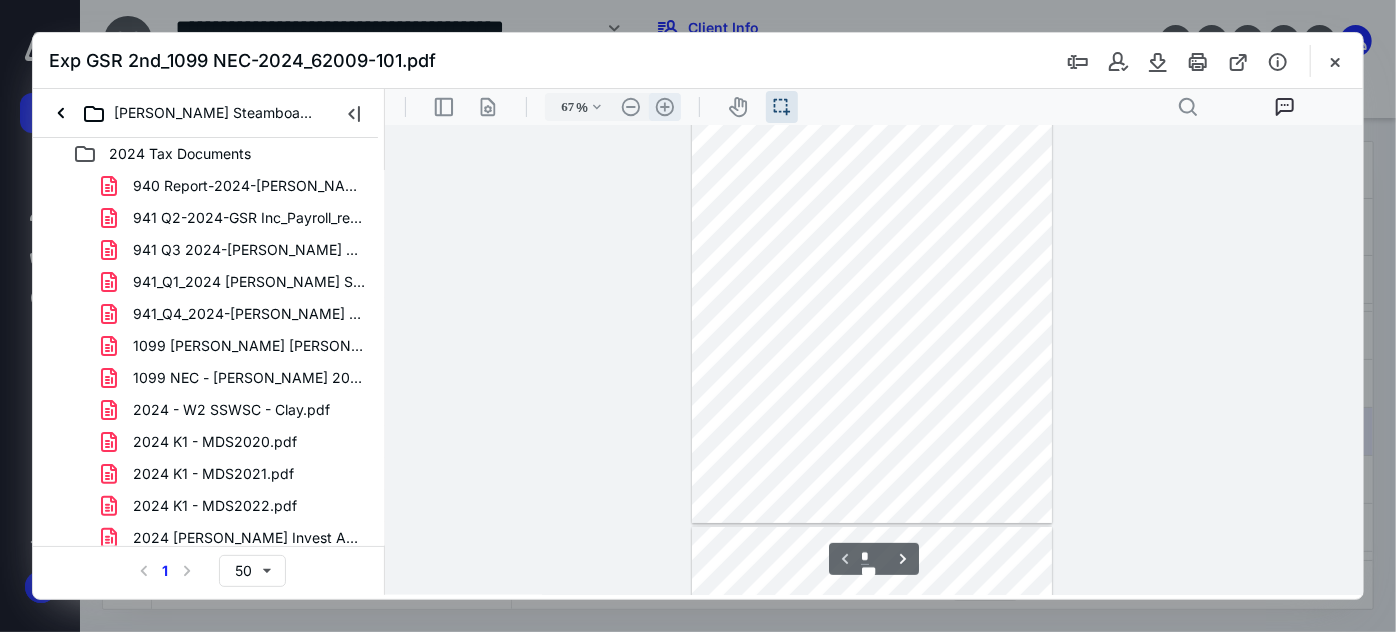 click on ".cls-1{fill:#abb0c4;} icon - header - zoom - in - line" at bounding box center [664, 106] 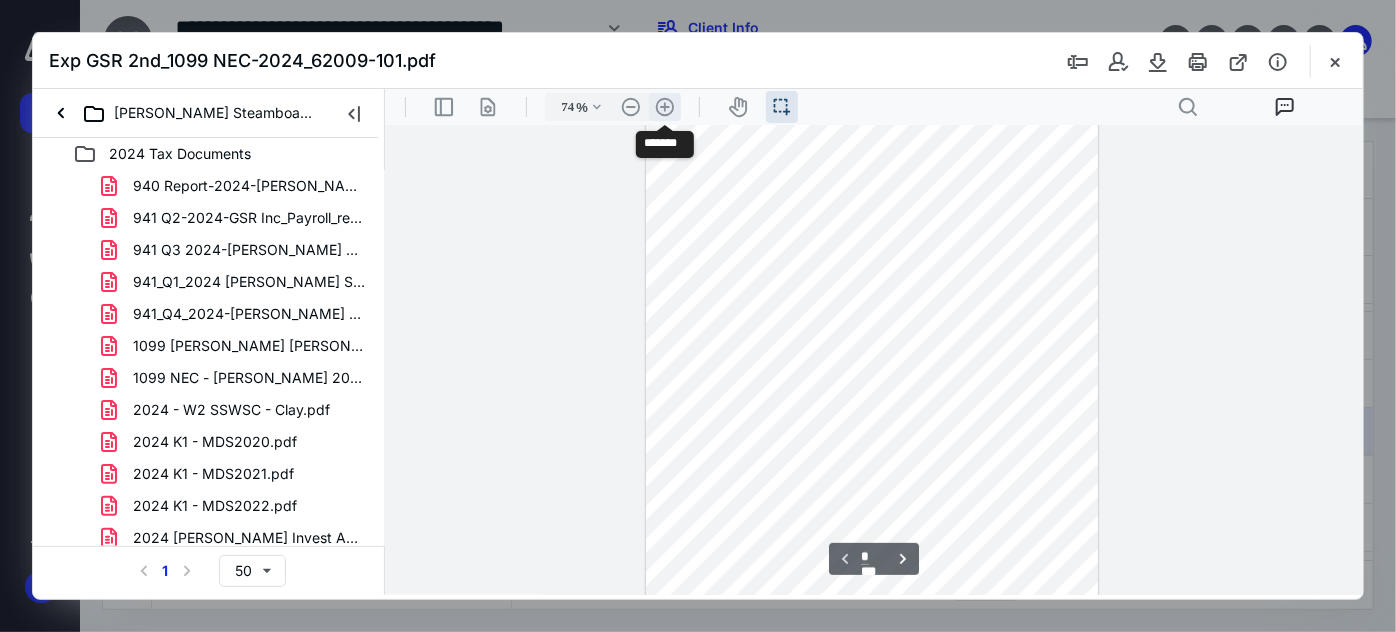 click on ".cls-1{fill:#abb0c4;} icon - header - zoom - in - line" at bounding box center [664, 106] 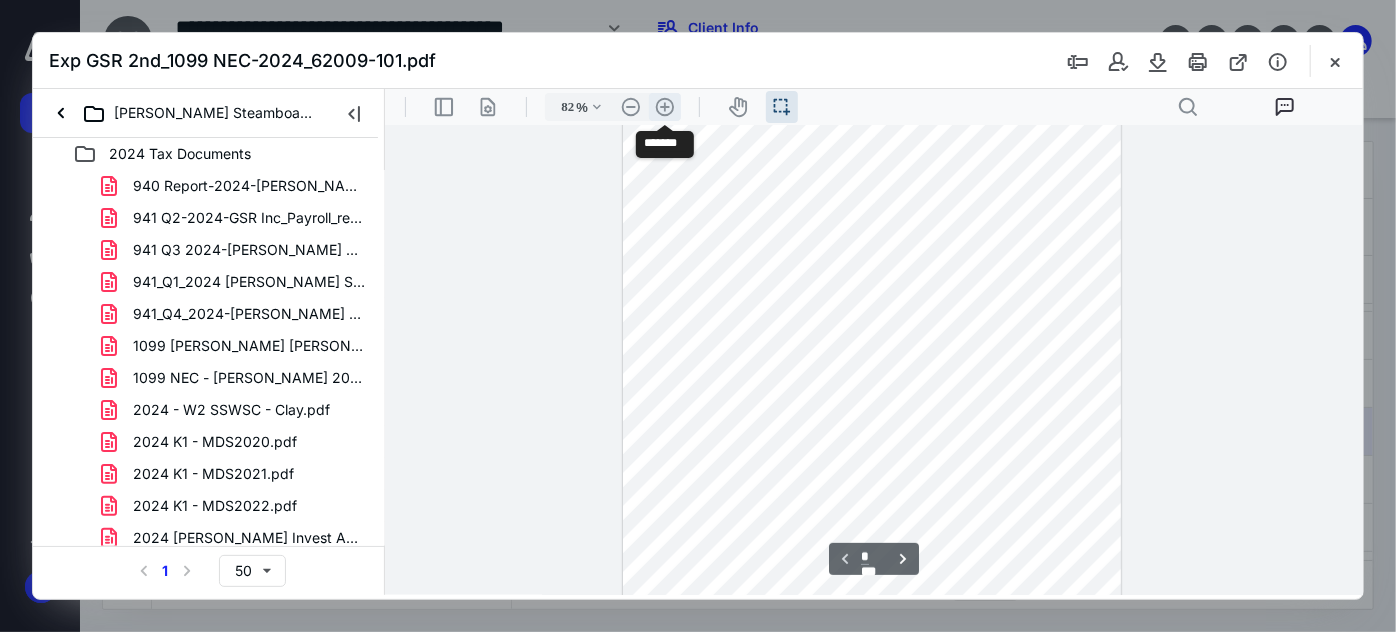 click on ".cls-1{fill:#abb0c4;} icon - header - zoom - in - line" at bounding box center (664, 106) 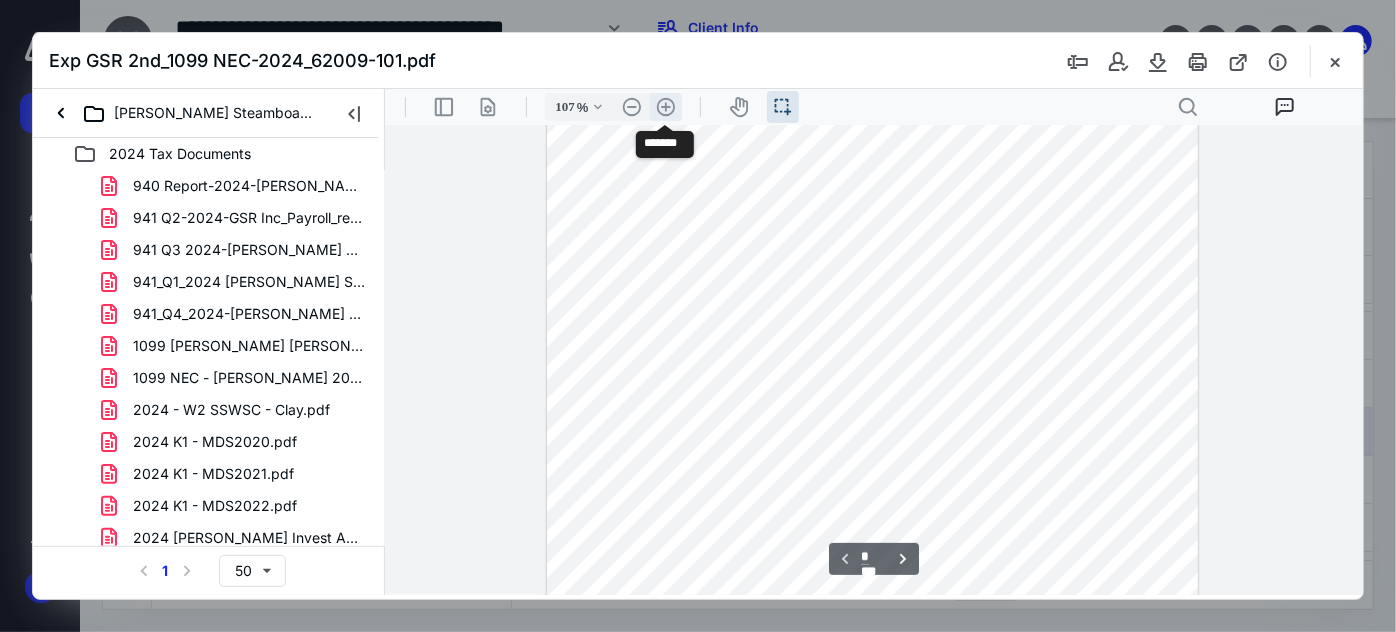 click on ".cls-1{fill:#abb0c4;} icon - header - zoom - in - line" at bounding box center (665, 106) 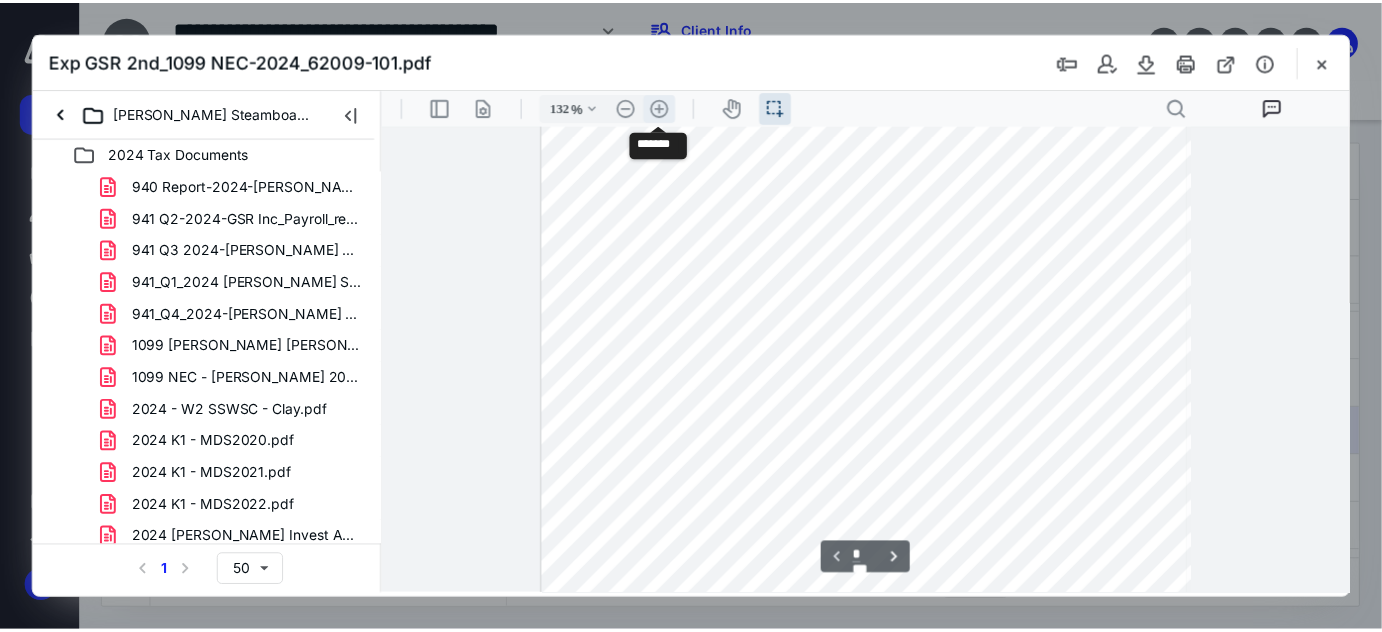 scroll, scrollTop: 352, scrollLeft: 0, axis: vertical 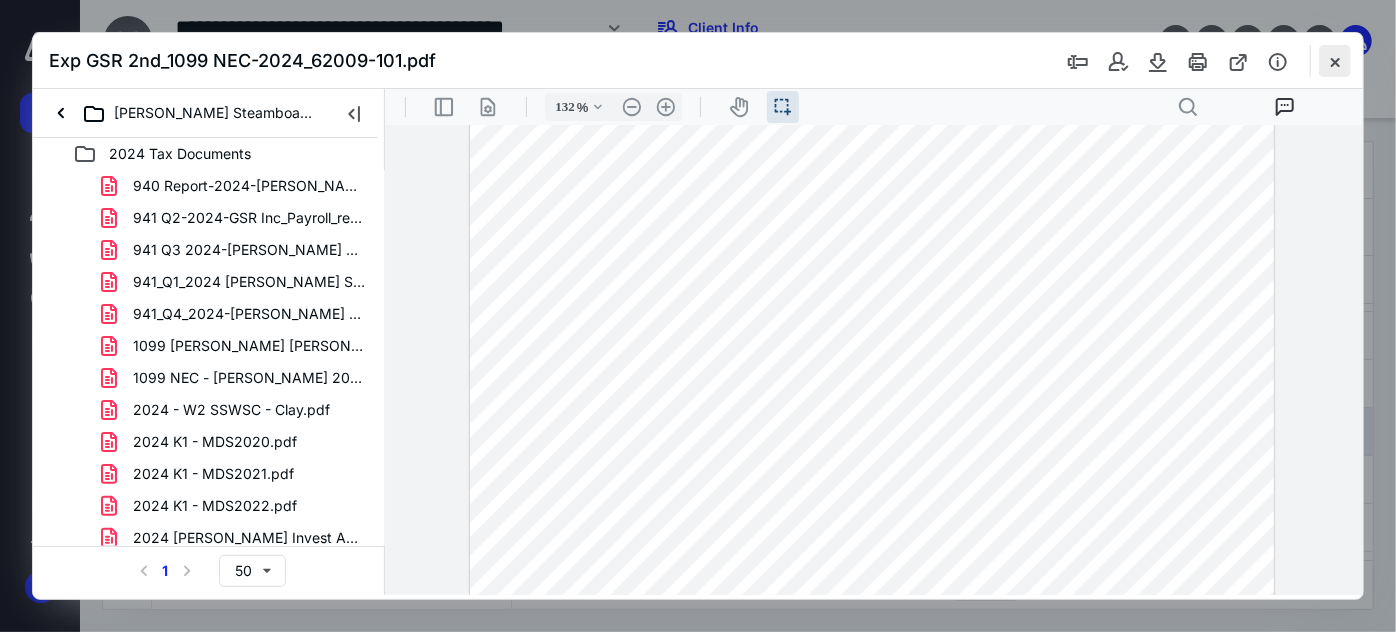 click at bounding box center [1335, 61] 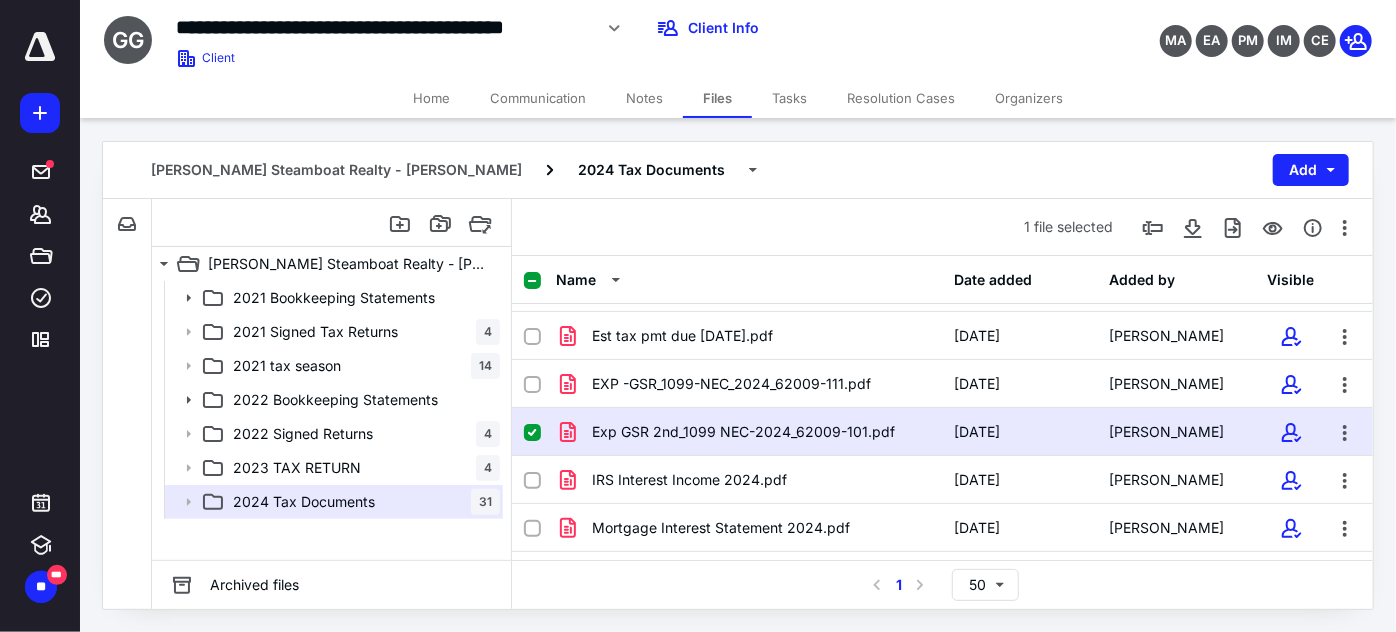 click on "Home" at bounding box center [431, 98] 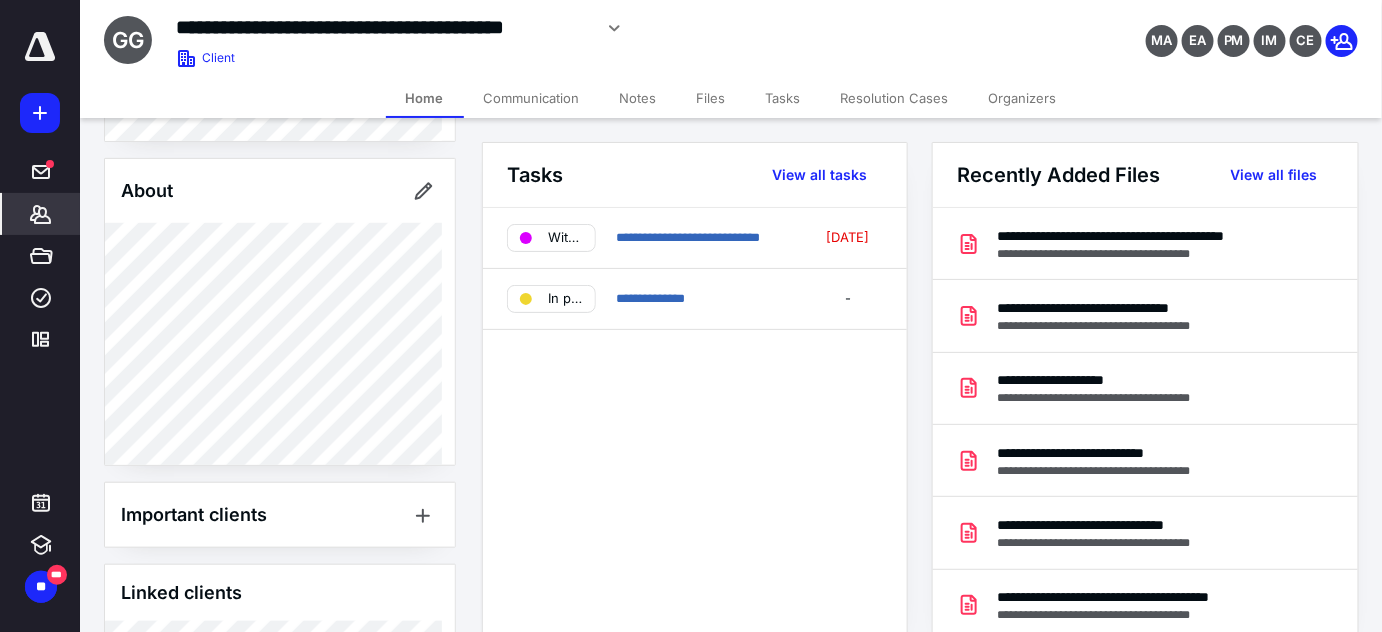scroll, scrollTop: 613, scrollLeft: 0, axis: vertical 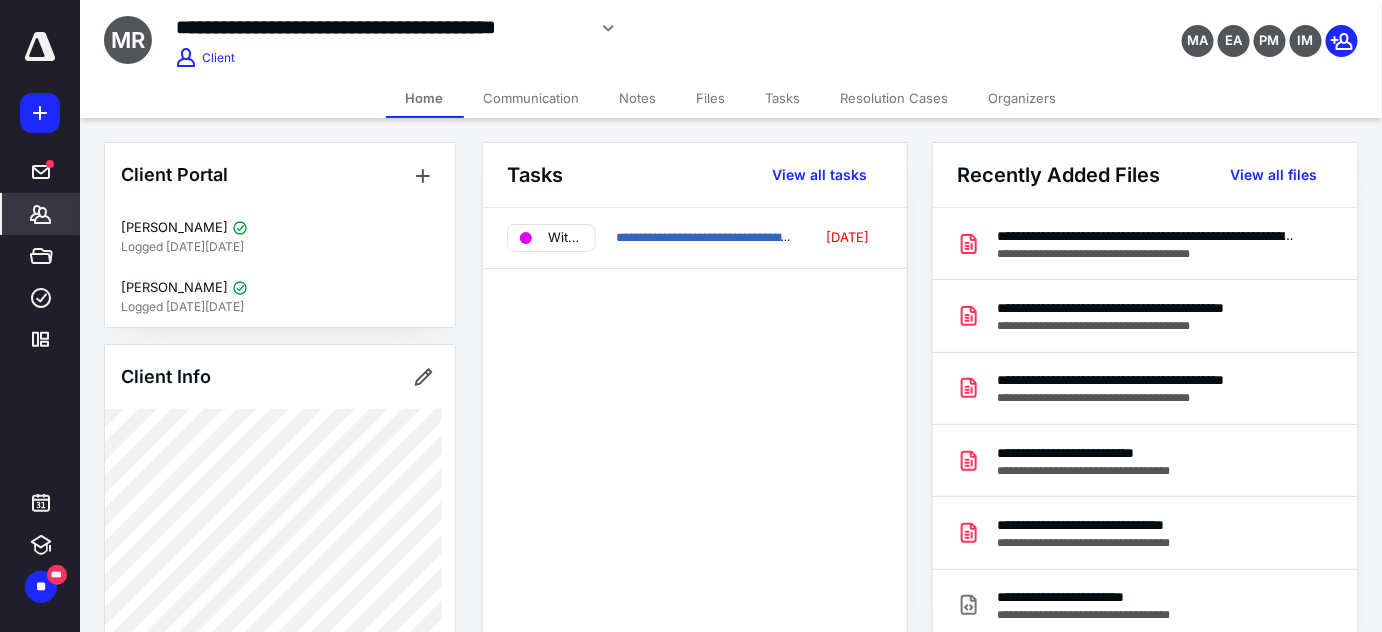 click on "Notes" at bounding box center [638, 98] 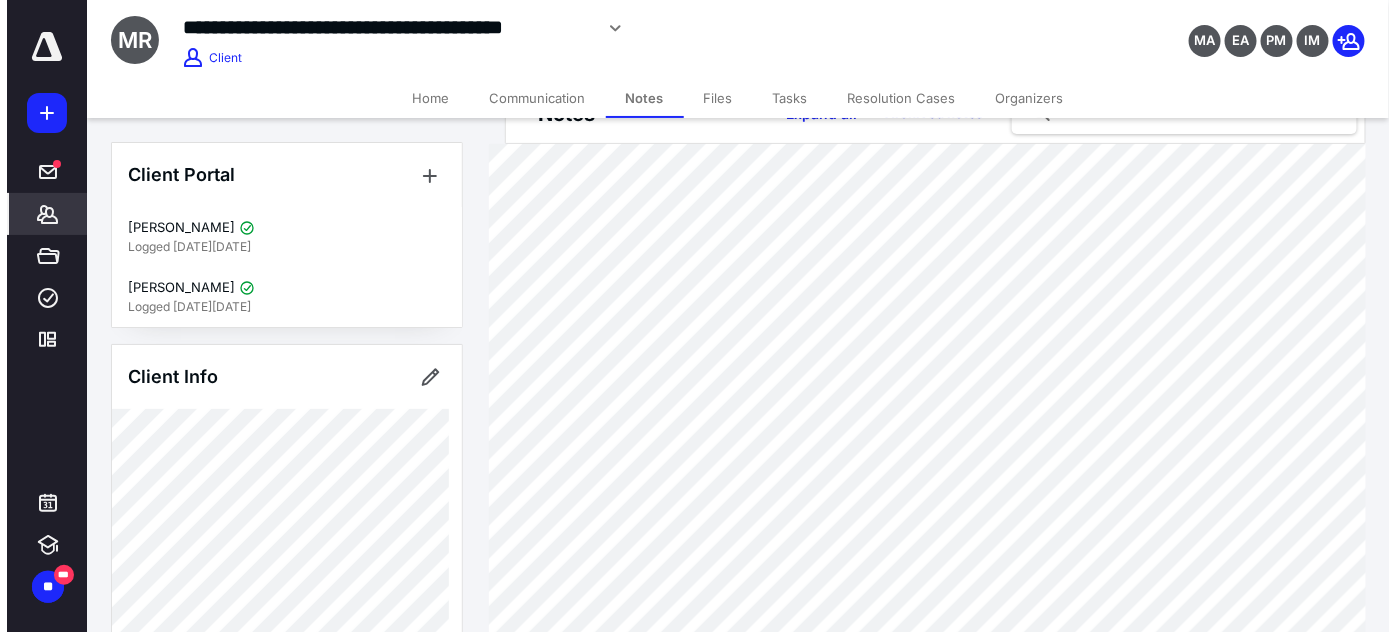 scroll, scrollTop: 0, scrollLeft: 0, axis: both 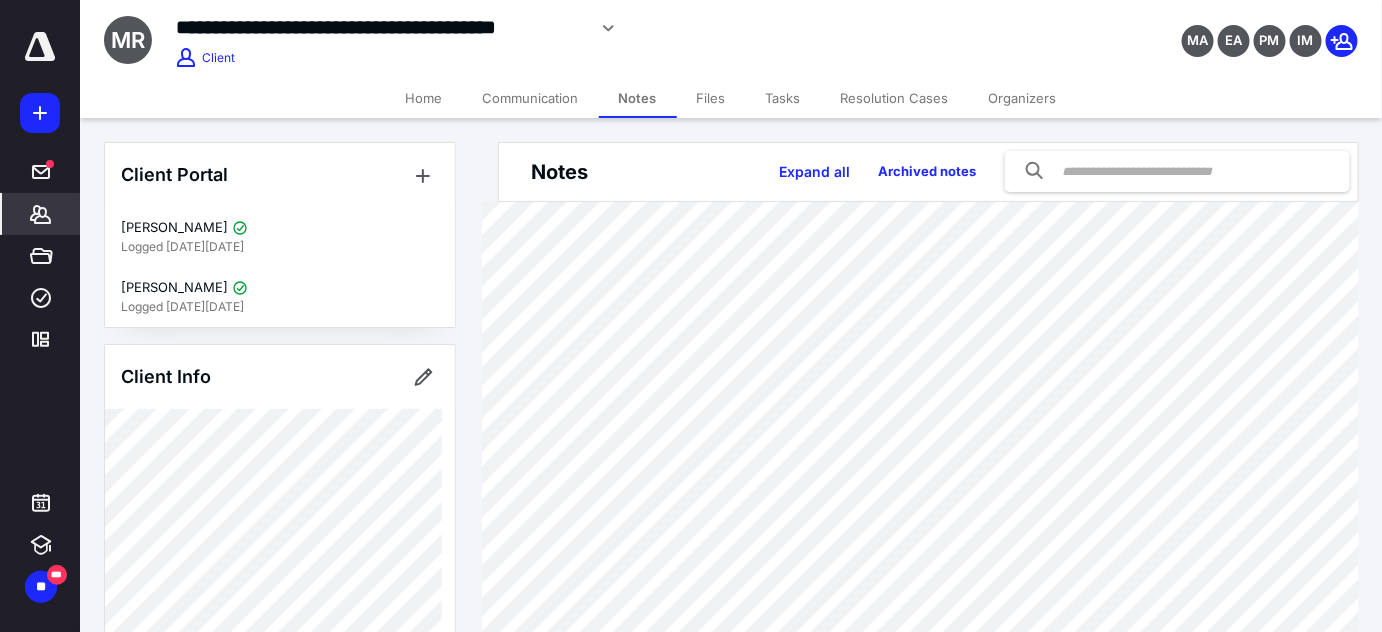 click on "Files" at bounding box center [711, 98] 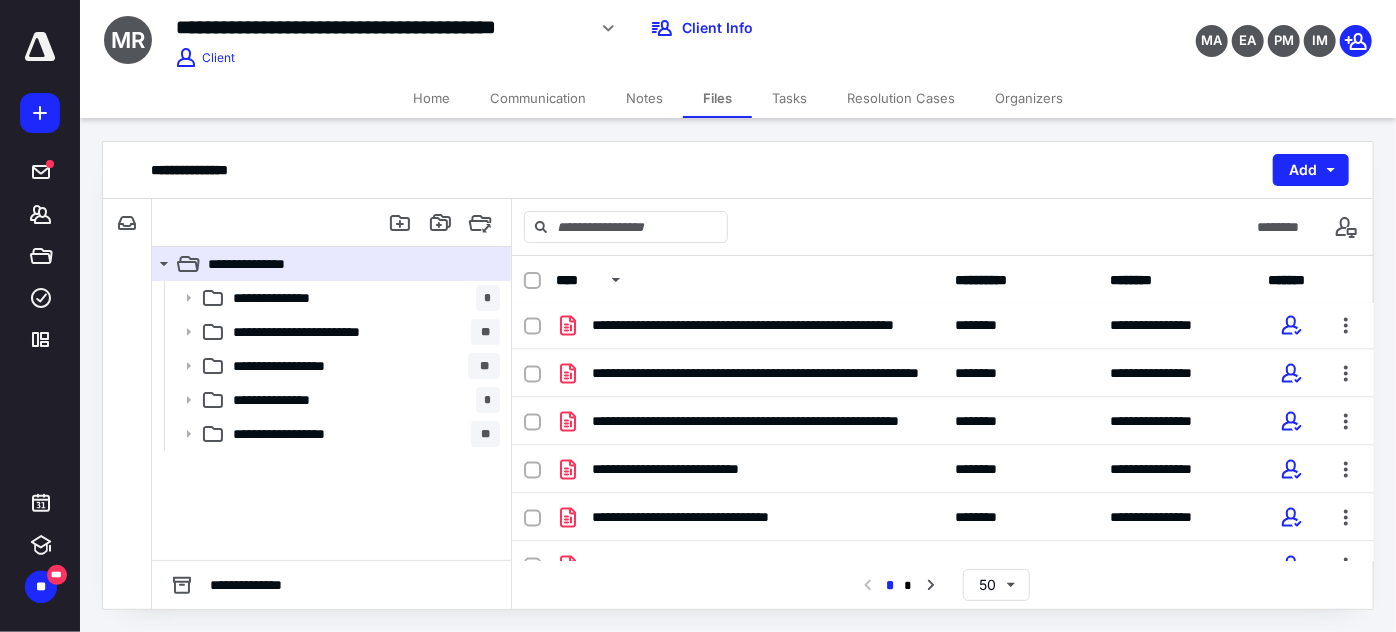 scroll, scrollTop: 2128, scrollLeft: 0, axis: vertical 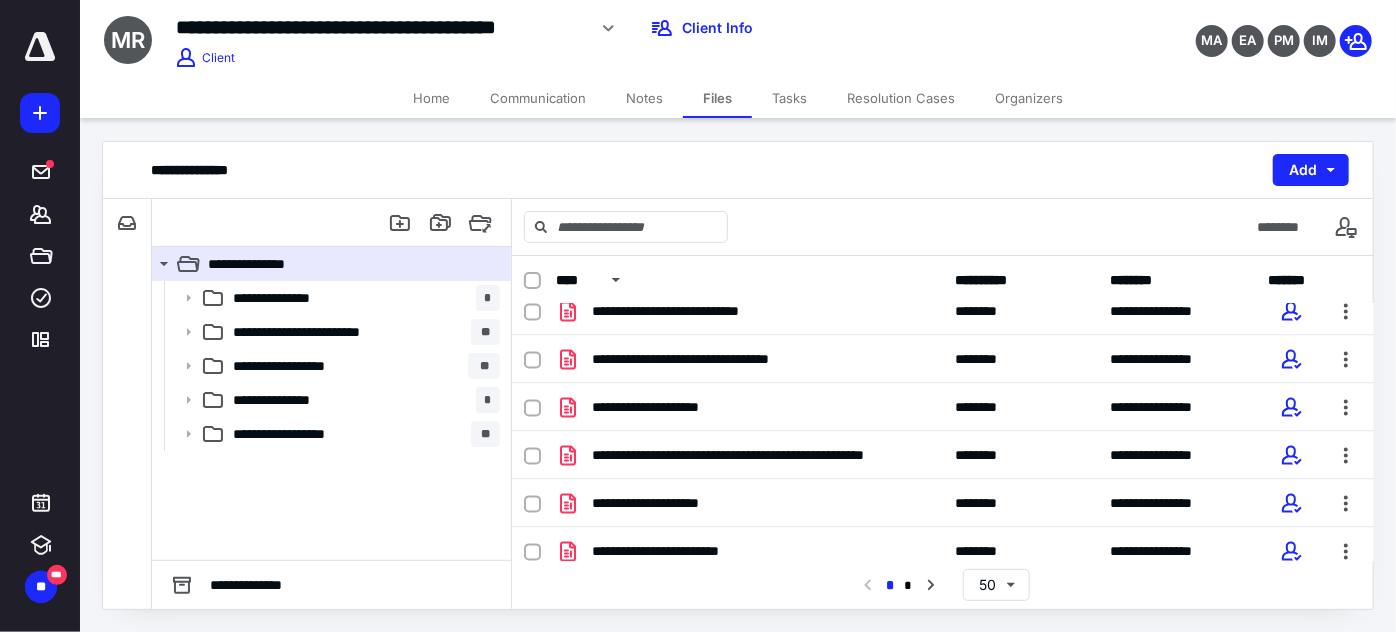 click on "Communication" at bounding box center [538, 98] 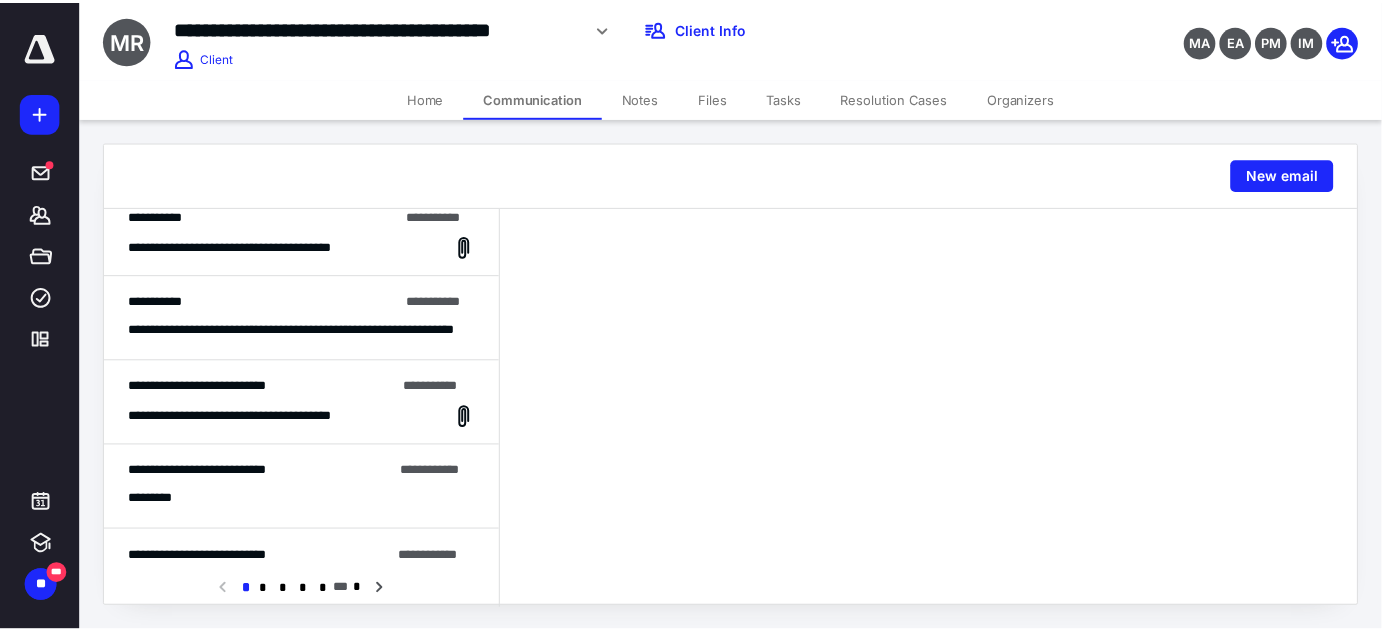 scroll, scrollTop: 0, scrollLeft: 0, axis: both 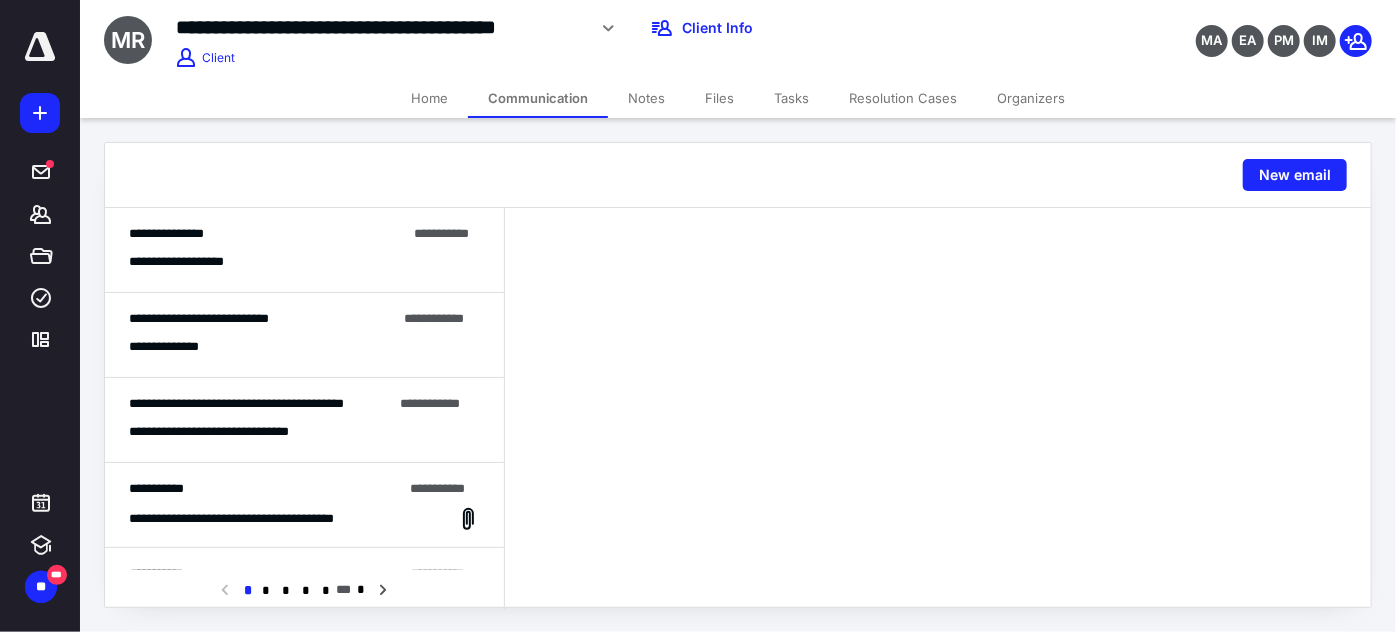click on "Home" at bounding box center (429, 98) 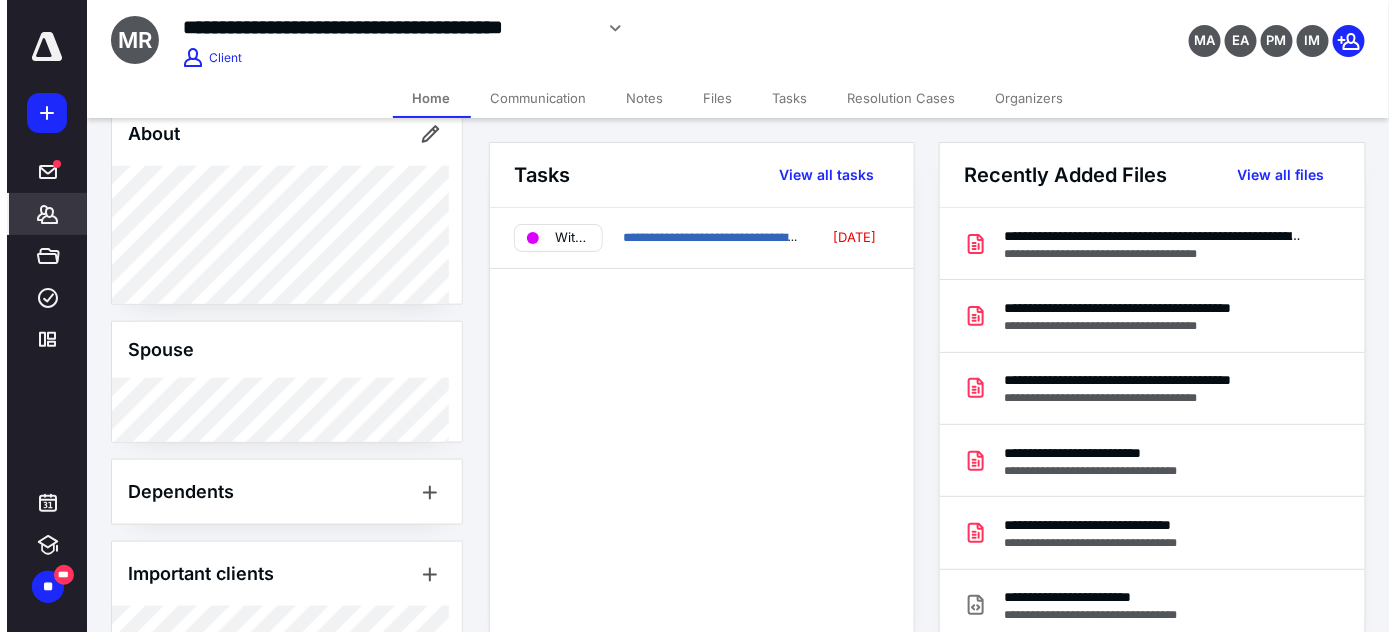 scroll, scrollTop: 636, scrollLeft: 0, axis: vertical 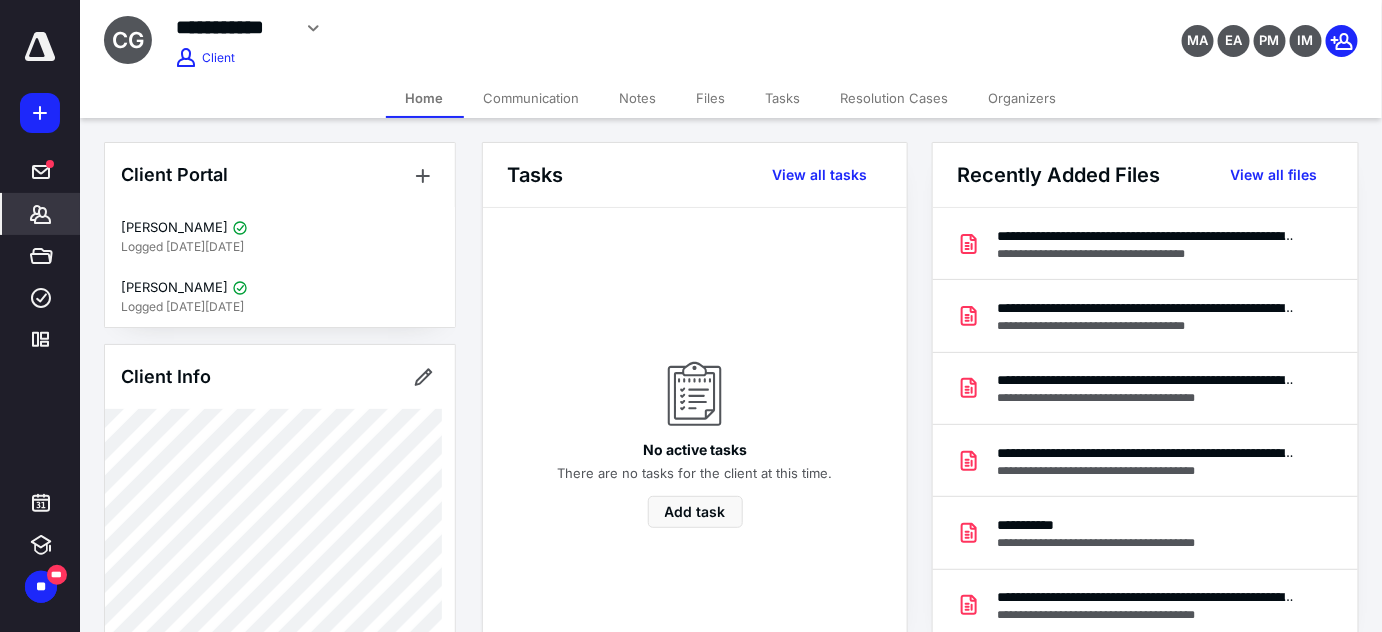 click on "Communication" at bounding box center (532, 98) 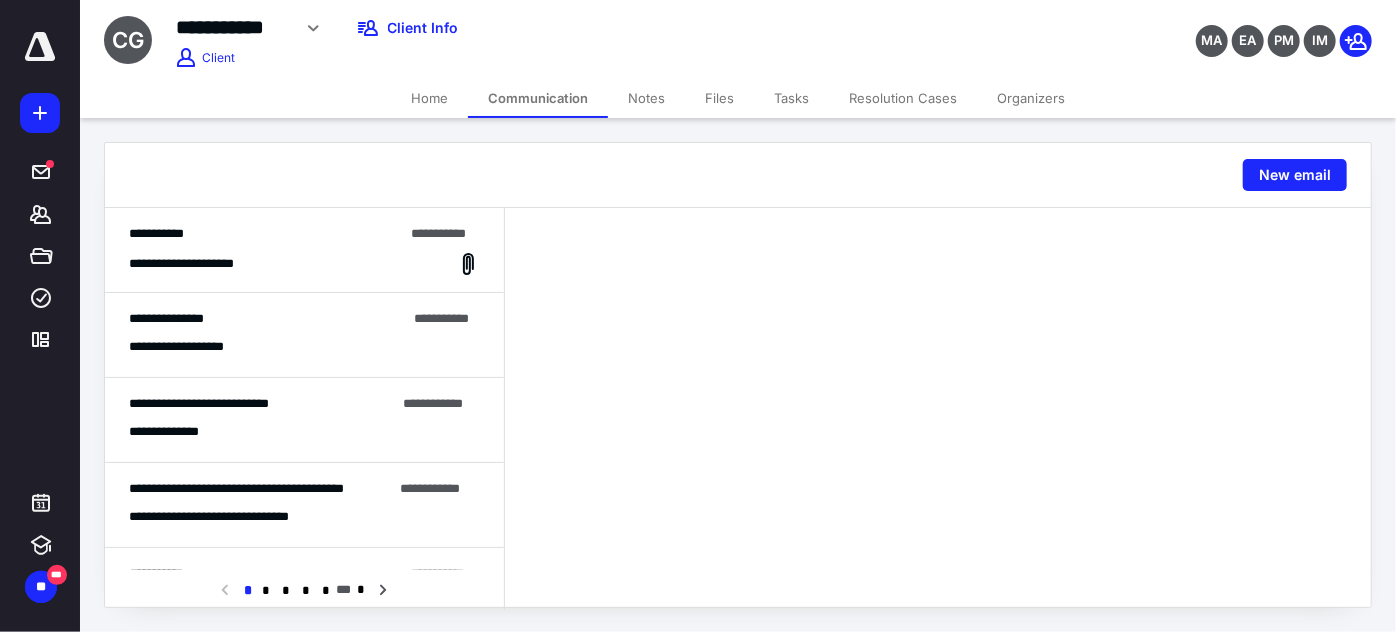 click on "**********" at bounding box center (304, 250) 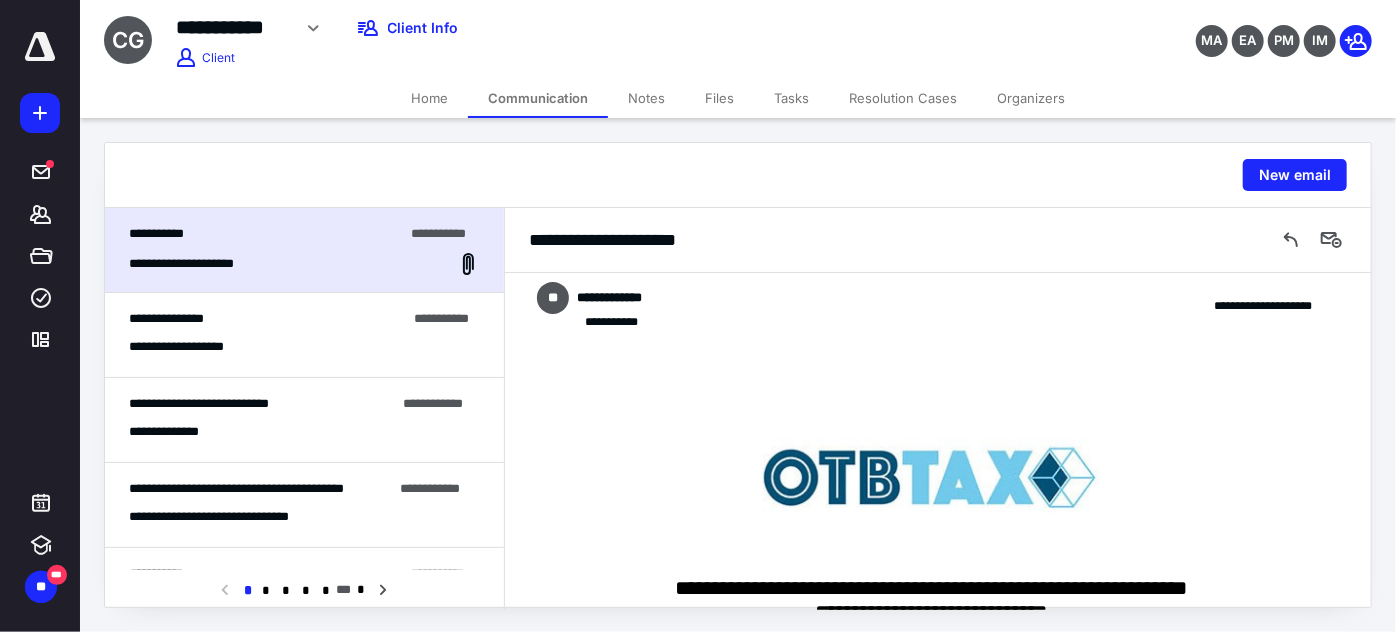 scroll, scrollTop: 0, scrollLeft: 0, axis: both 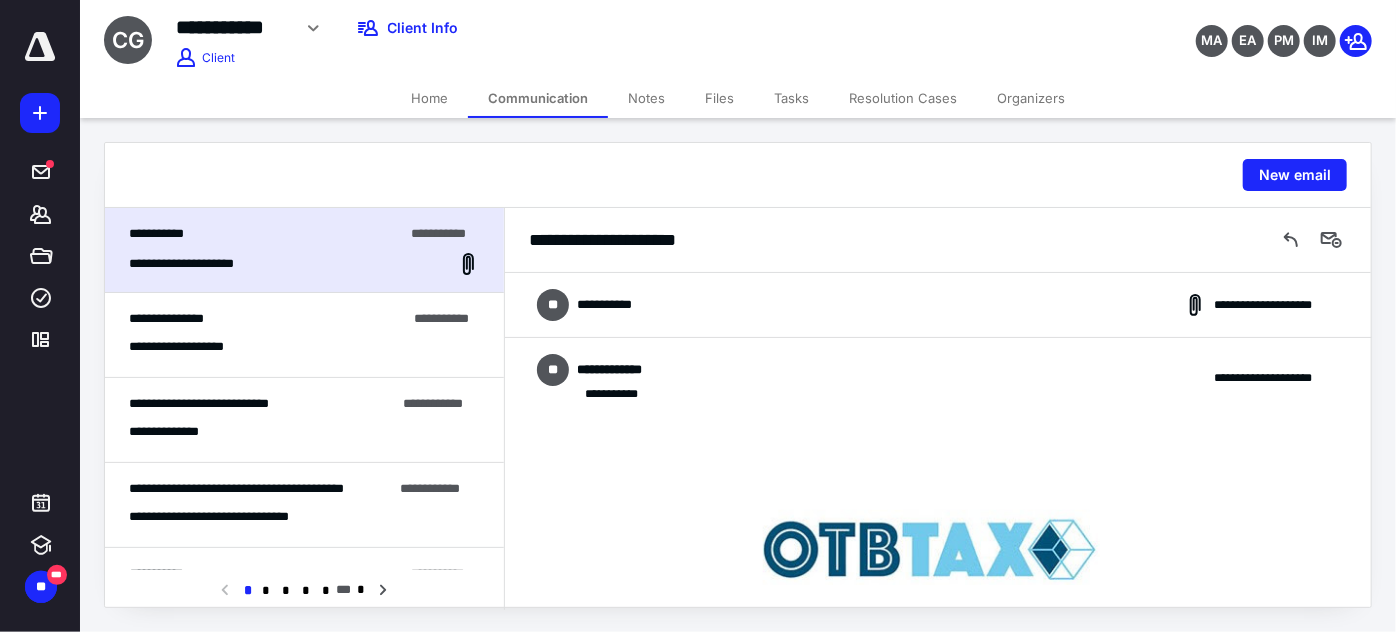 click on "**********" at bounding box center [267, 319] 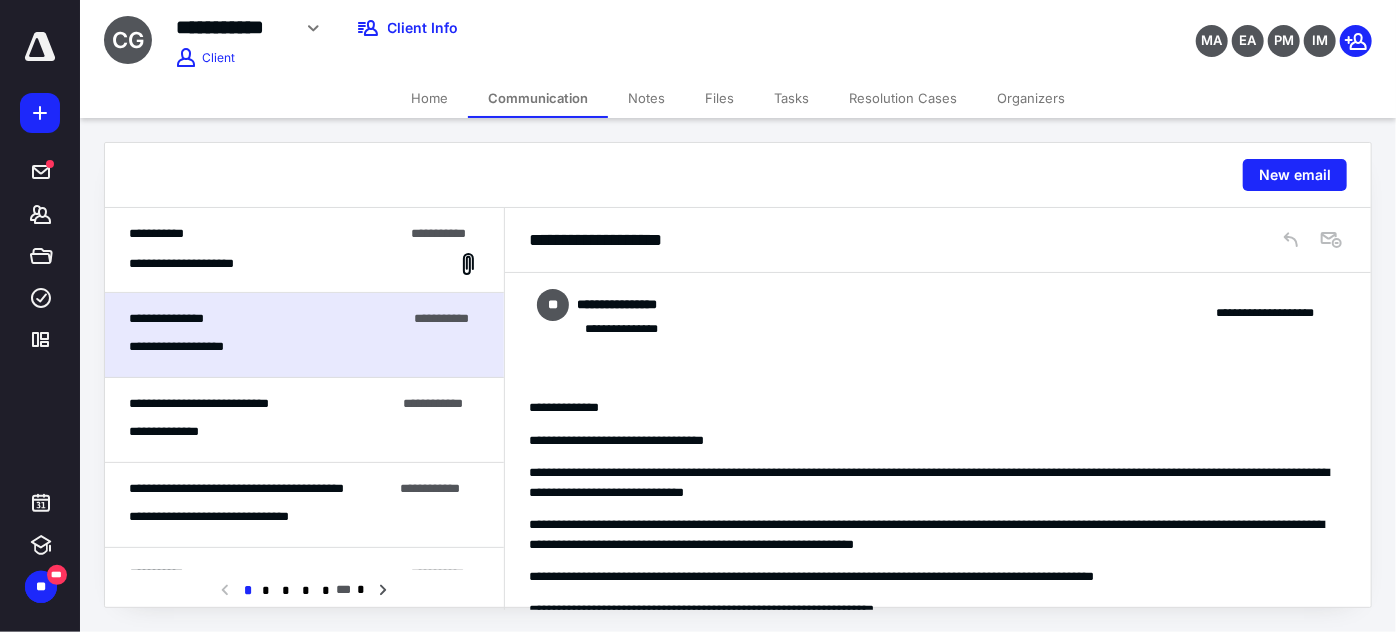 scroll, scrollTop: 298, scrollLeft: 0, axis: vertical 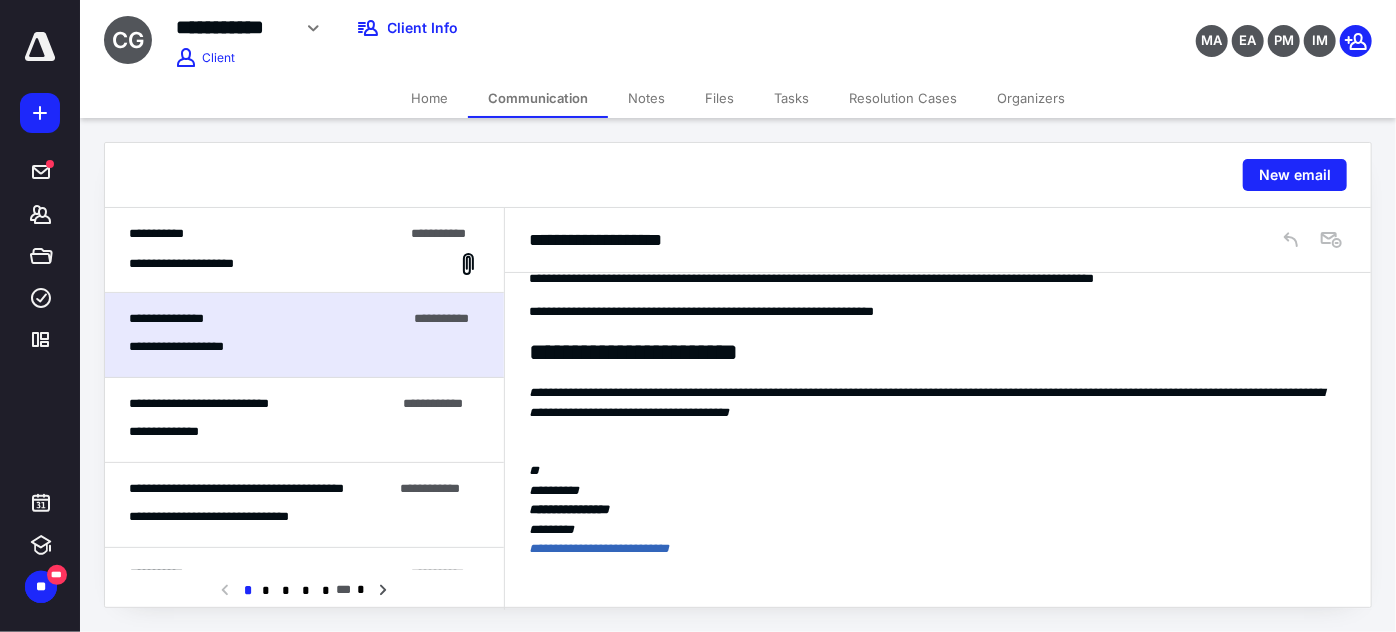 click on "**********" at bounding box center [304, 432] 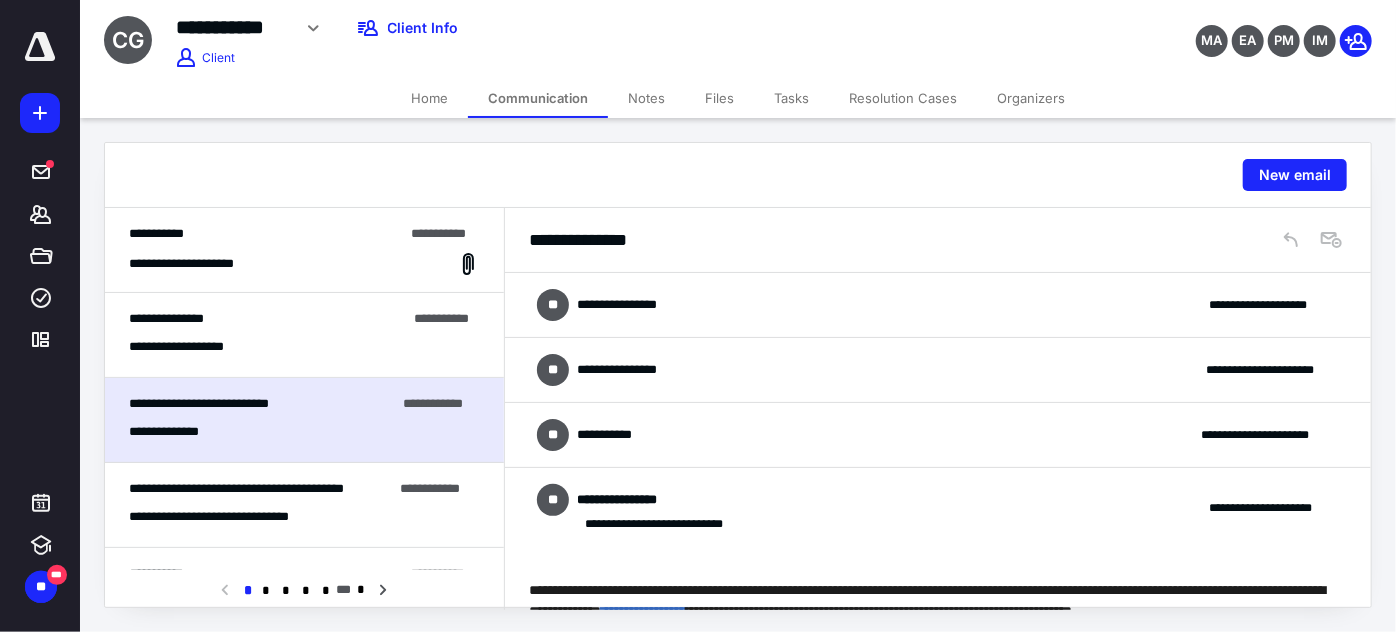 scroll, scrollTop: 83, scrollLeft: 0, axis: vertical 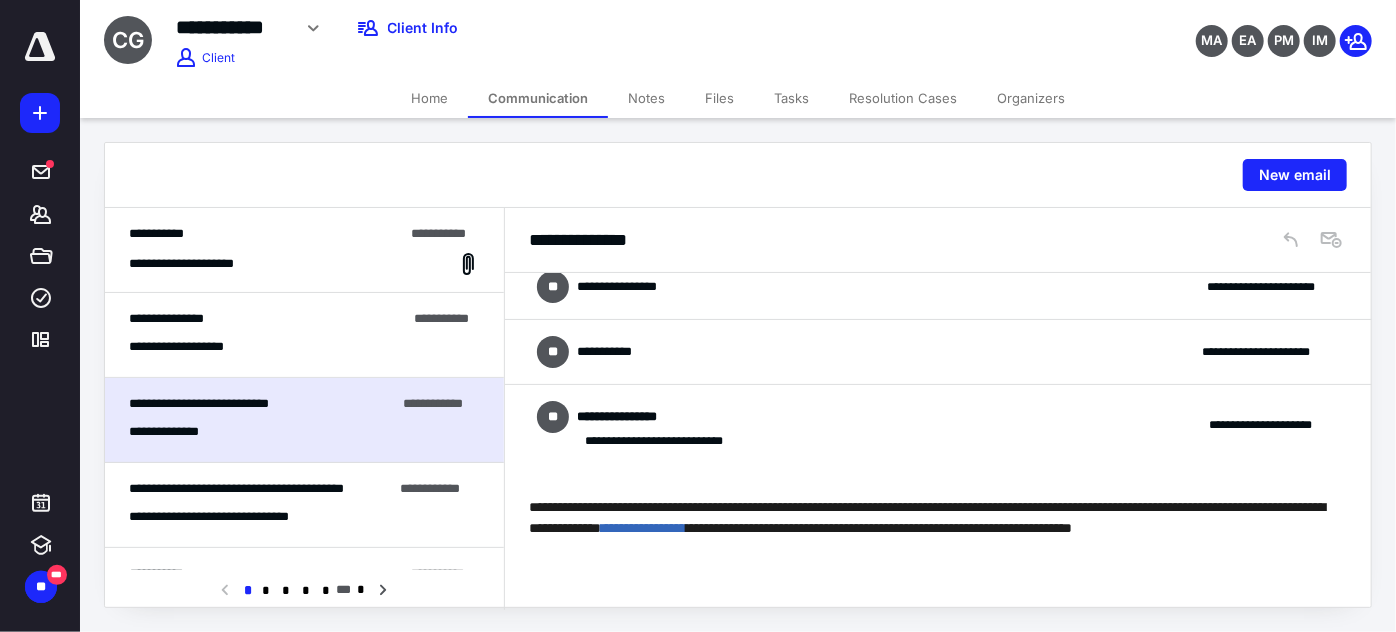 click on "**********" at bounding box center (938, 352) 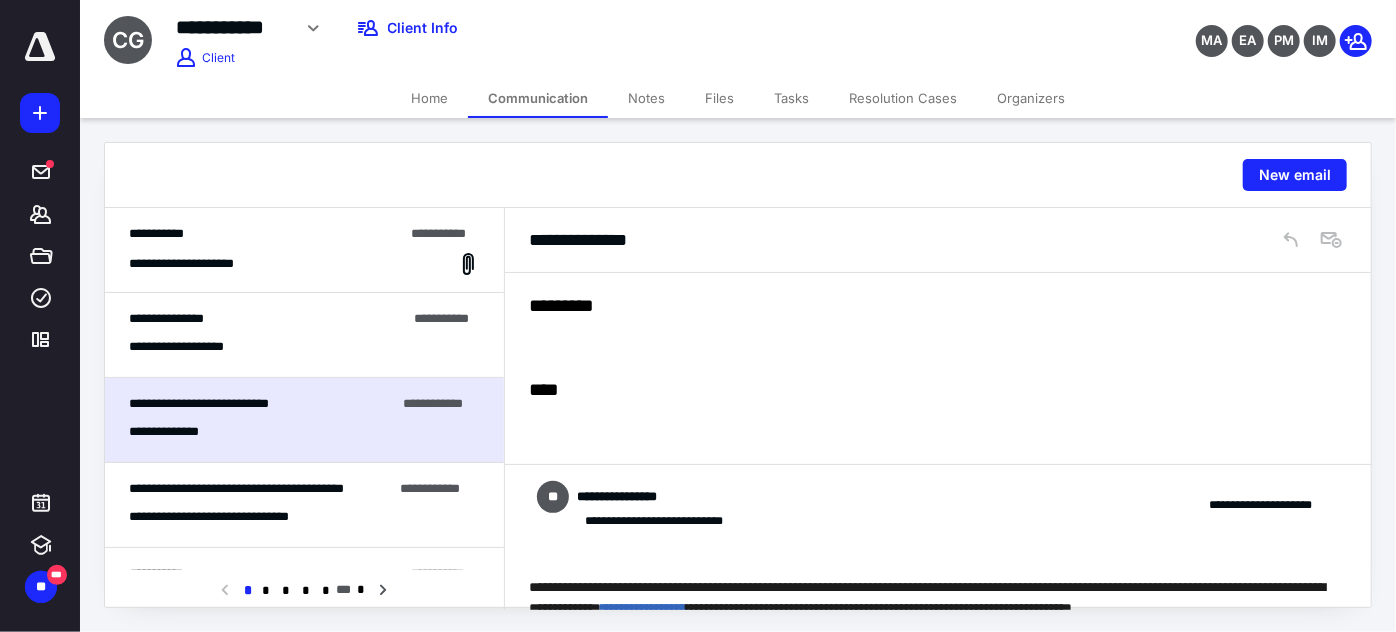 scroll, scrollTop: 528, scrollLeft: 0, axis: vertical 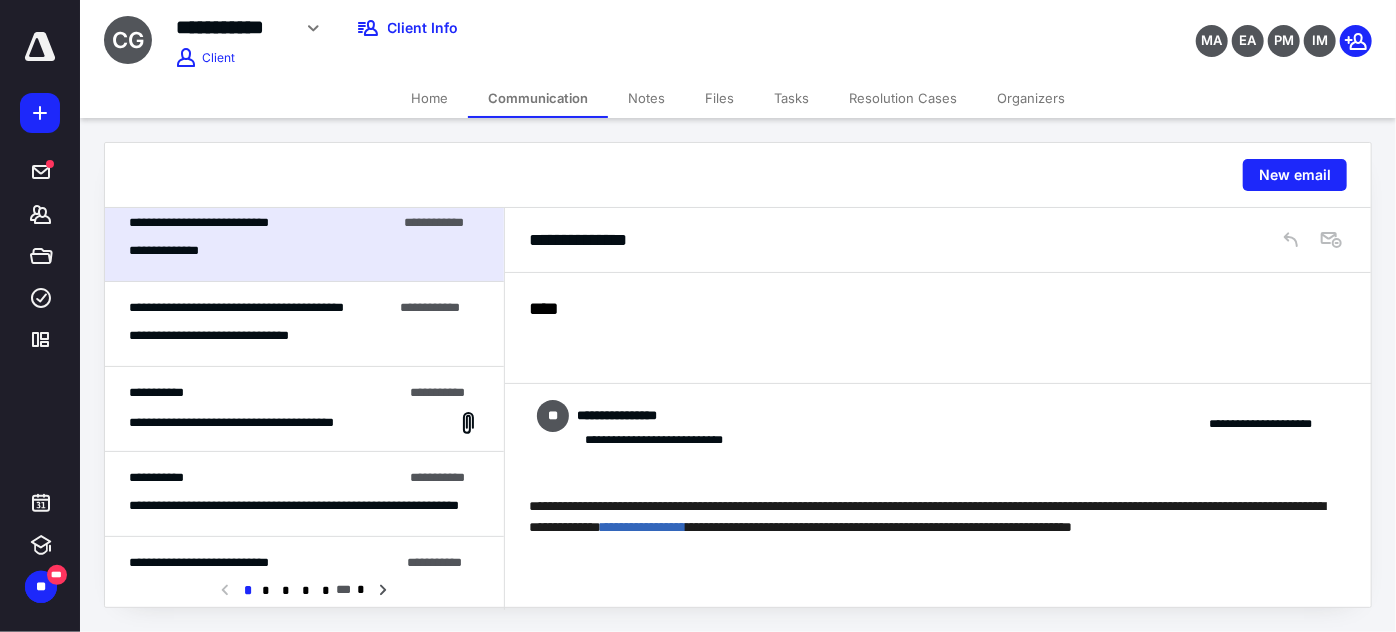 click on "**********" at bounding box center [265, 393] 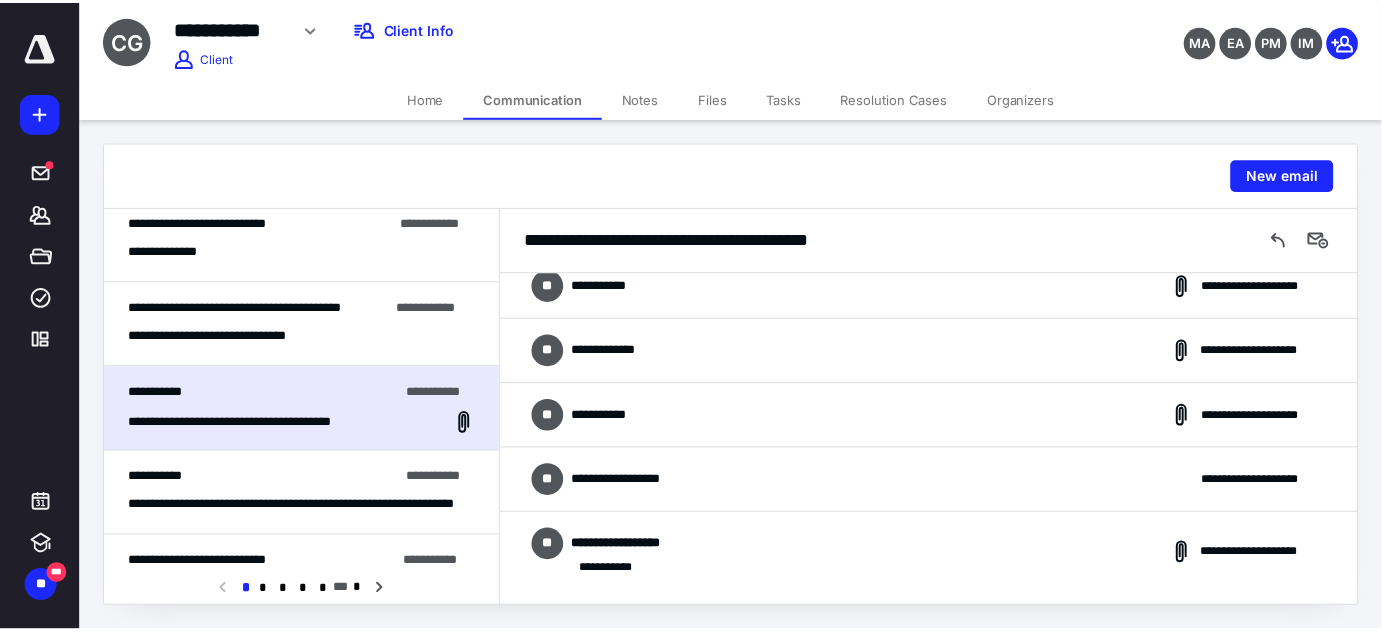 scroll, scrollTop: 0, scrollLeft: 0, axis: both 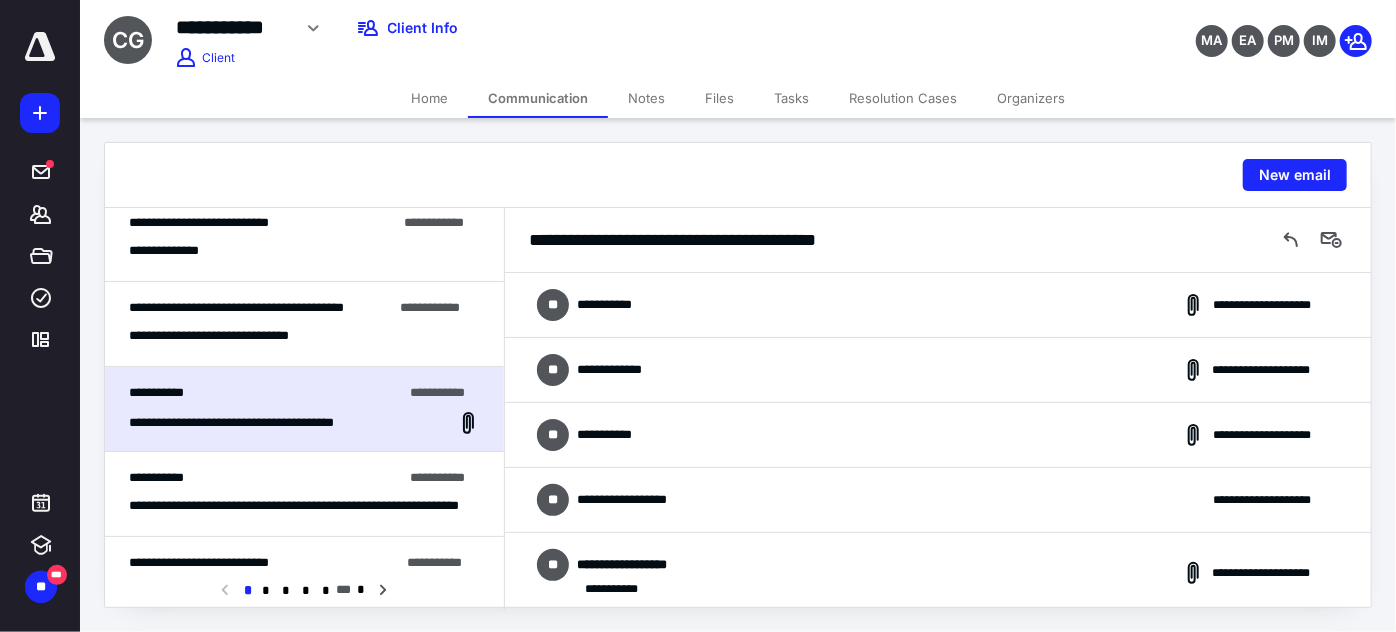 click on "Files" at bounding box center (719, 98) 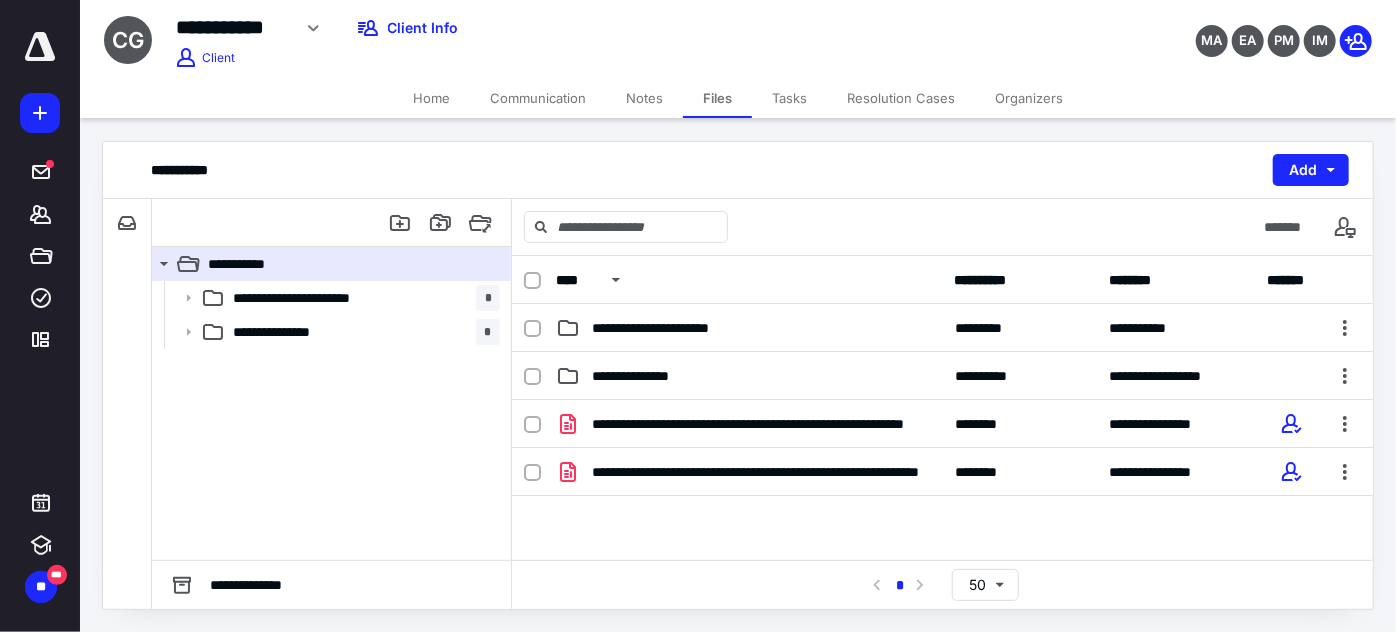 click on "Home" at bounding box center (431, 98) 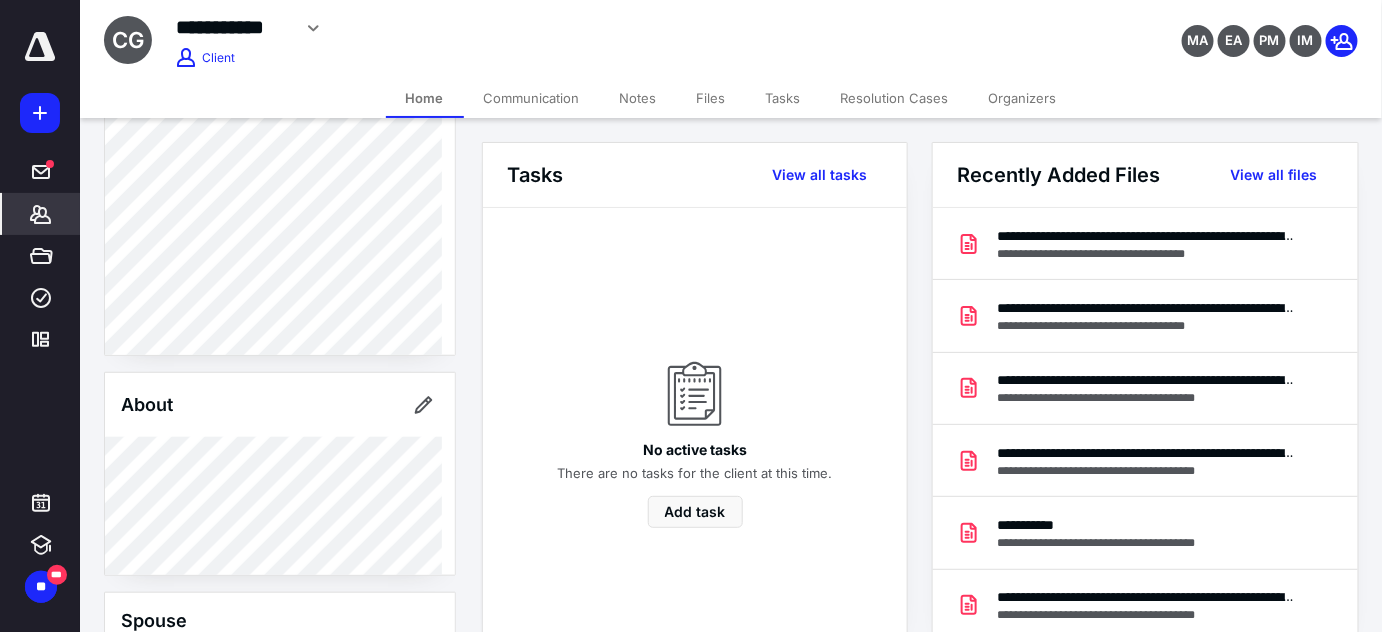 scroll, scrollTop: 711, scrollLeft: 0, axis: vertical 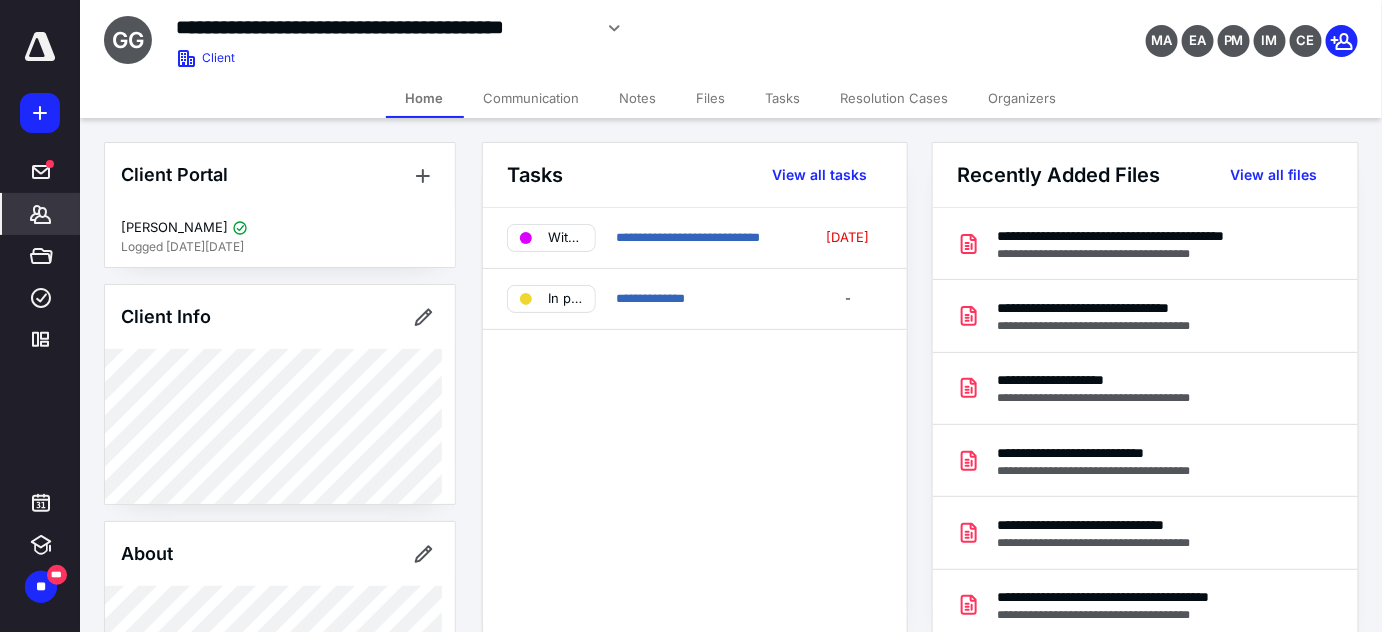 click on "Files" at bounding box center (711, 98) 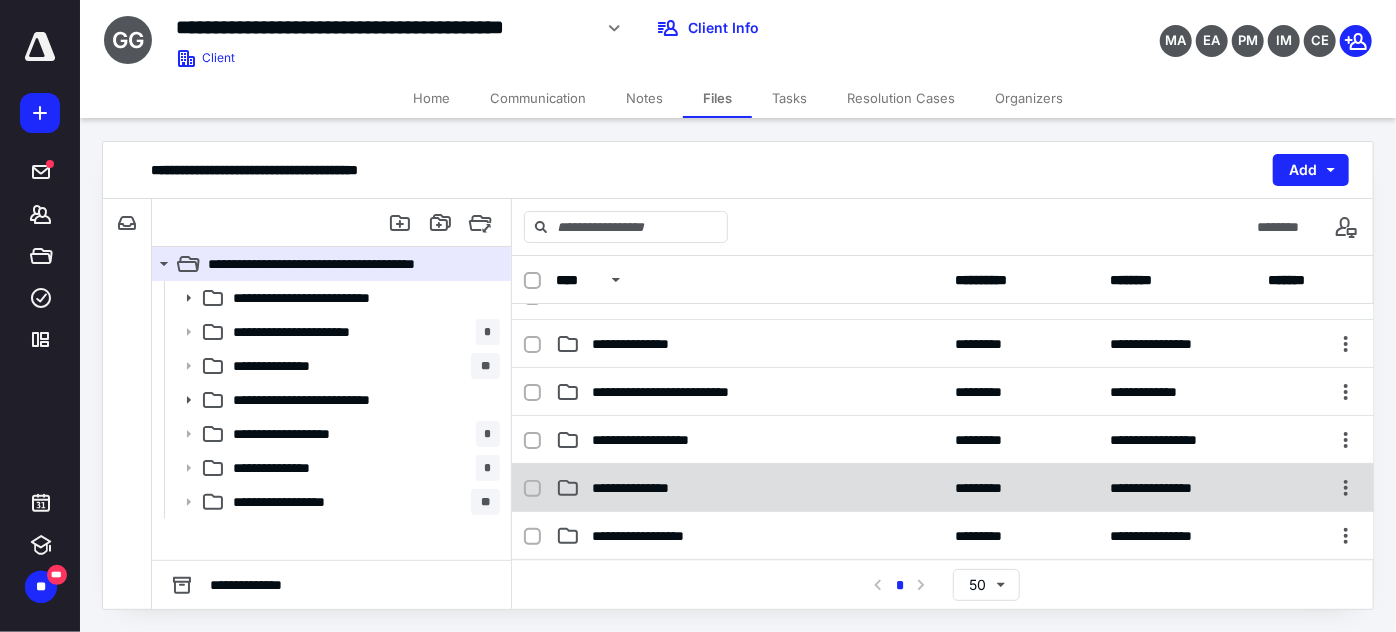 scroll, scrollTop: 181, scrollLeft: 0, axis: vertical 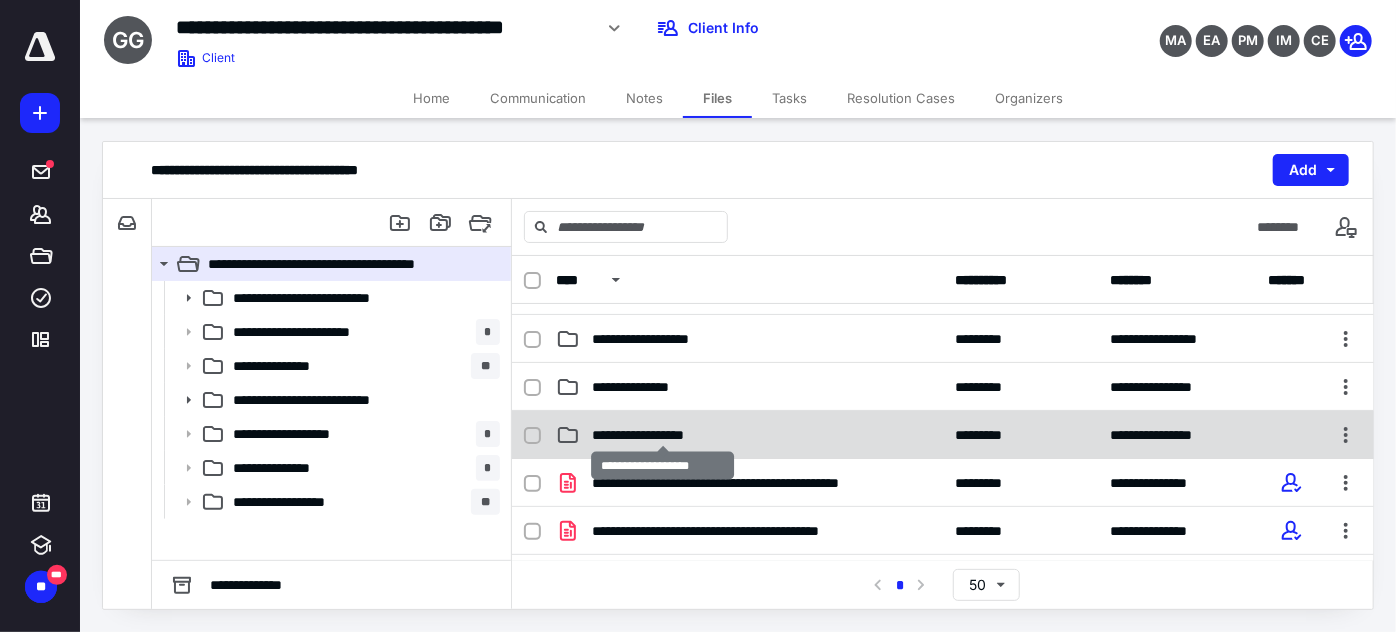 click on "**********" at bounding box center (662, 435) 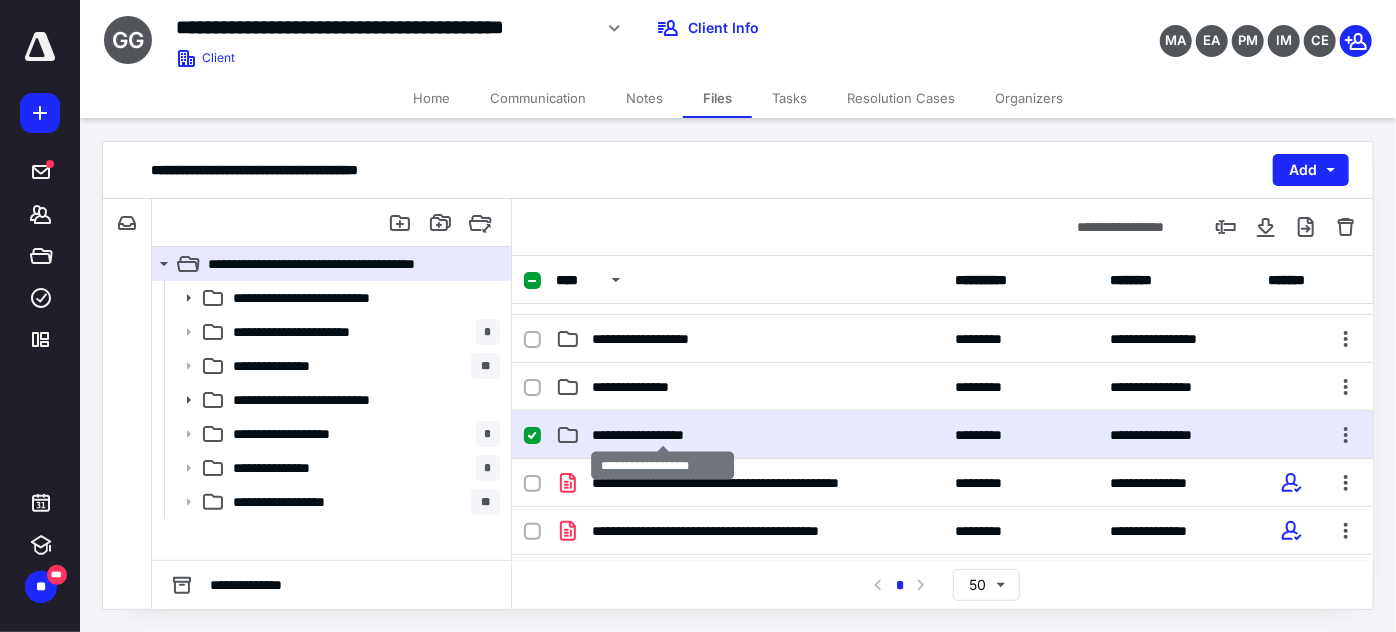 click on "**********" at bounding box center (662, 435) 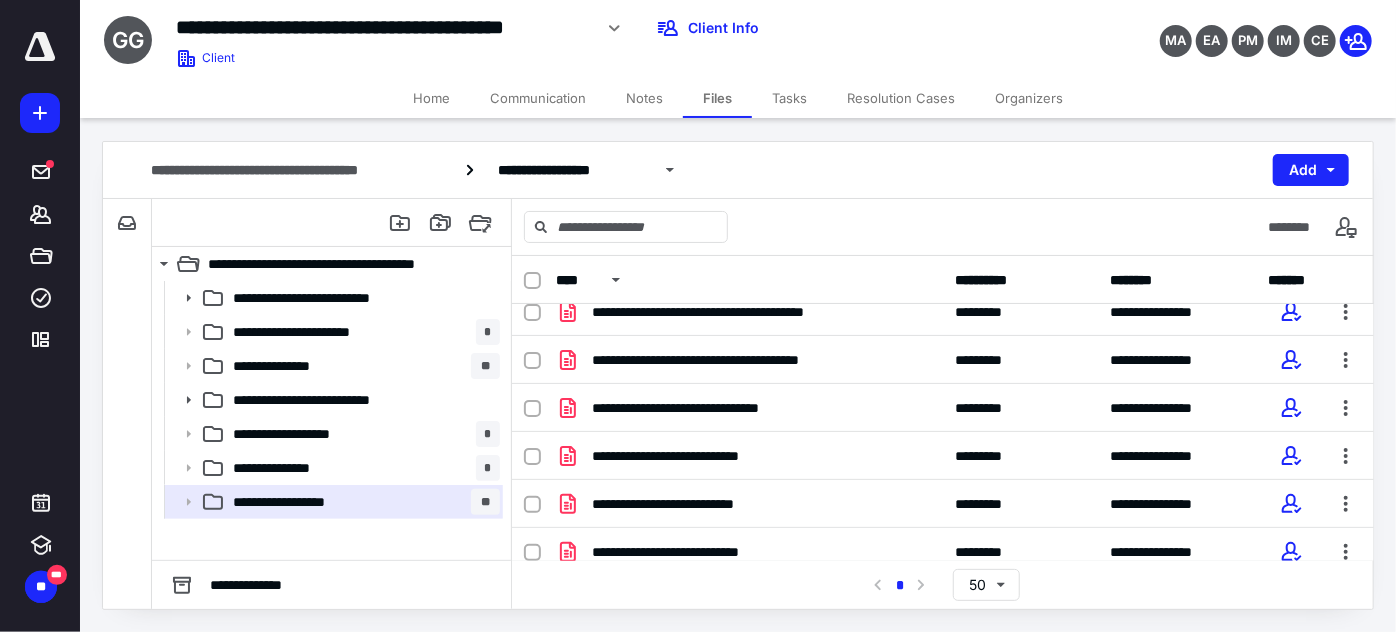 scroll, scrollTop: 636, scrollLeft: 0, axis: vertical 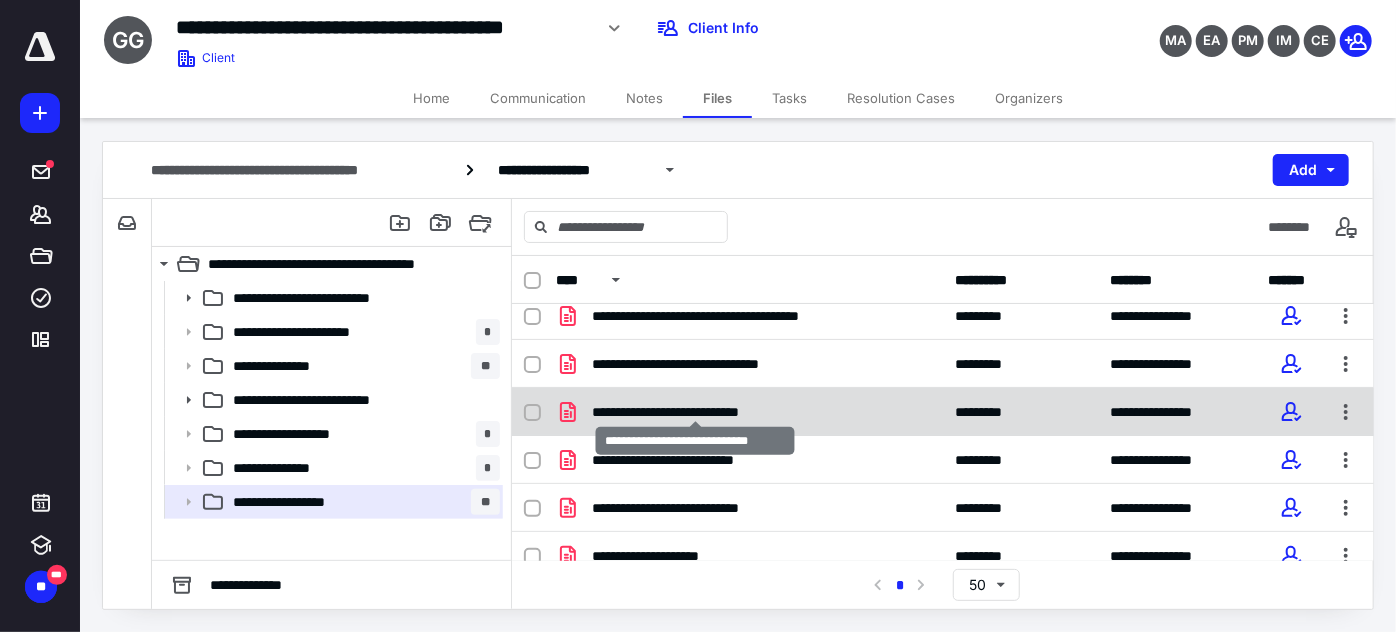 click on "**********" at bounding box center (696, 412) 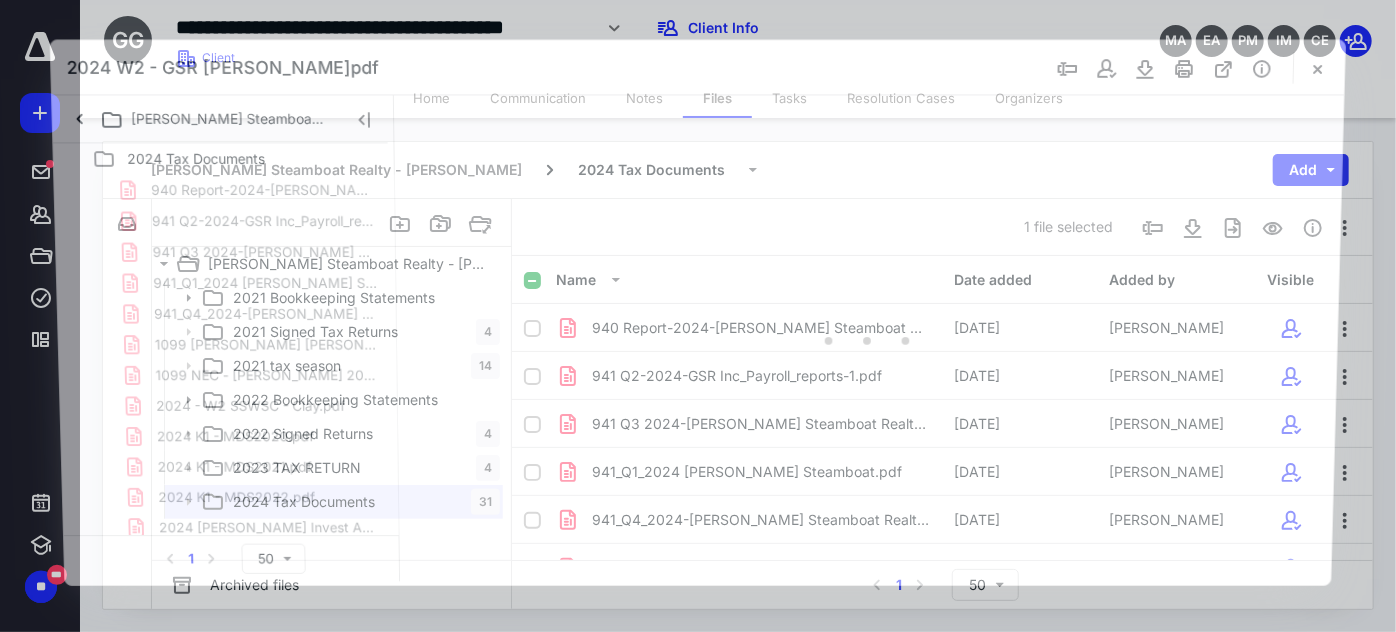 scroll, scrollTop: 636, scrollLeft: 0, axis: vertical 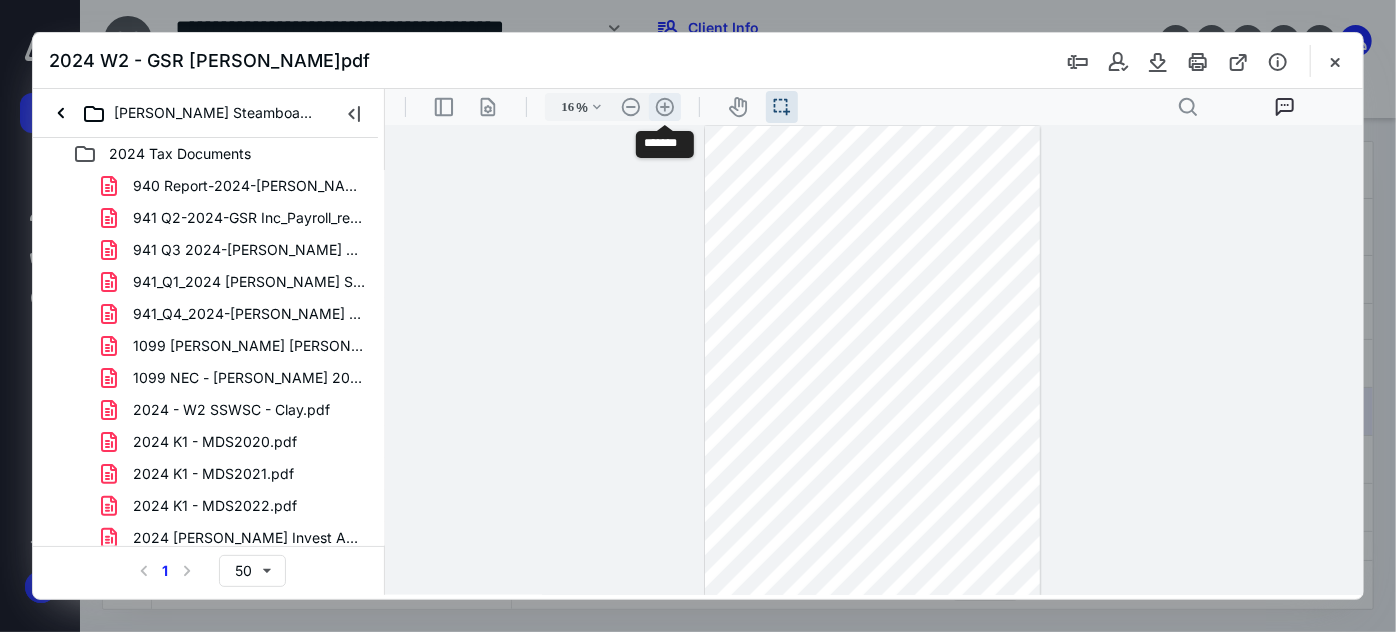 click on ".cls-1{fill:#abb0c4;} icon - header - zoom - in - line" at bounding box center (664, 106) 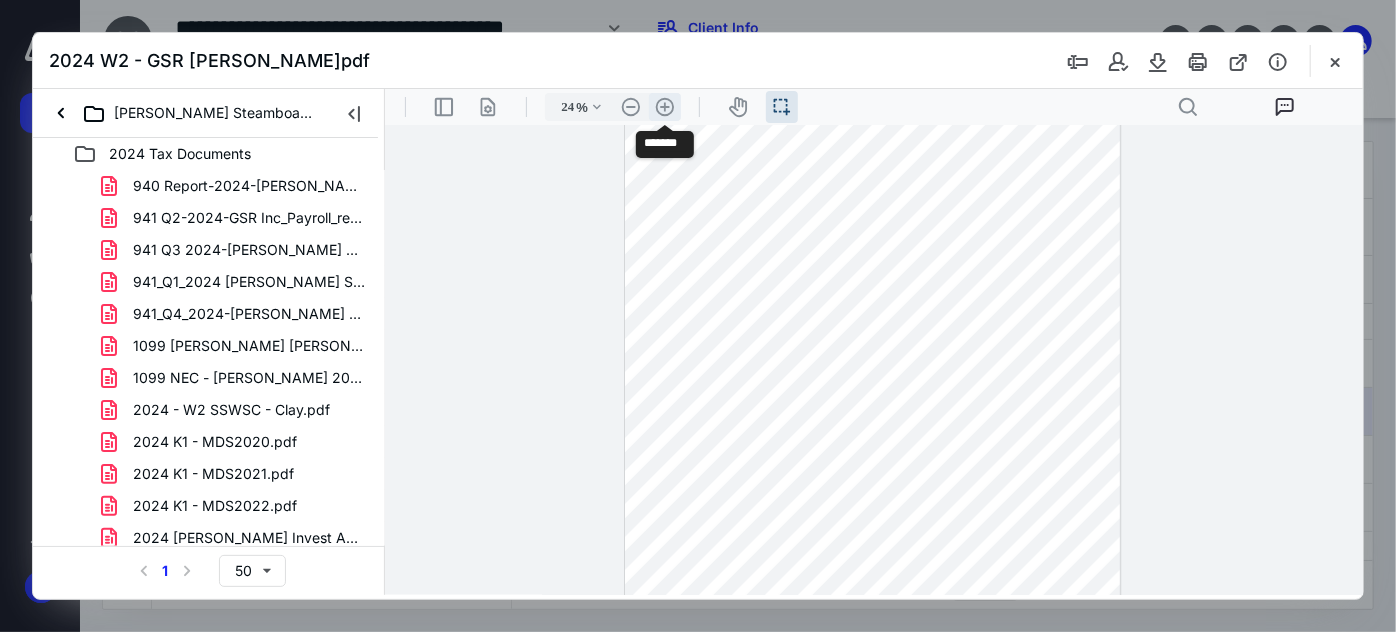 click on ".cls-1{fill:#abb0c4;} icon - header - zoom - in - line" at bounding box center [664, 106] 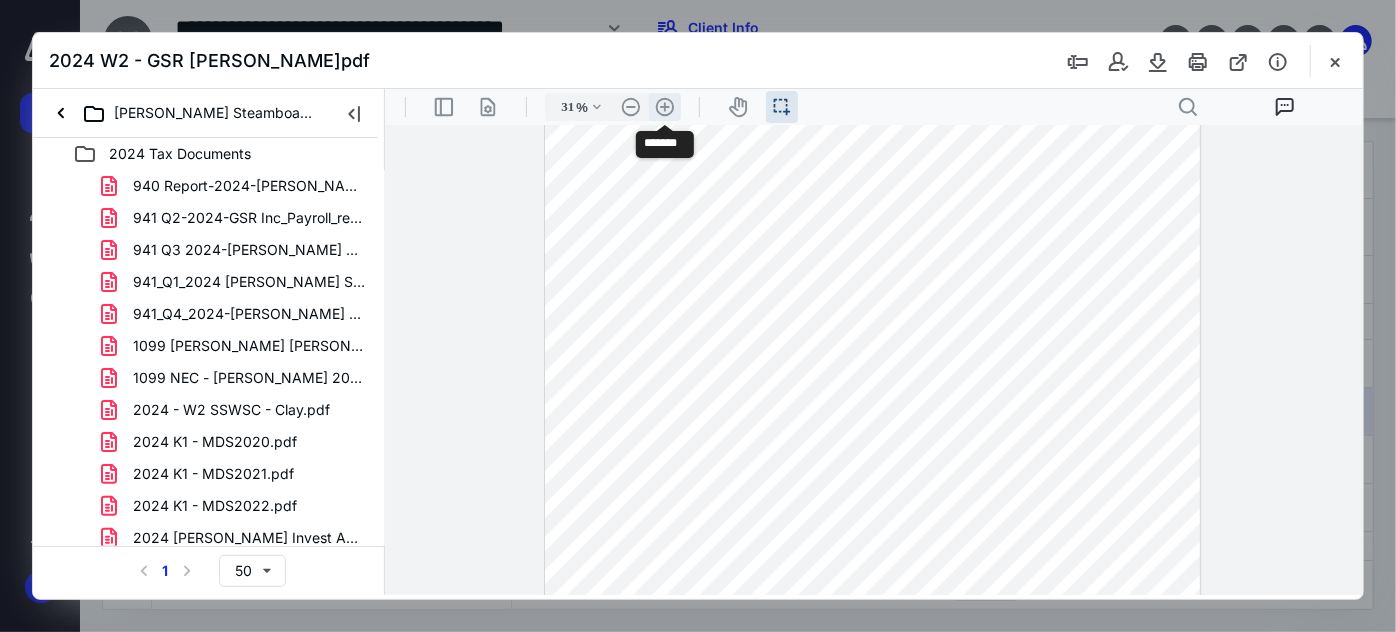 scroll, scrollTop: 309, scrollLeft: 0, axis: vertical 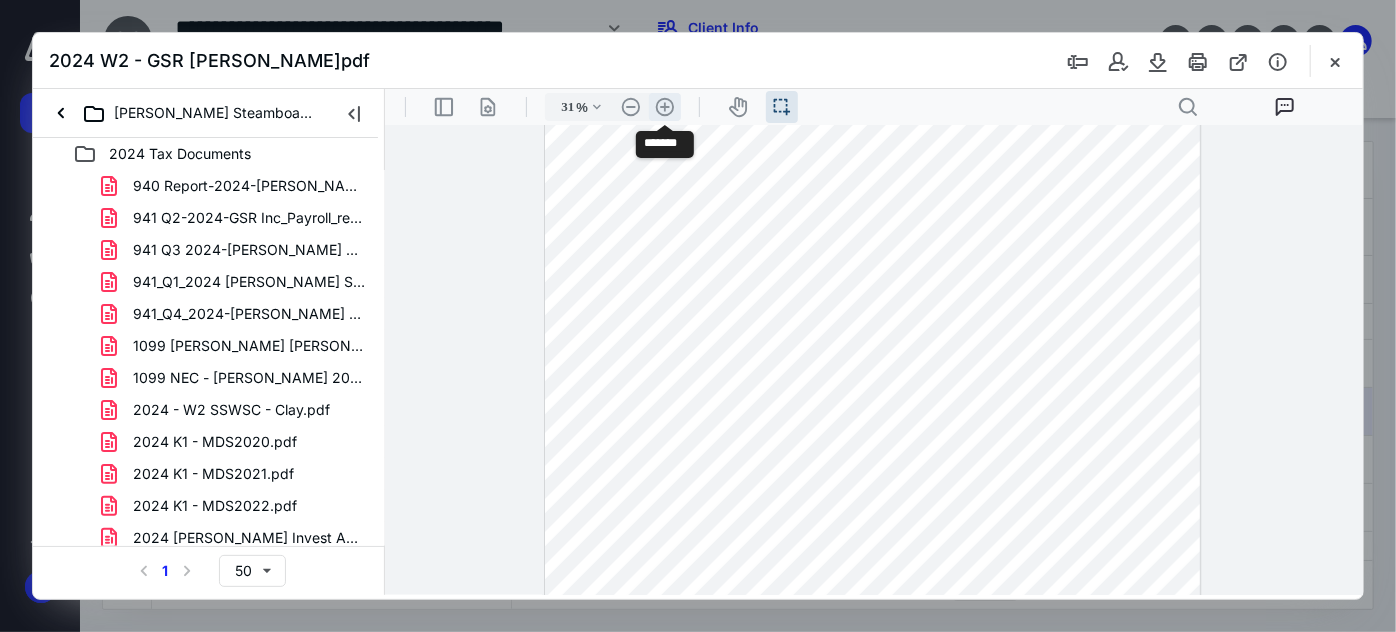 click on ".cls-1{fill:#abb0c4;} icon - header - zoom - in - line" at bounding box center (664, 106) 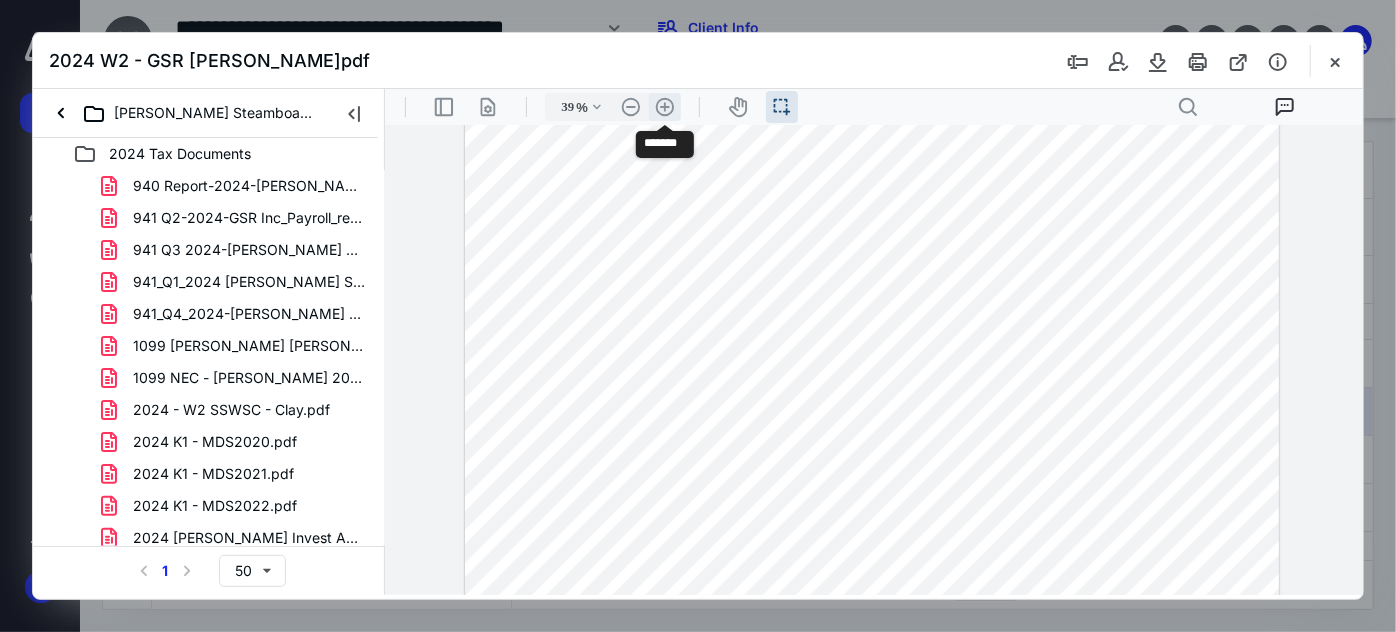 click on ".cls-1{fill:#abb0c4;} icon - header - zoom - in - line" at bounding box center (664, 106) 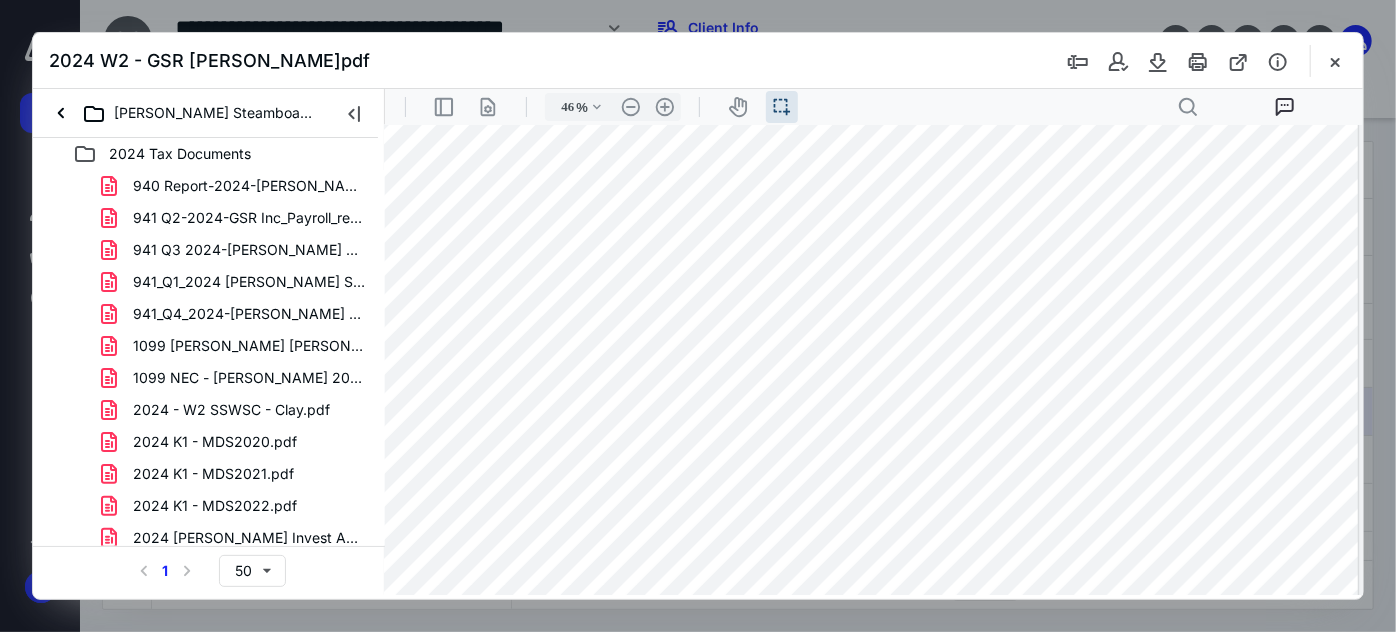 scroll, scrollTop: 0, scrollLeft: 6, axis: horizontal 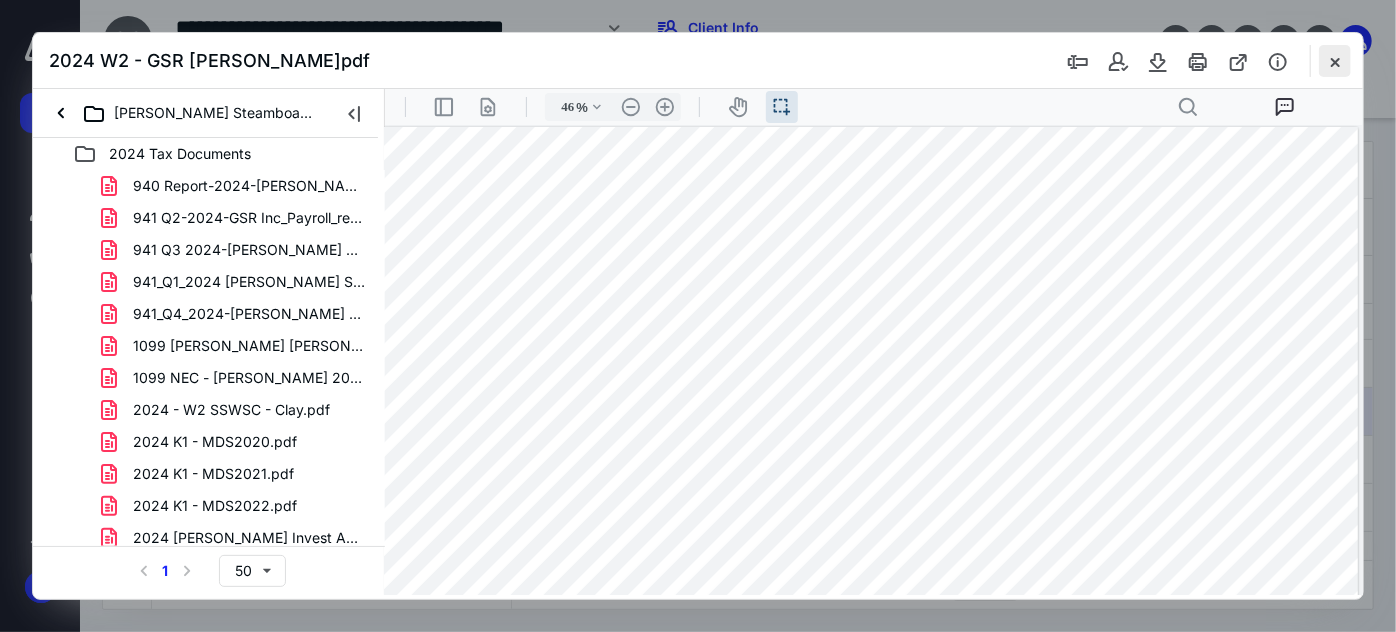 click at bounding box center [1335, 61] 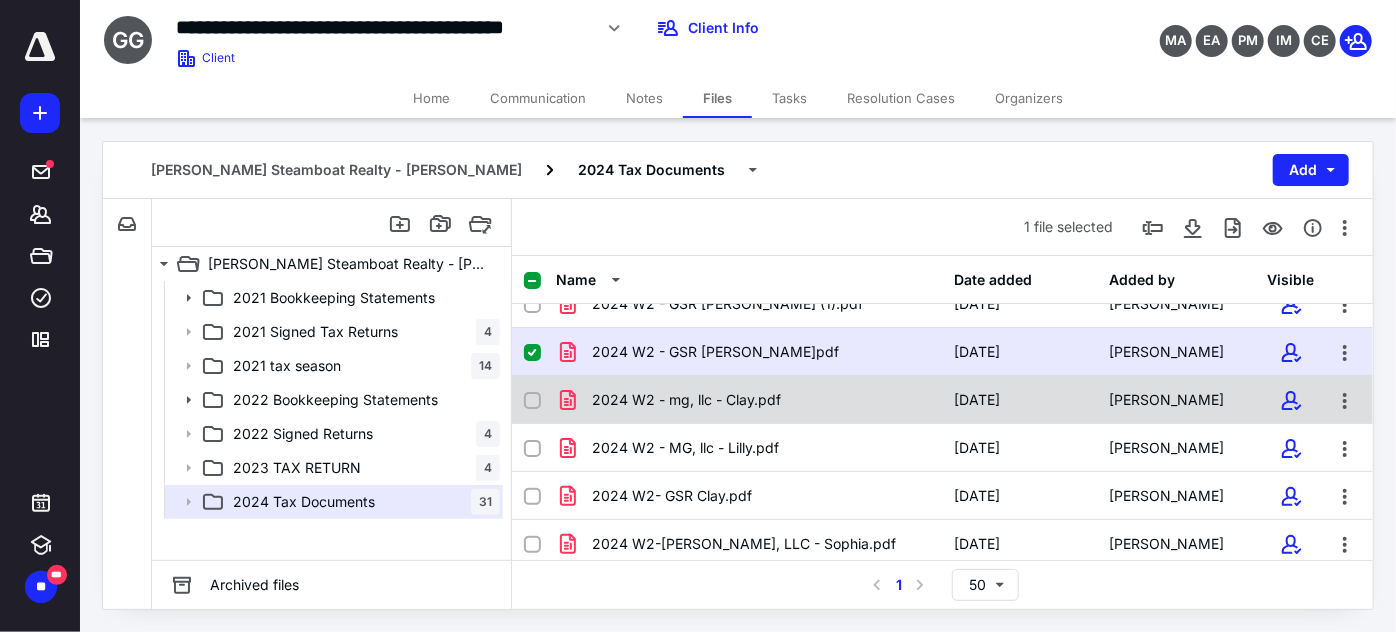 scroll, scrollTop: 727, scrollLeft: 0, axis: vertical 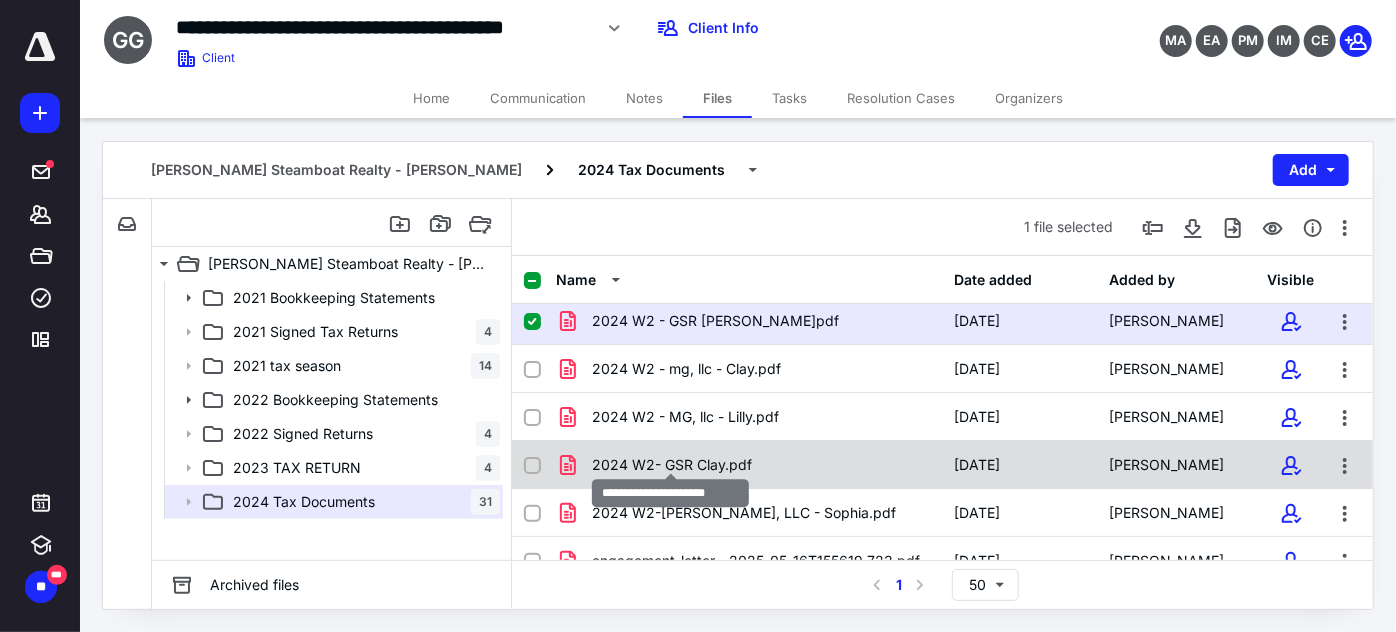 click on "2024 W2- GSR Clay.pdf" at bounding box center (672, 465) 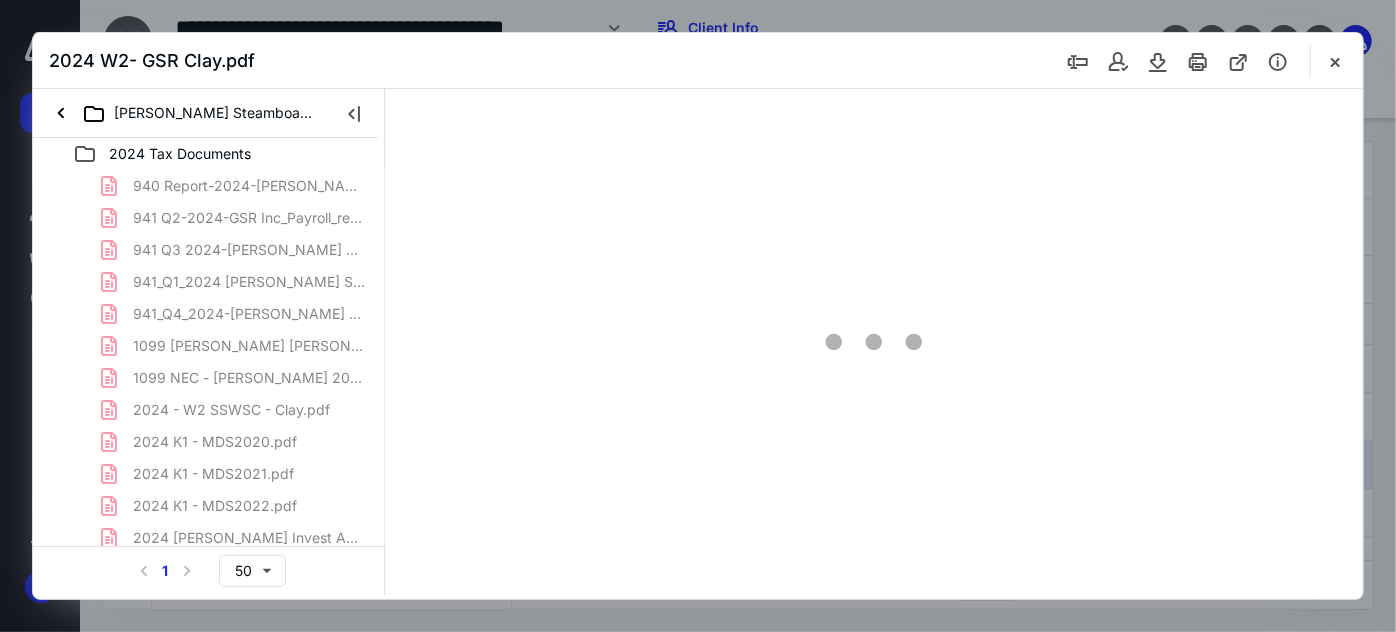 scroll, scrollTop: 0, scrollLeft: 0, axis: both 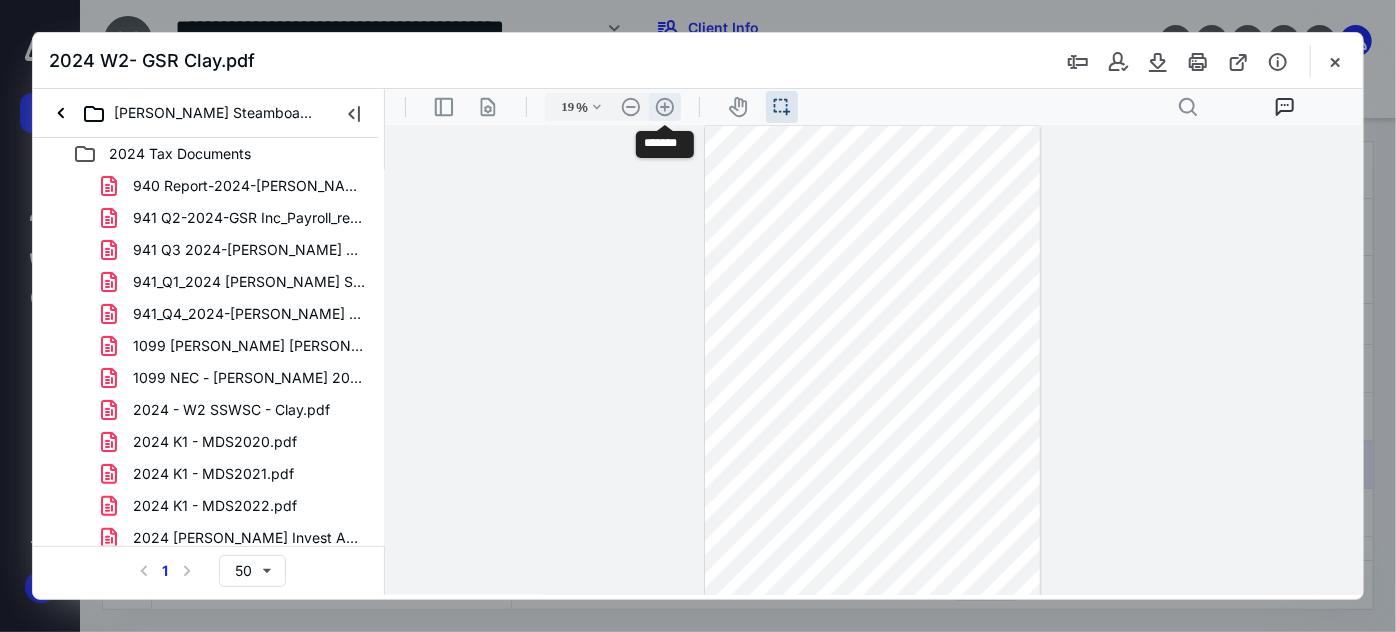 click on ".cls-1{fill:#abb0c4;} icon - header - zoom - in - line" at bounding box center [664, 106] 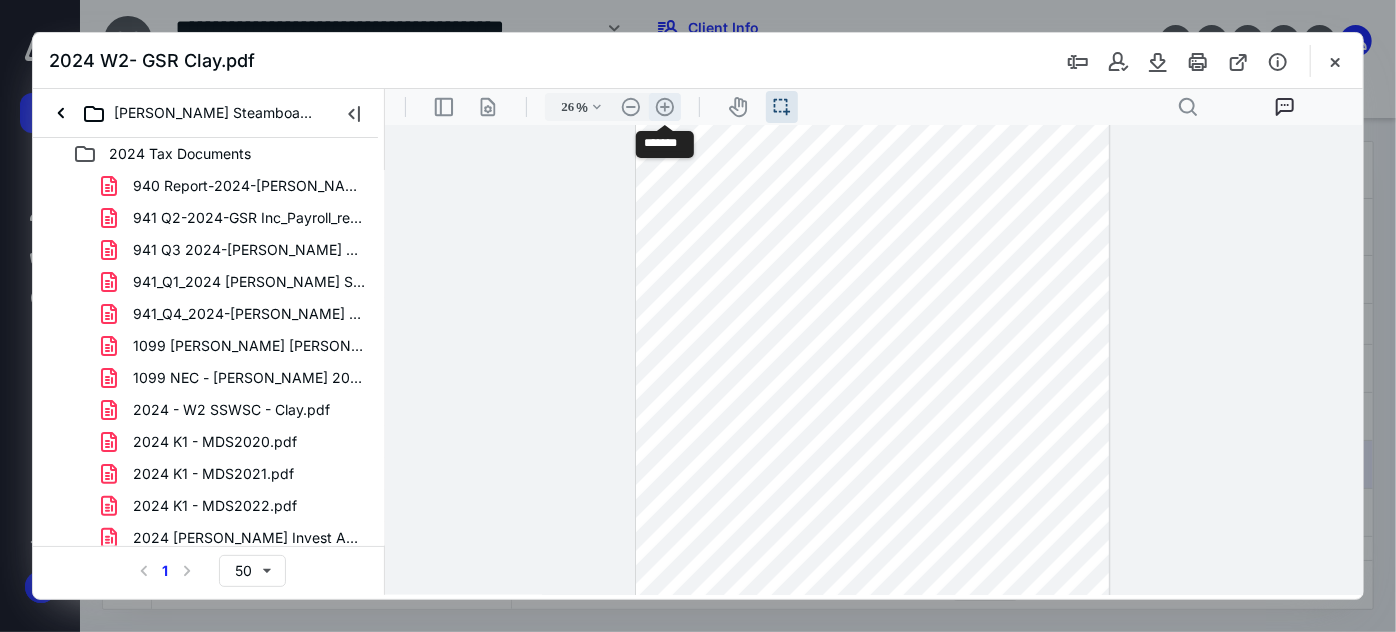 click on ".cls-1{fill:#abb0c4;} icon - header - zoom - in - line" at bounding box center [664, 106] 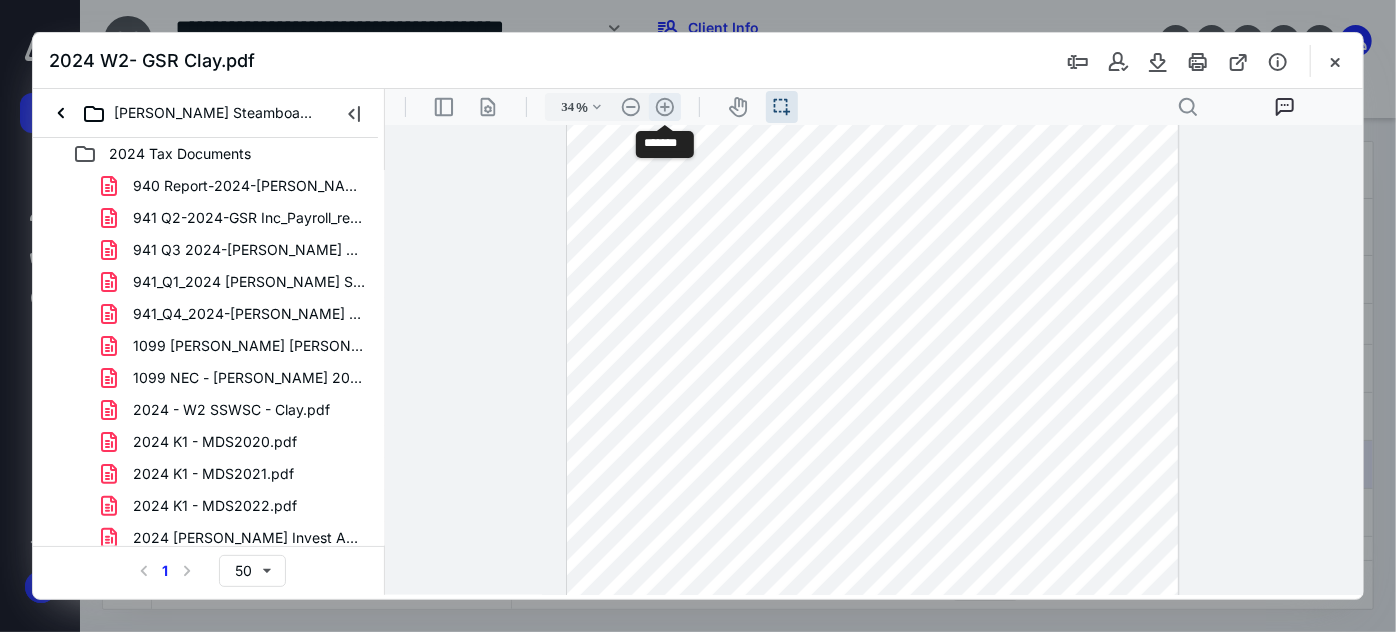 click on ".cls-1{fill:#abb0c4;} icon - header - zoom - in - line" at bounding box center (664, 106) 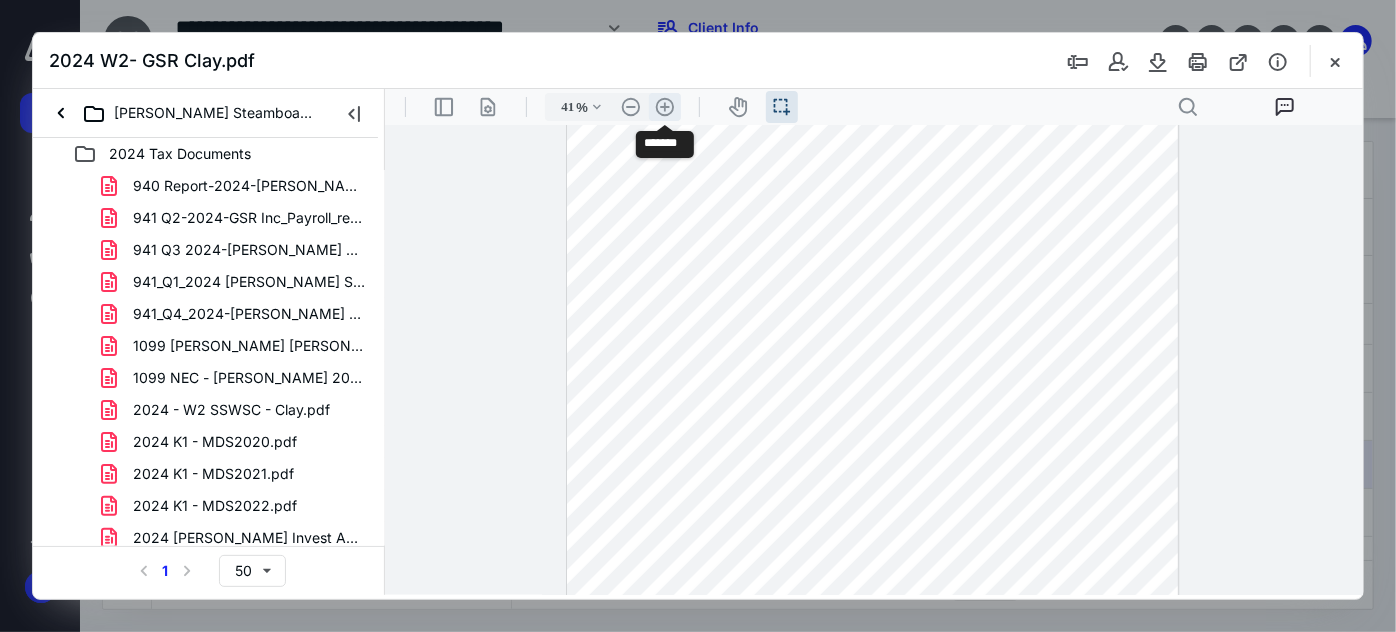 click on ".cls-1{fill:#abb0c4;} icon - header - zoom - in - line" at bounding box center [664, 106] 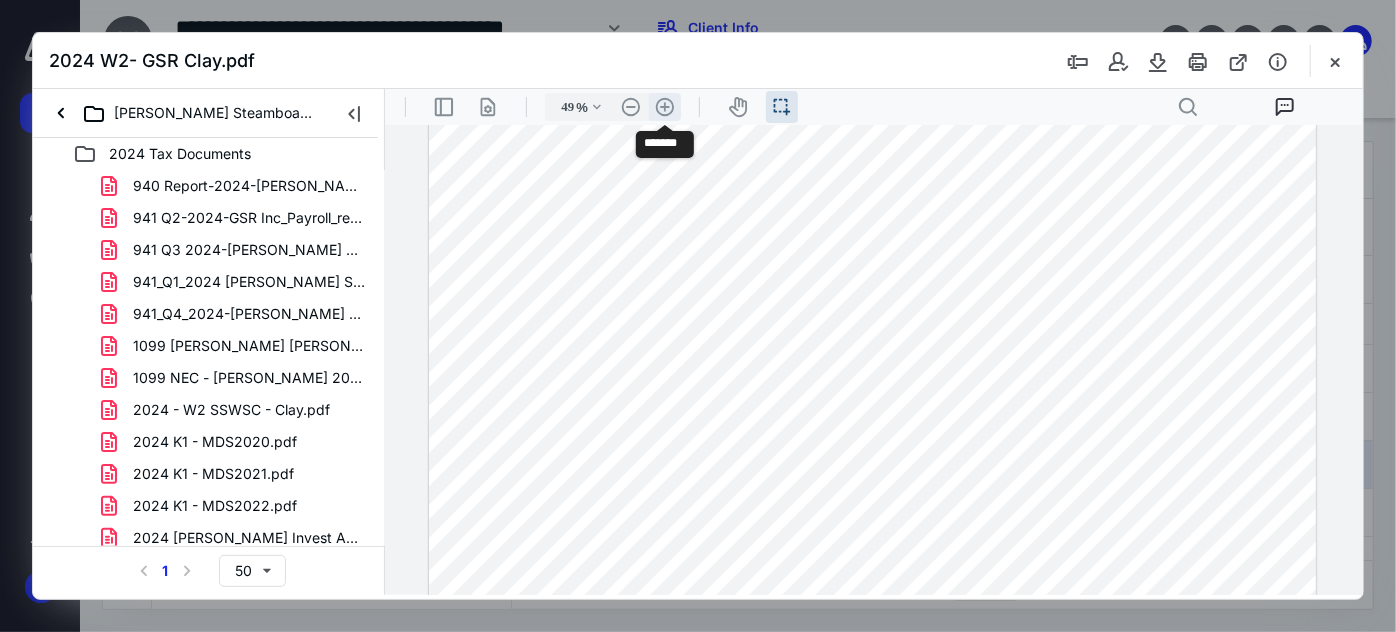 scroll, scrollTop: 357, scrollLeft: 0, axis: vertical 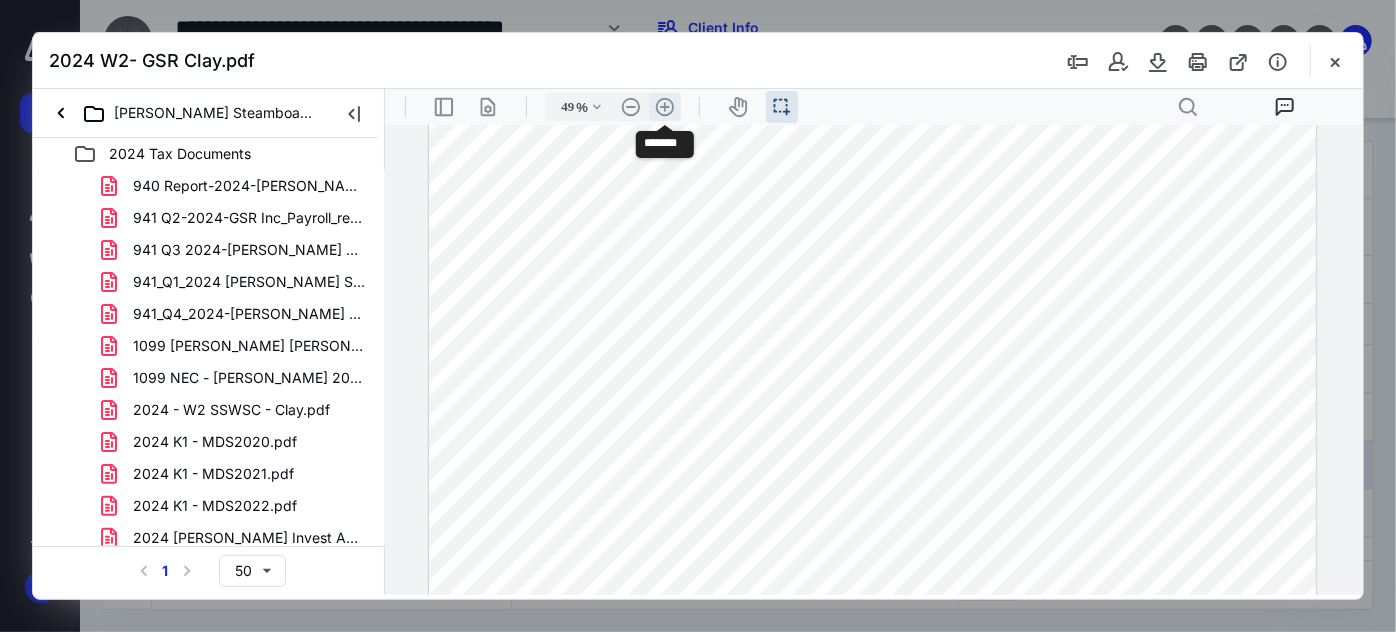 click on ".cls-1{fill:#abb0c4;} icon - header - zoom - in - line" at bounding box center (664, 106) 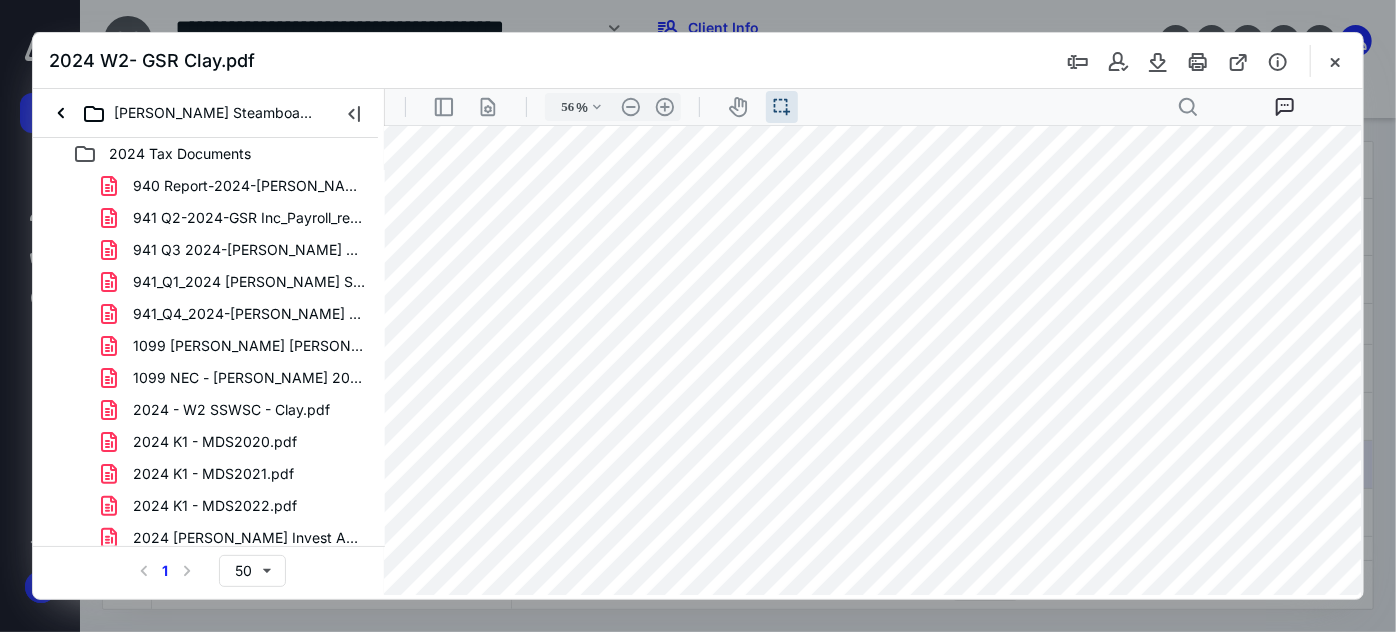 scroll, scrollTop: 0, scrollLeft: 31, axis: horizontal 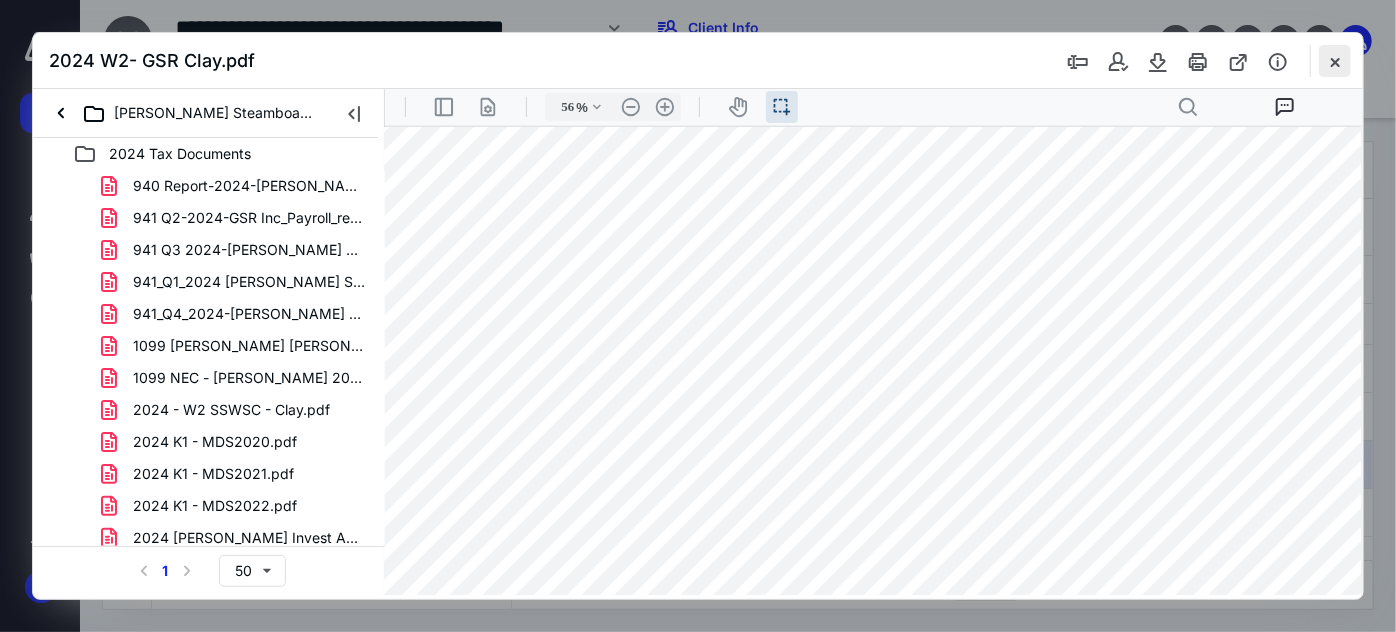 click at bounding box center (1335, 61) 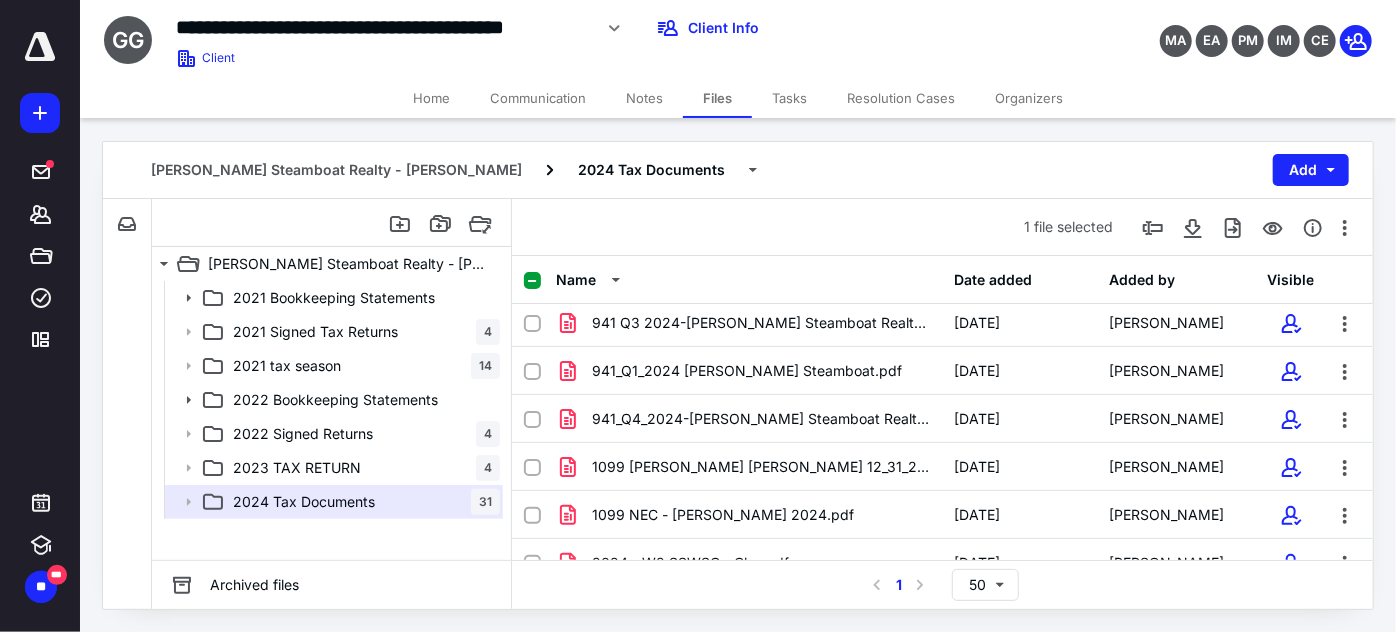 scroll, scrollTop: 90, scrollLeft: 0, axis: vertical 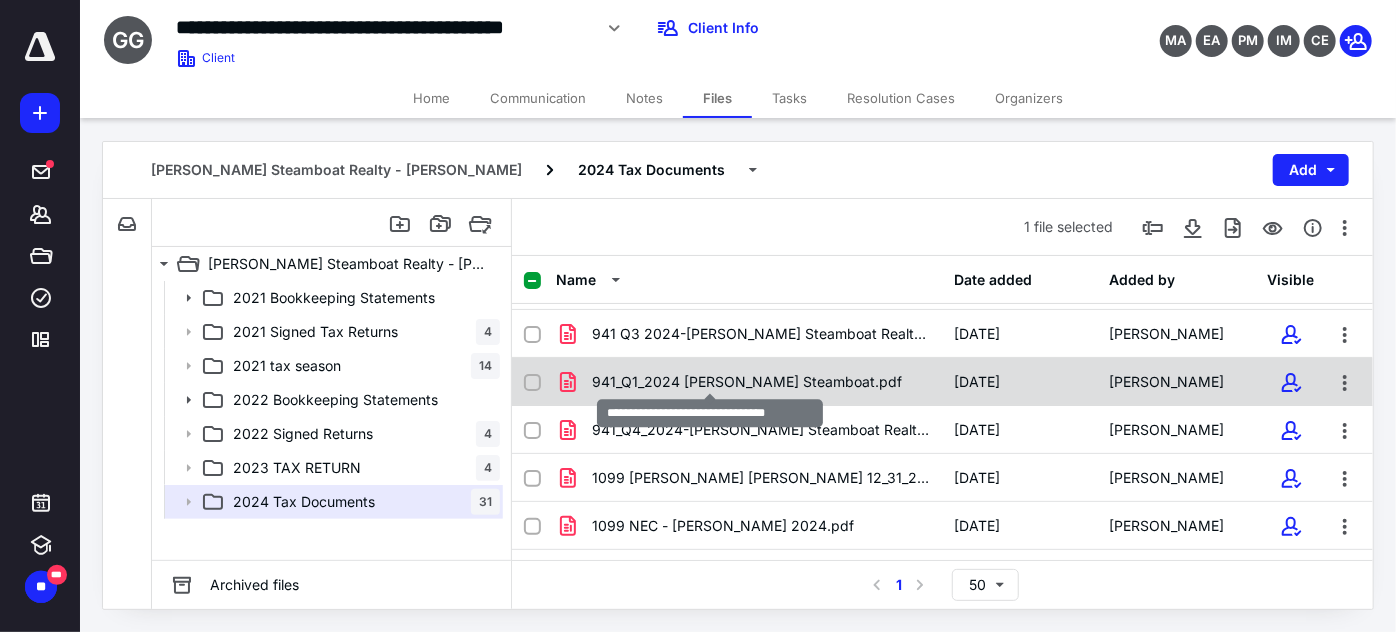 click on "941_Q1_2024 [PERSON_NAME] Steamboat.pdf" at bounding box center (747, 382) 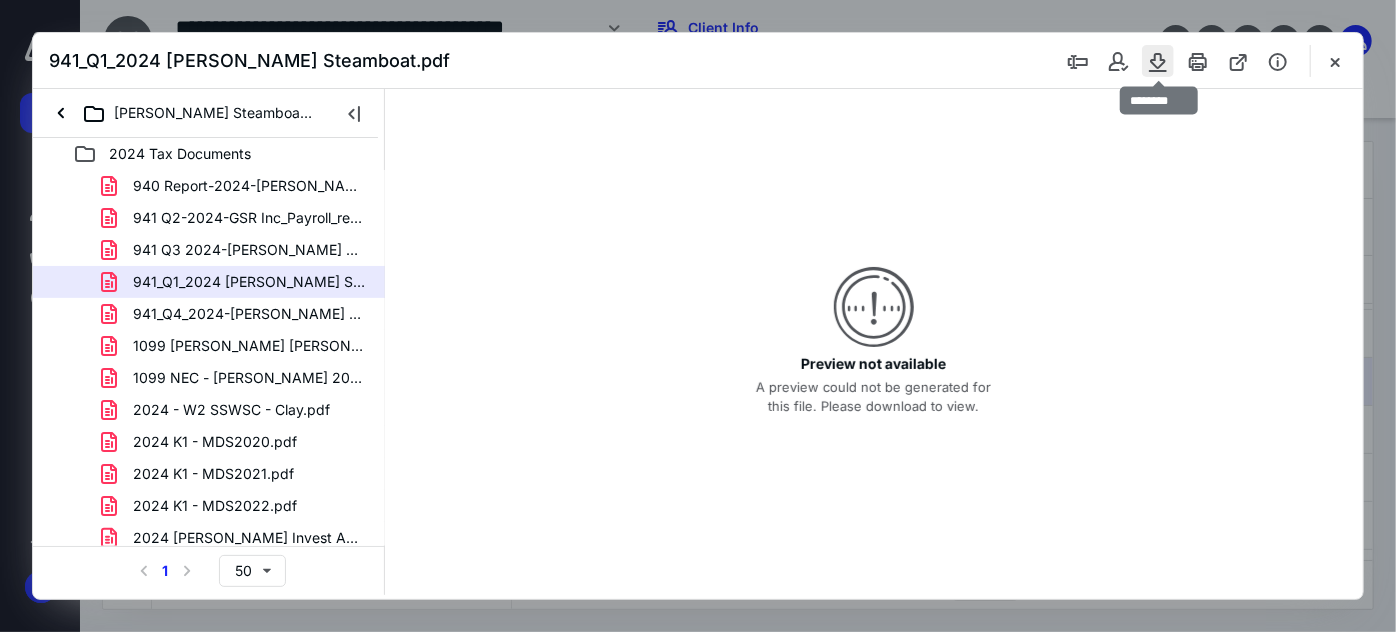 click at bounding box center [1158, 61] 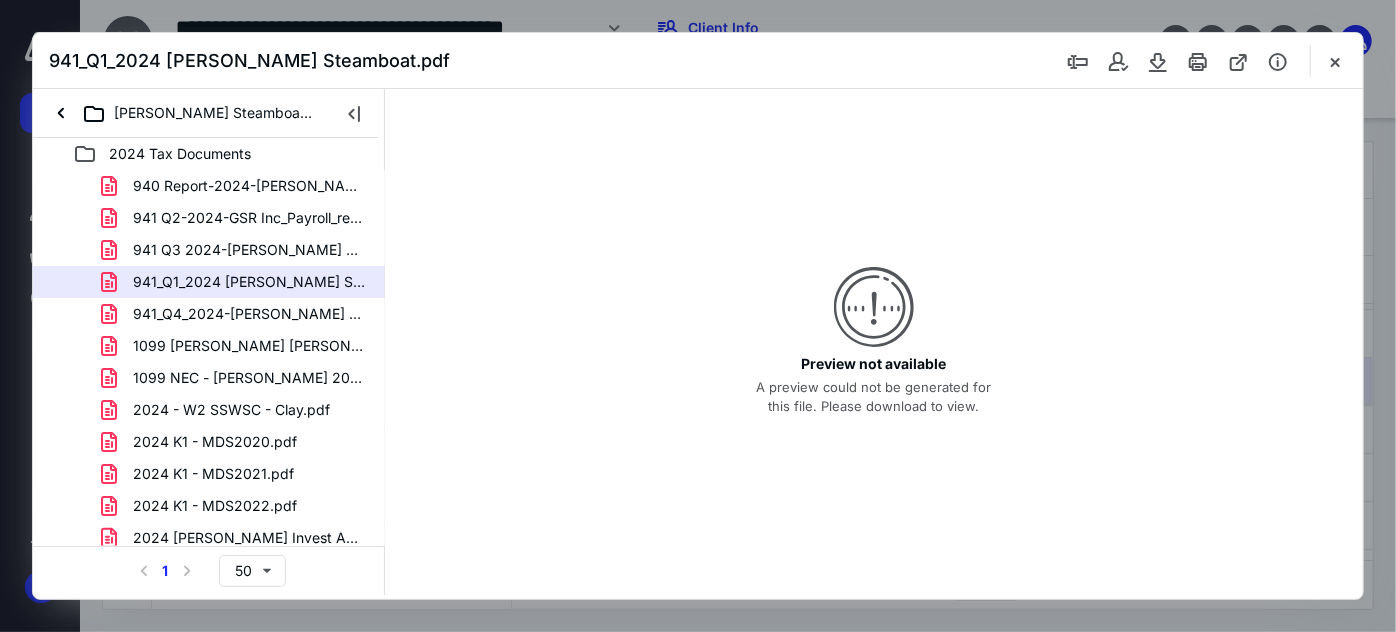 click at bounding box center [1335, 61] 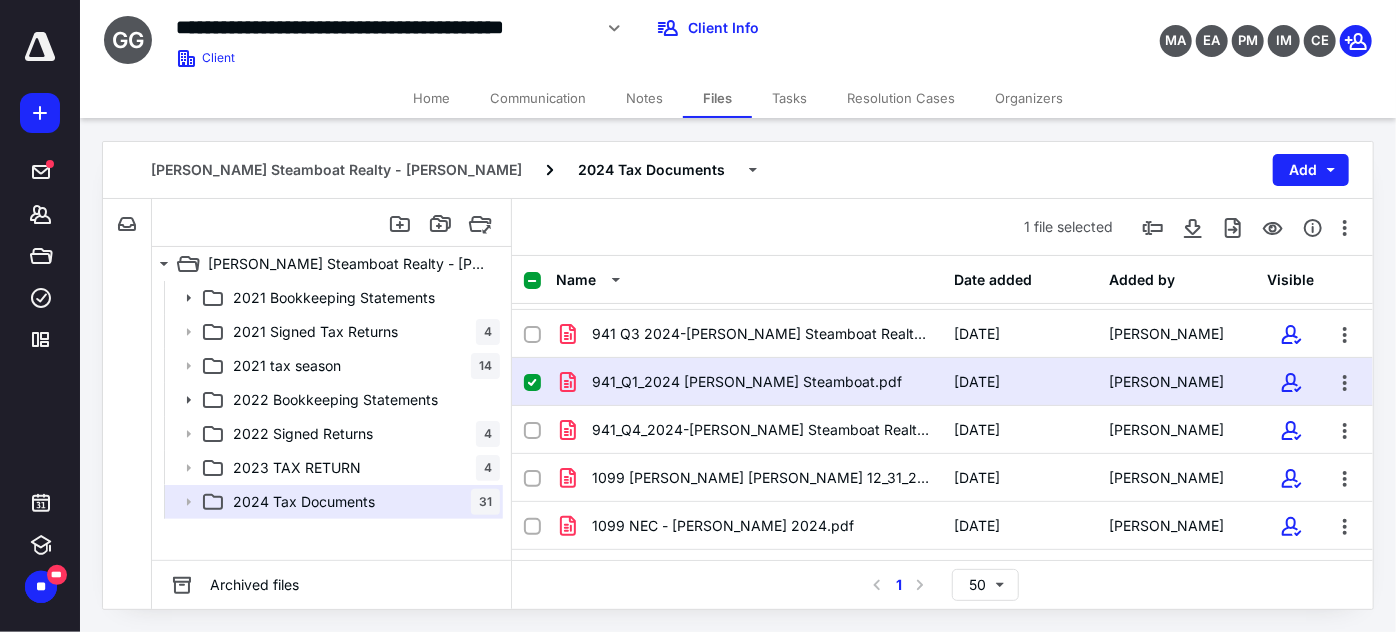 click on "Files" at bounding box center (717, 98) 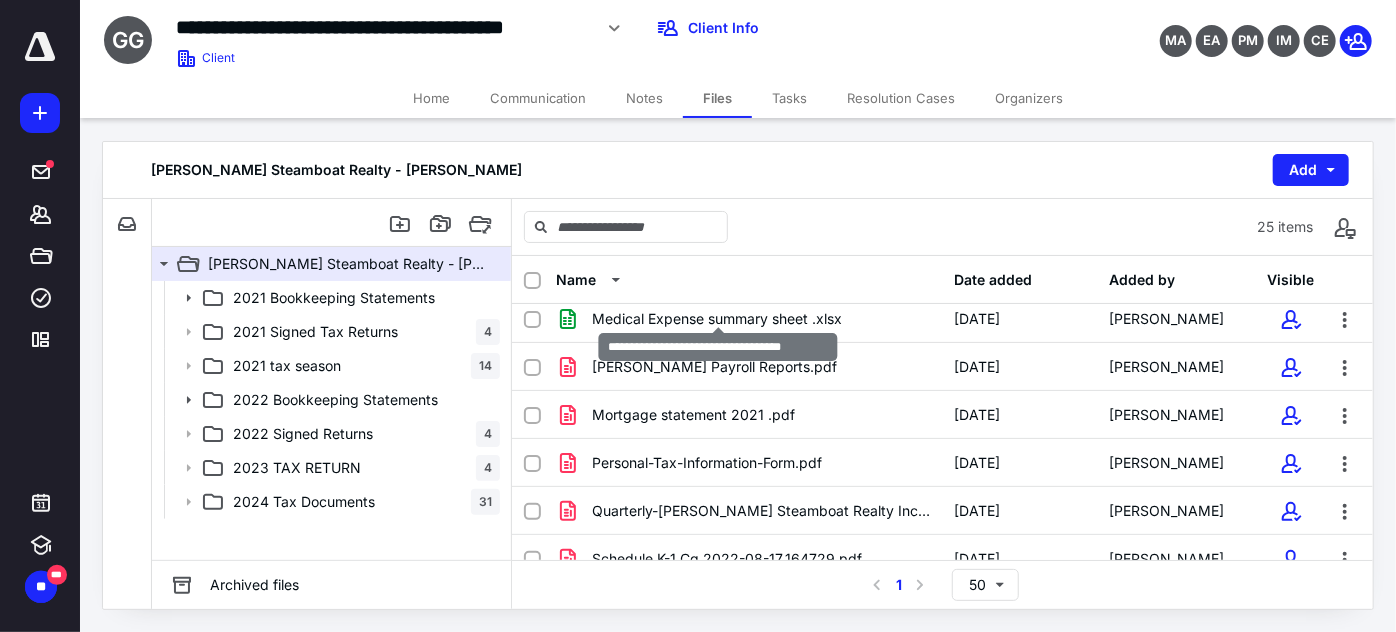 scroll, scrollTop: 818, scrollLeft: 0, axis: vertical 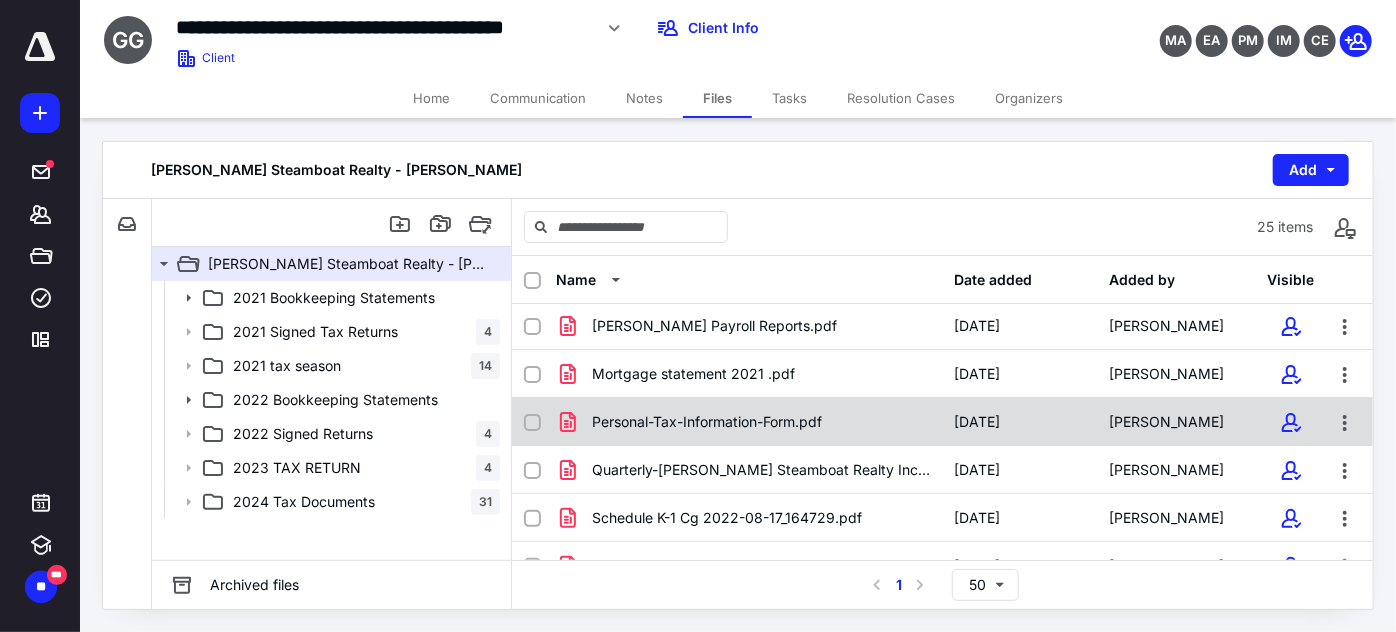 click on "Personal-Tax-Information-Form.pdf" at bounding box center [749, 422] 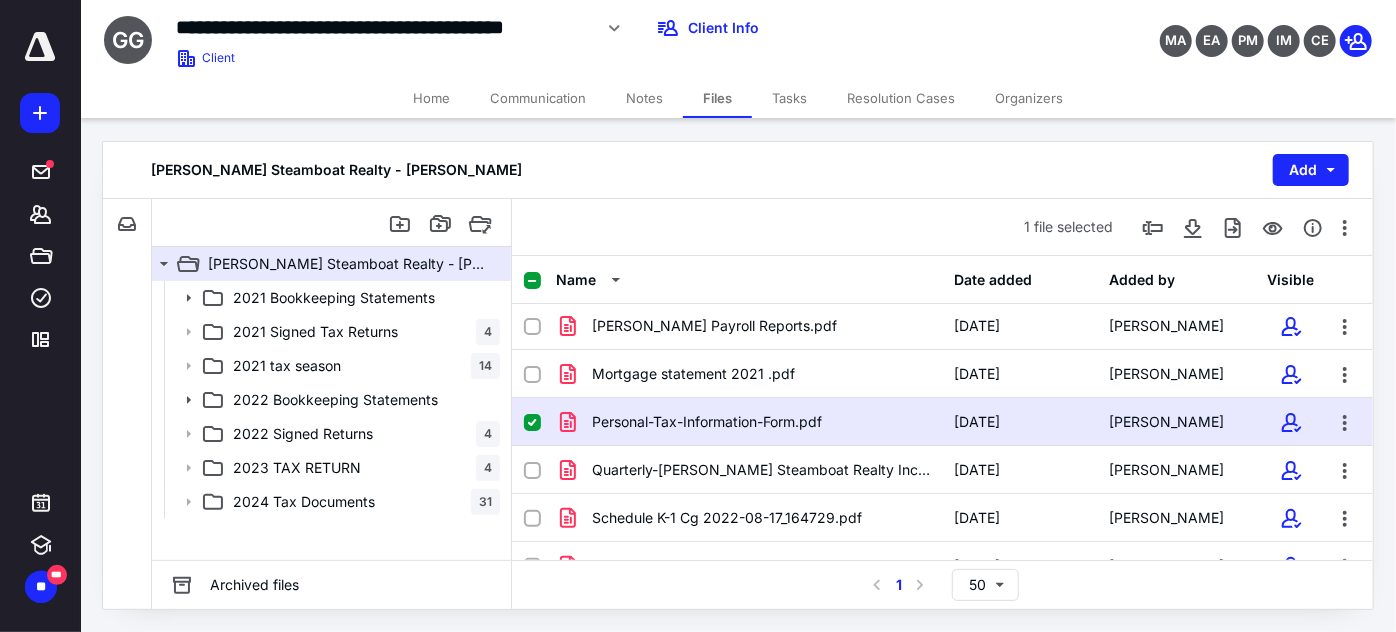 click on "Personal-Tax-Information-Form.pdf" at bounding box center (749, 422) 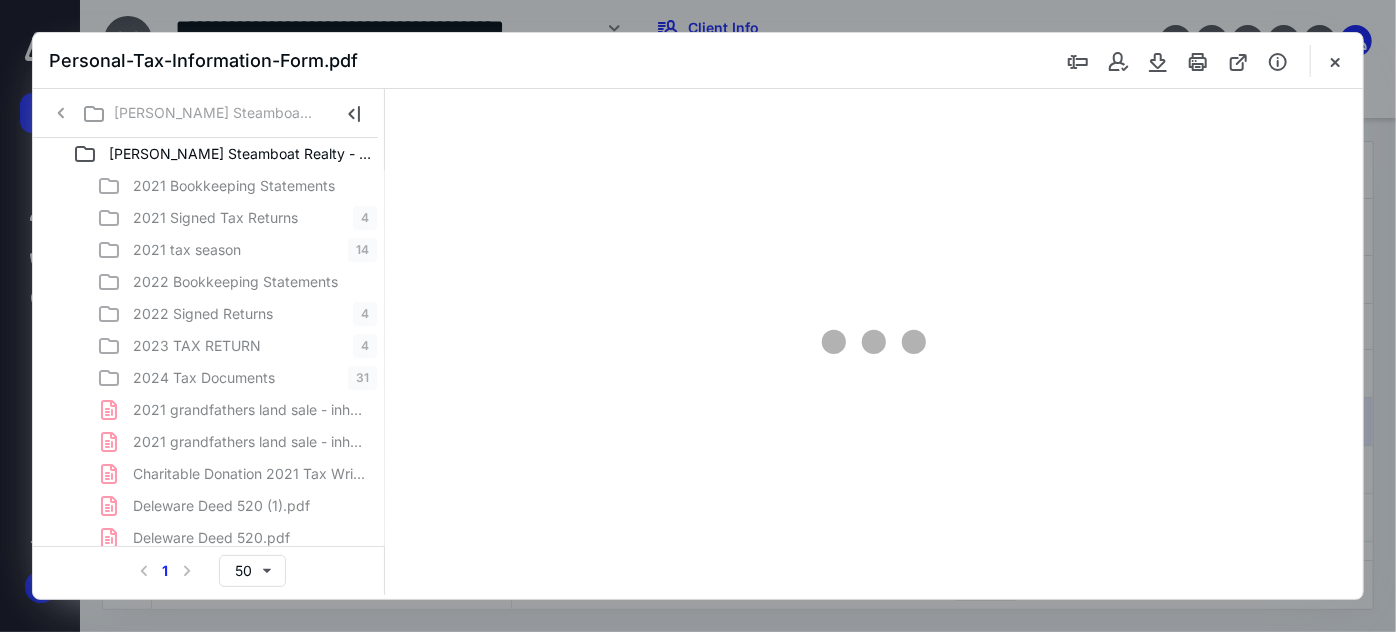 scroll, scrollTop: 0, scrollLeft: 0, axis: both 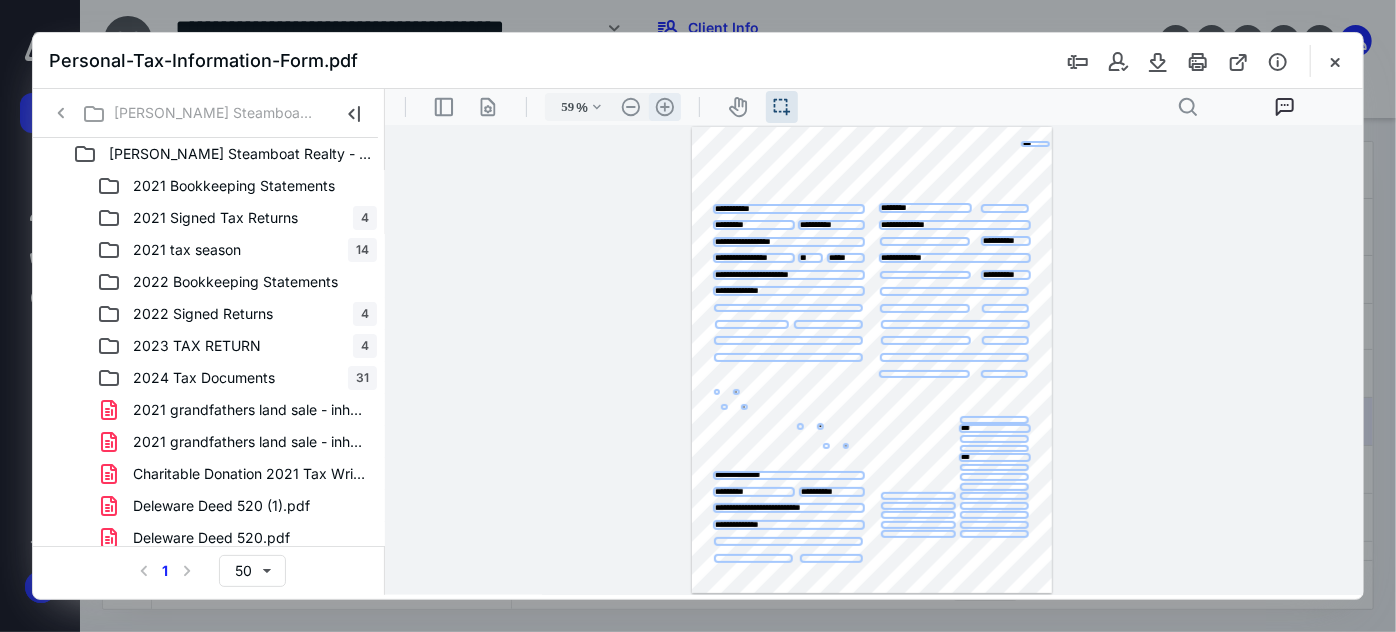 click on ".cls-1{fill:#abb0c4;} icon - header - zoom - in - line" at bounding box center (664, 106) 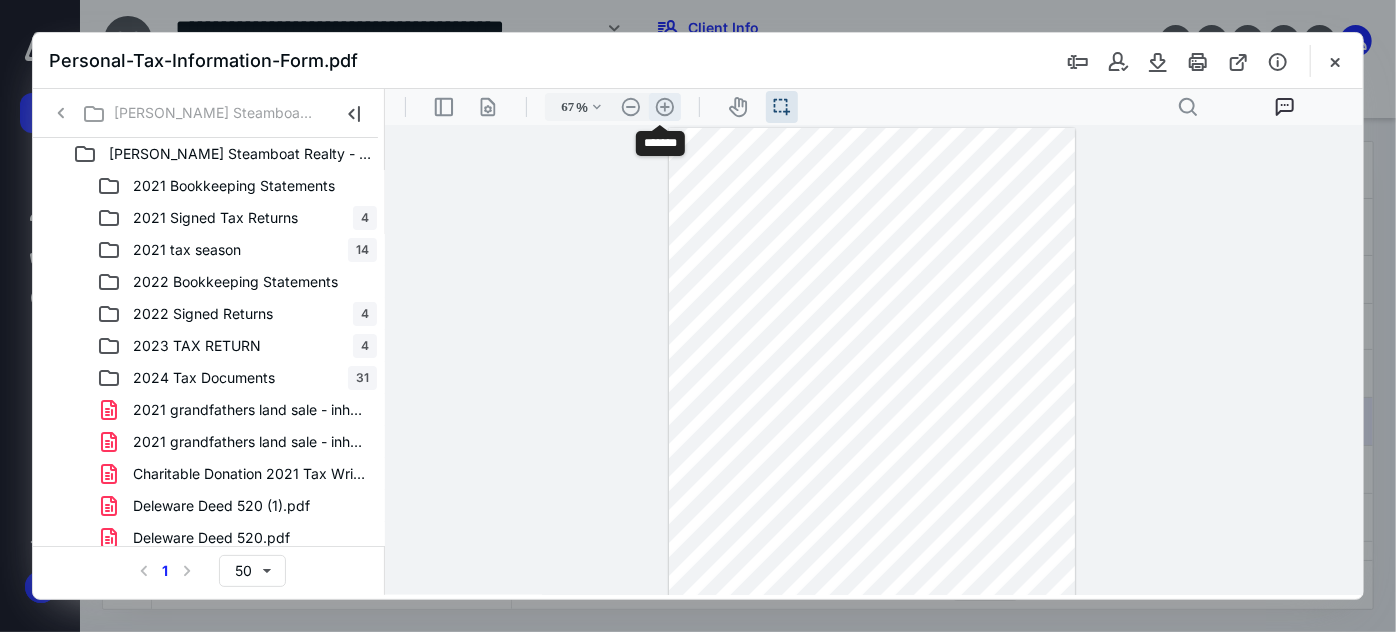 click on ".cls-1{fill:#abb0c4;} icon - header - zoom - in - line" at bounding box center (664, 106) 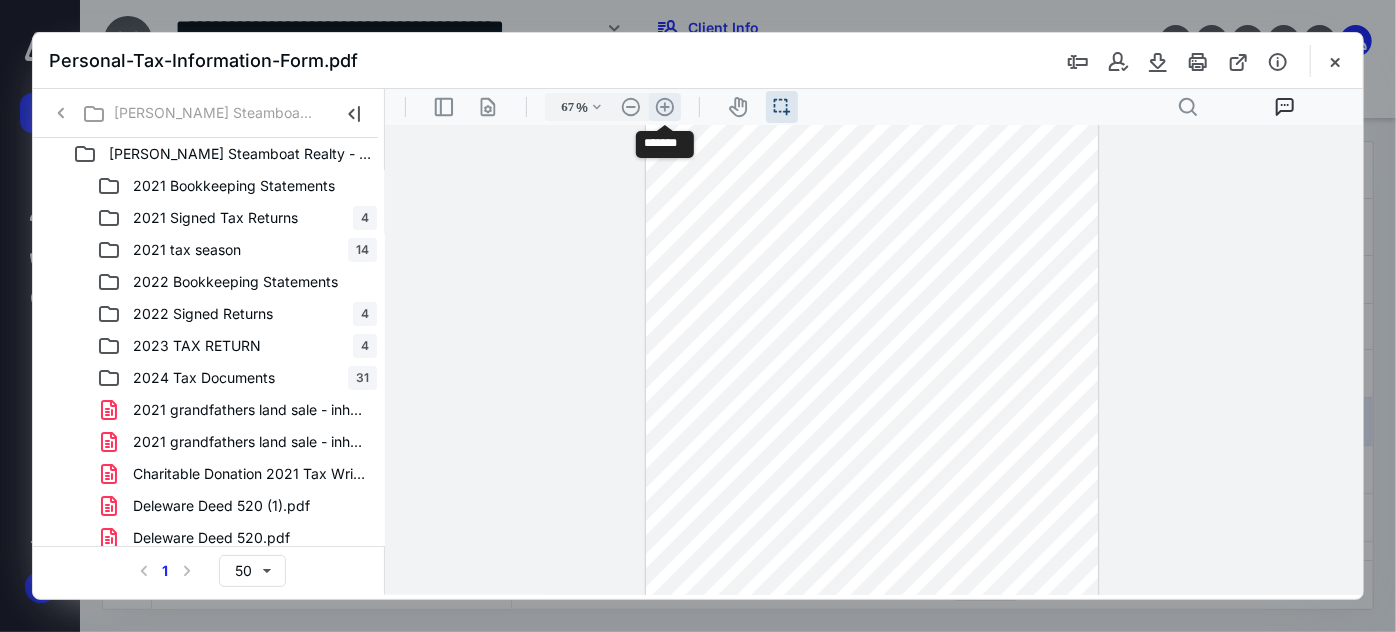 click on ".cls-1{fill:#abb0c4;} icon - header - zoom - in - line" at bounding box center [664, 106] 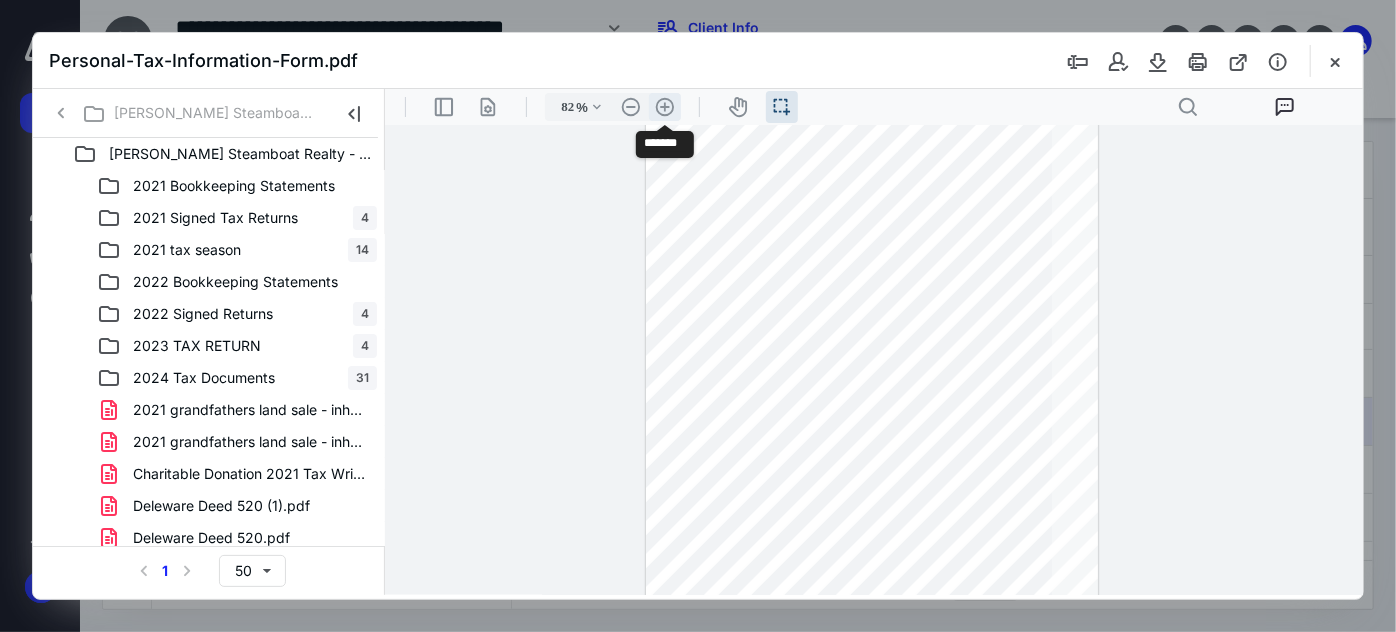 click on ".cls-1{fill:#abb0c4;} icon - header - zoom - in - line" at bounding box center [664, 106] 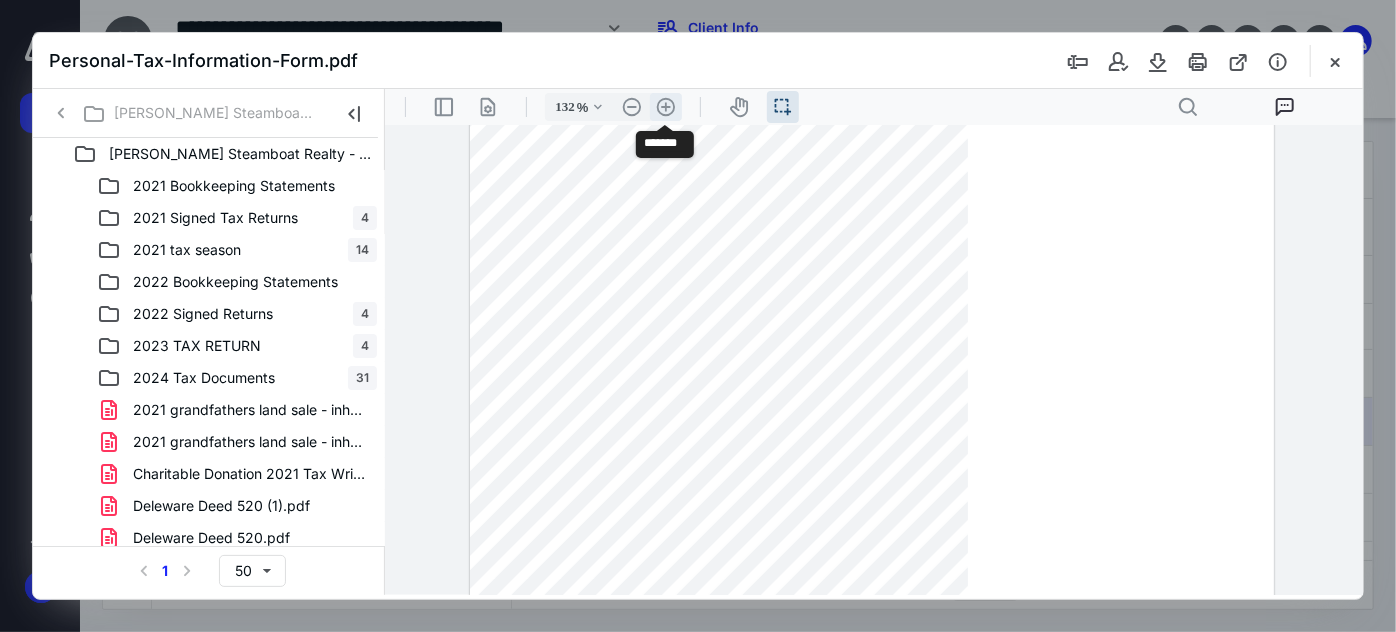 scroll, scrollTop: 267, scrollLeft: 0, axis: vertical 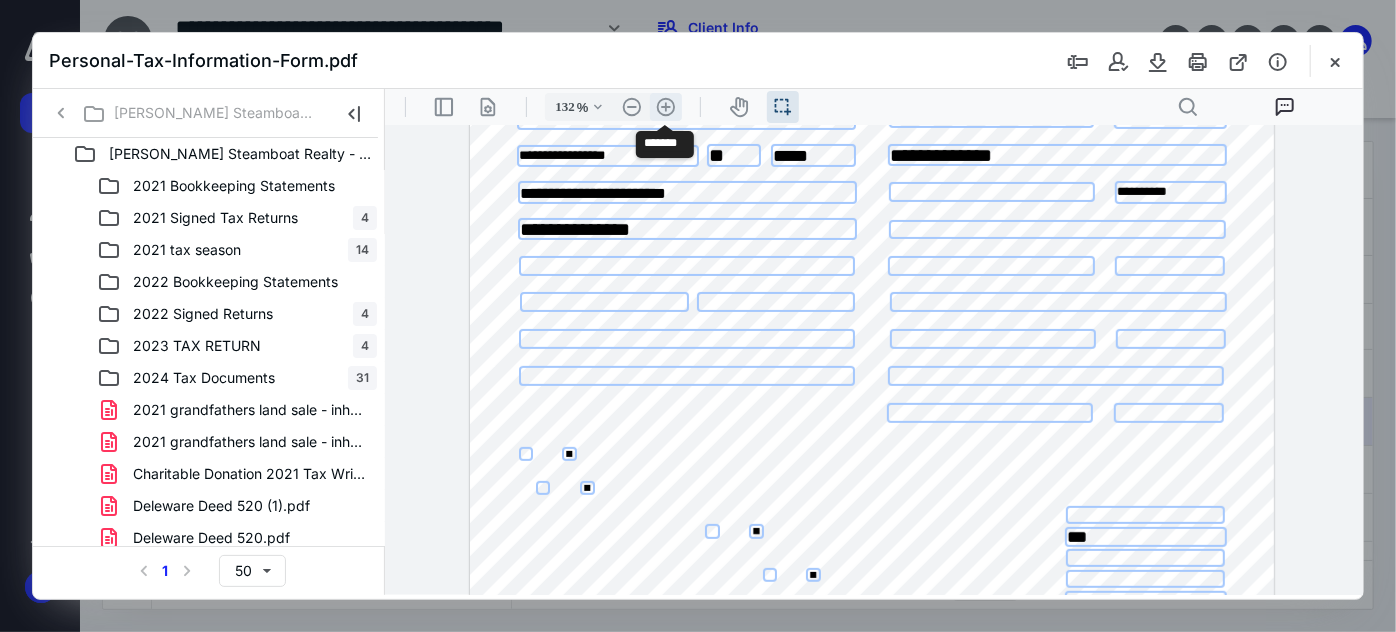 click on ".cls-1{fill:#abb0c4;} icon - header - zoom - in - line" at bounding box center (665, 106) 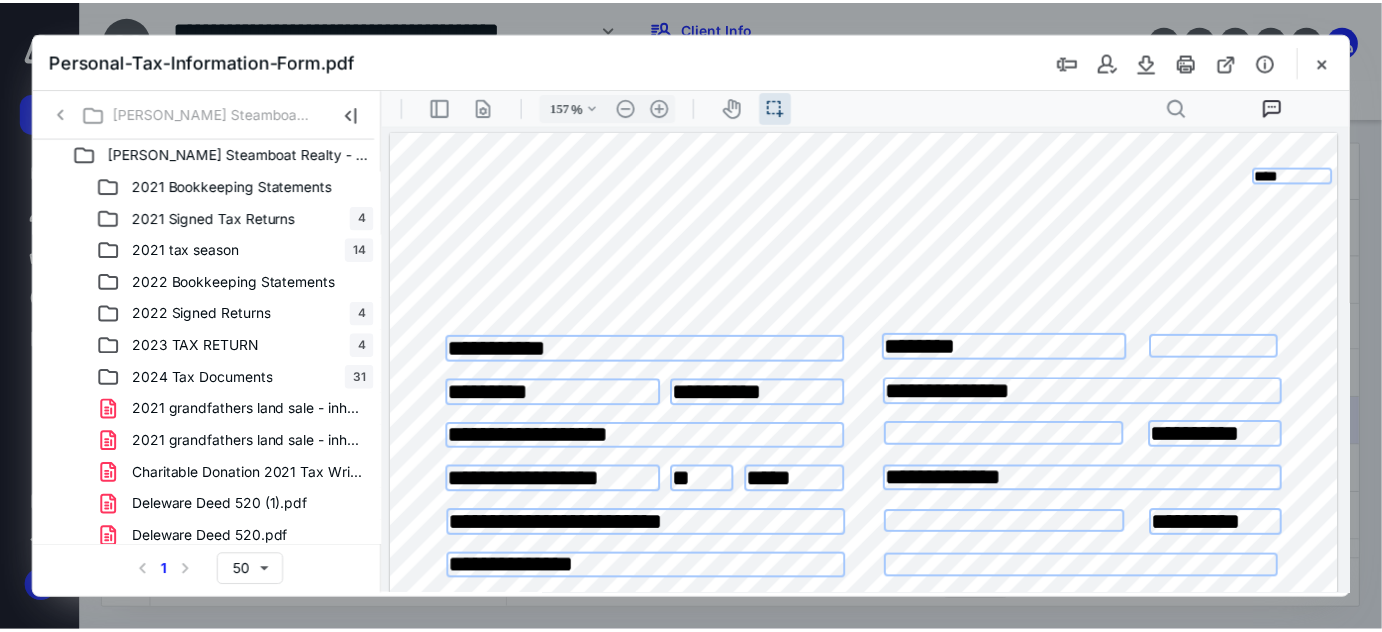 scroll, scrollTop: 90, scrollLeft: 0, axis: vertical 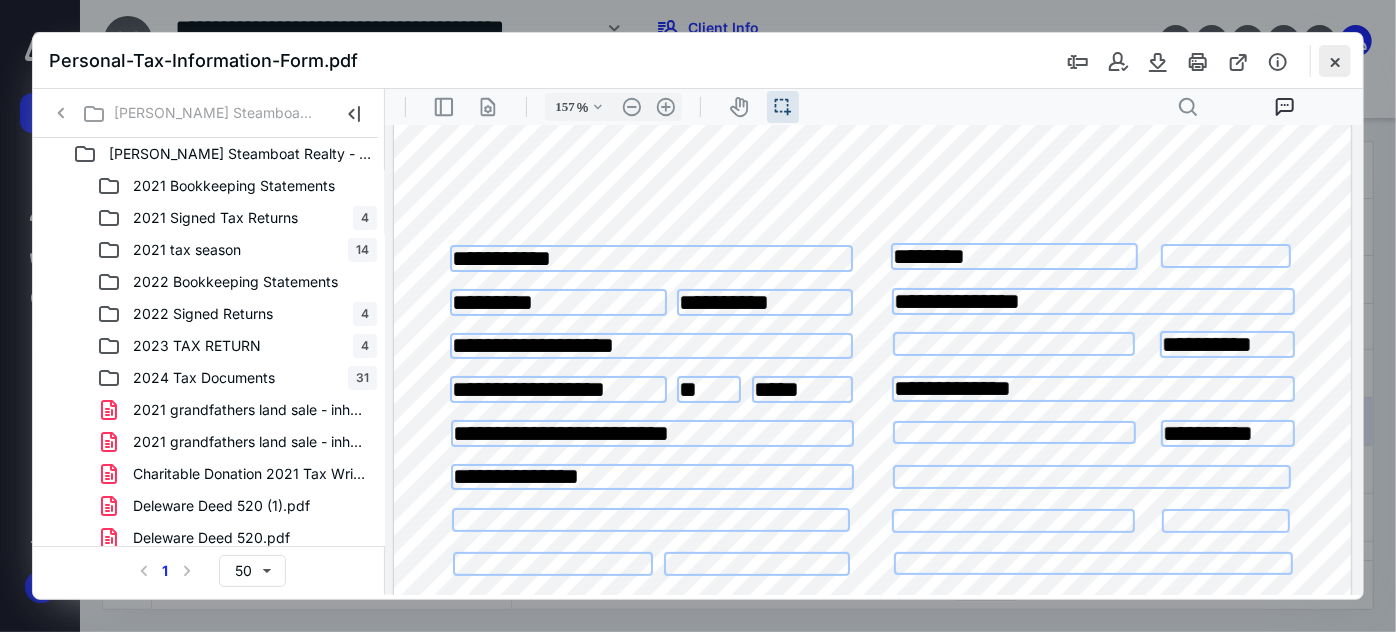 click at bounding box center (1335, 61) 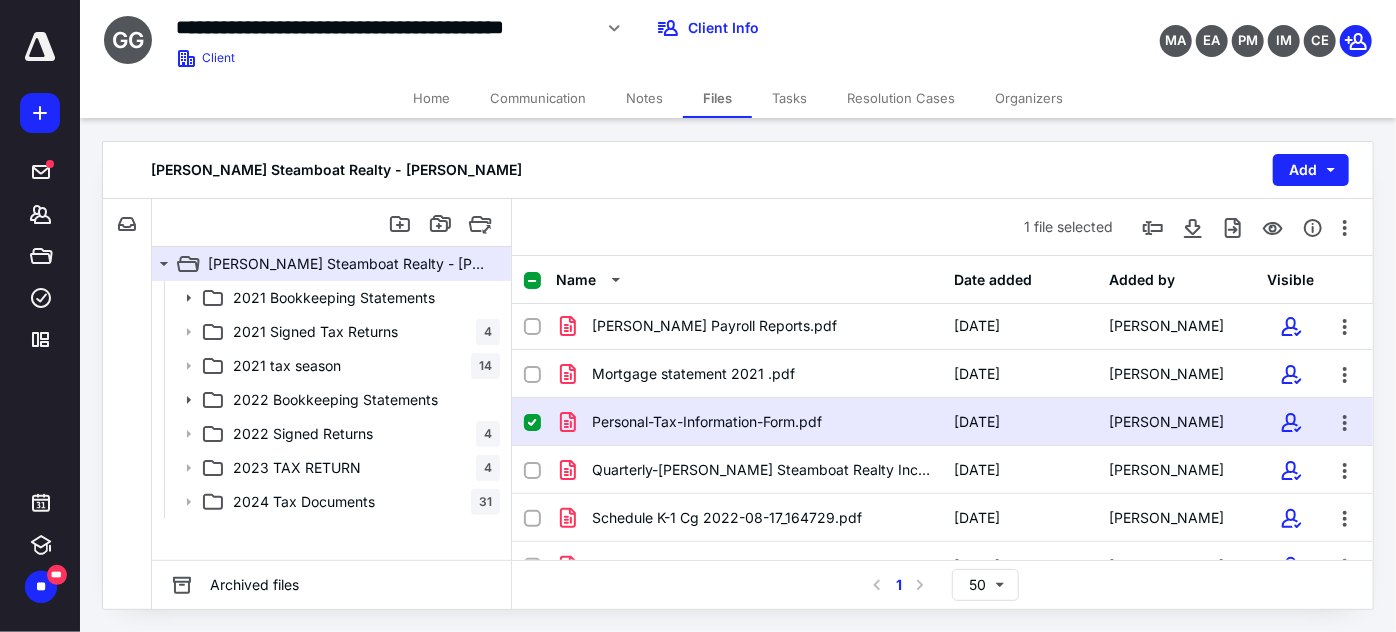 click on "Home" at bounding box center (431, 98) 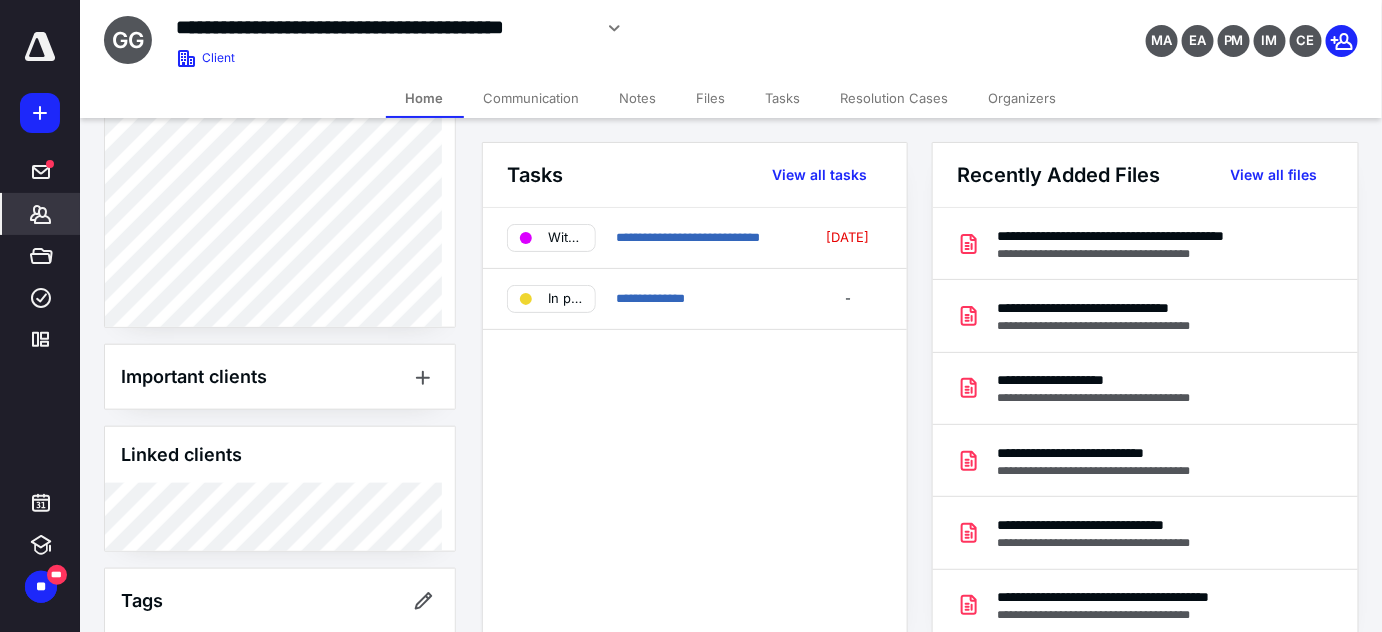 scroll, scrollTop: 545, scrollLeft: 0, axis: vertical 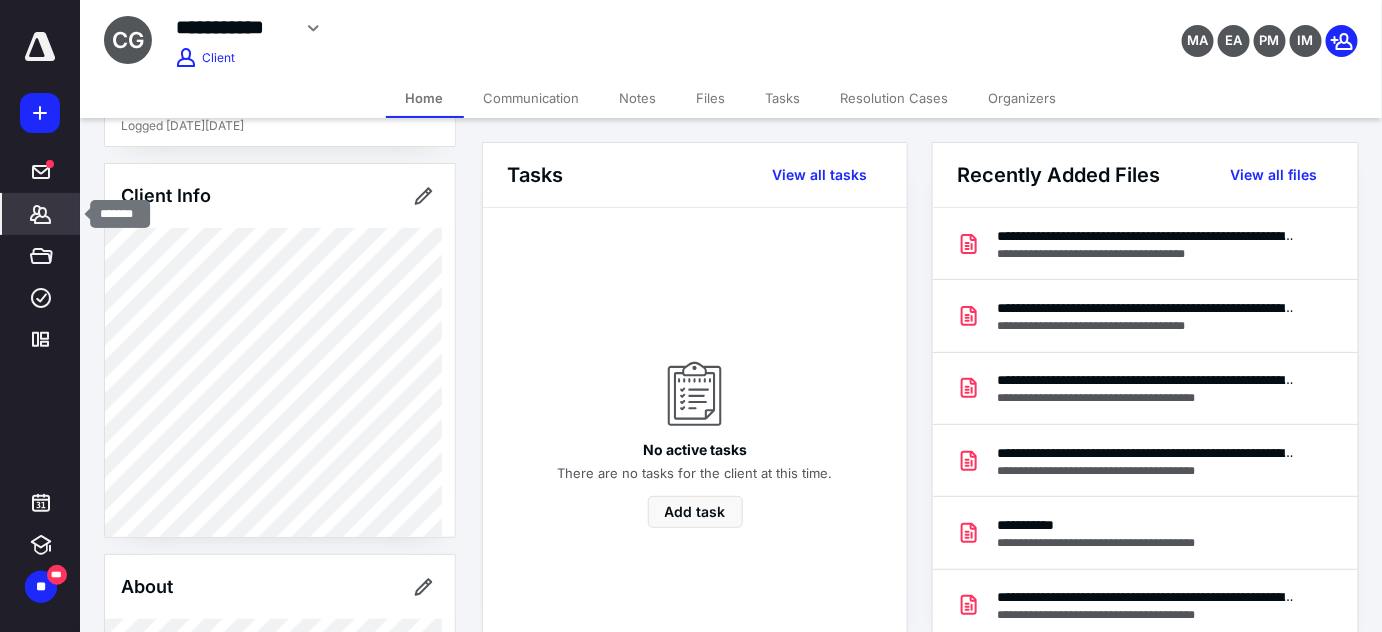 click 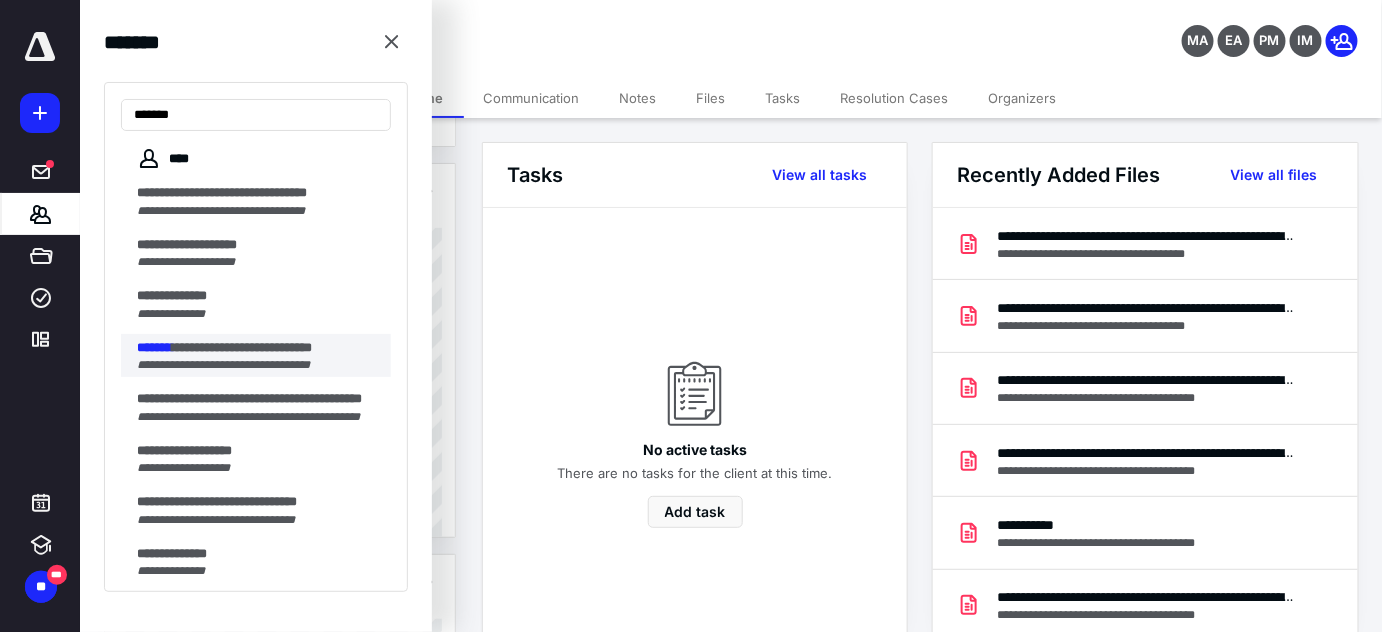 type on "*******" 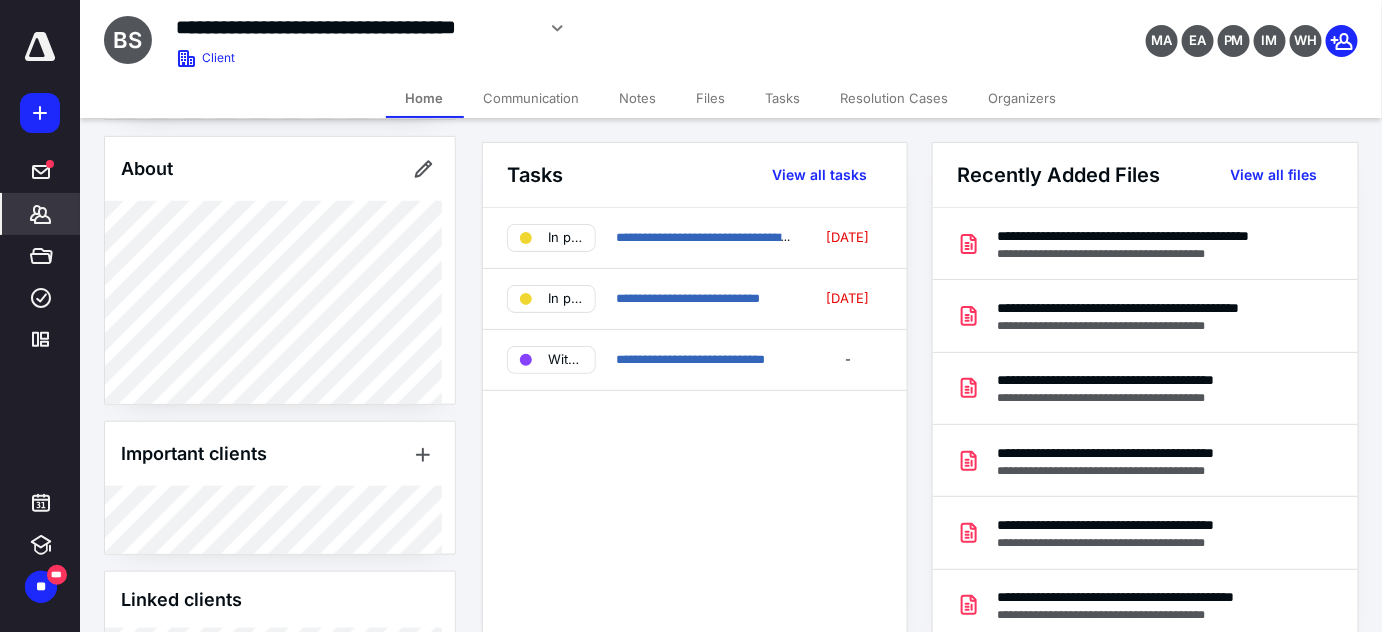scroll, scrollTop: 545, scrollLeft: 0, axis: vertical 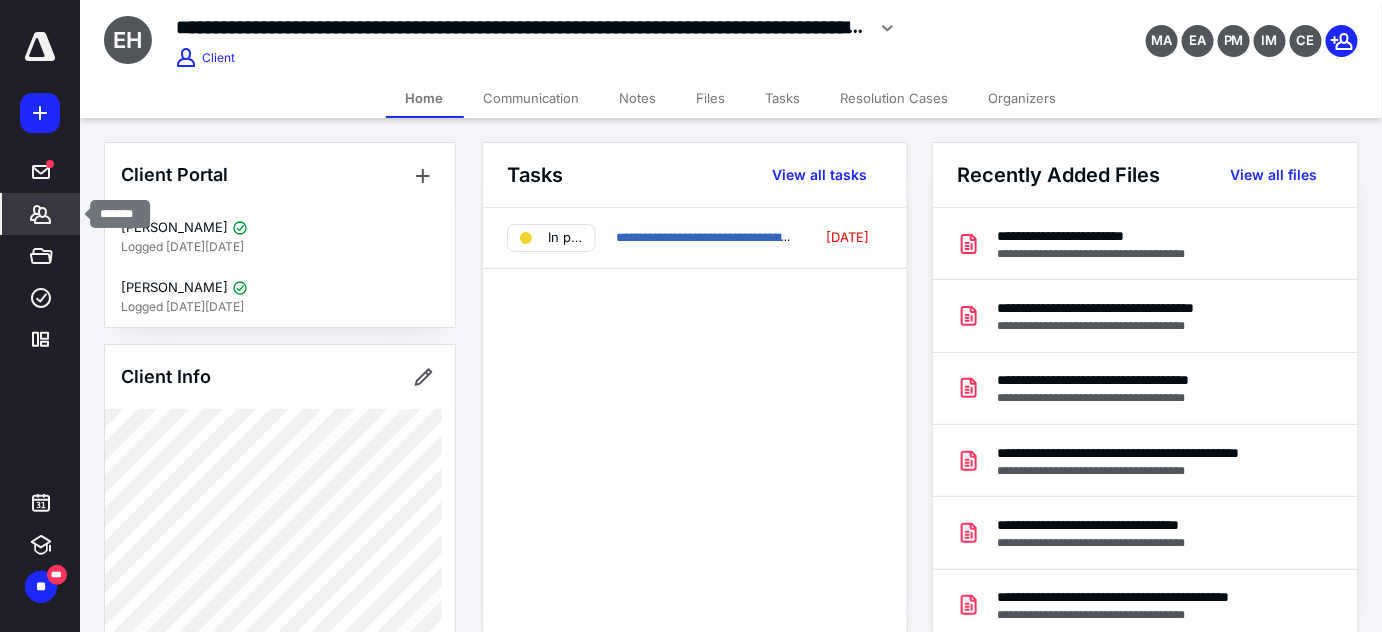 click 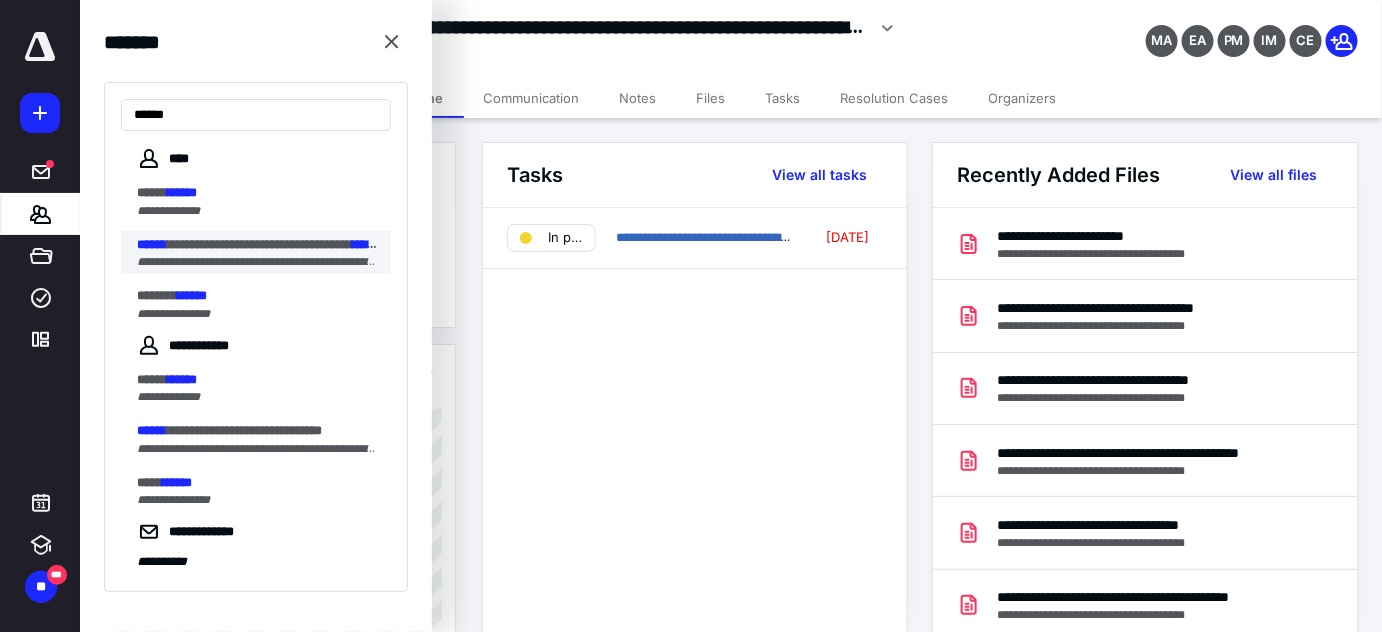 type on "******" 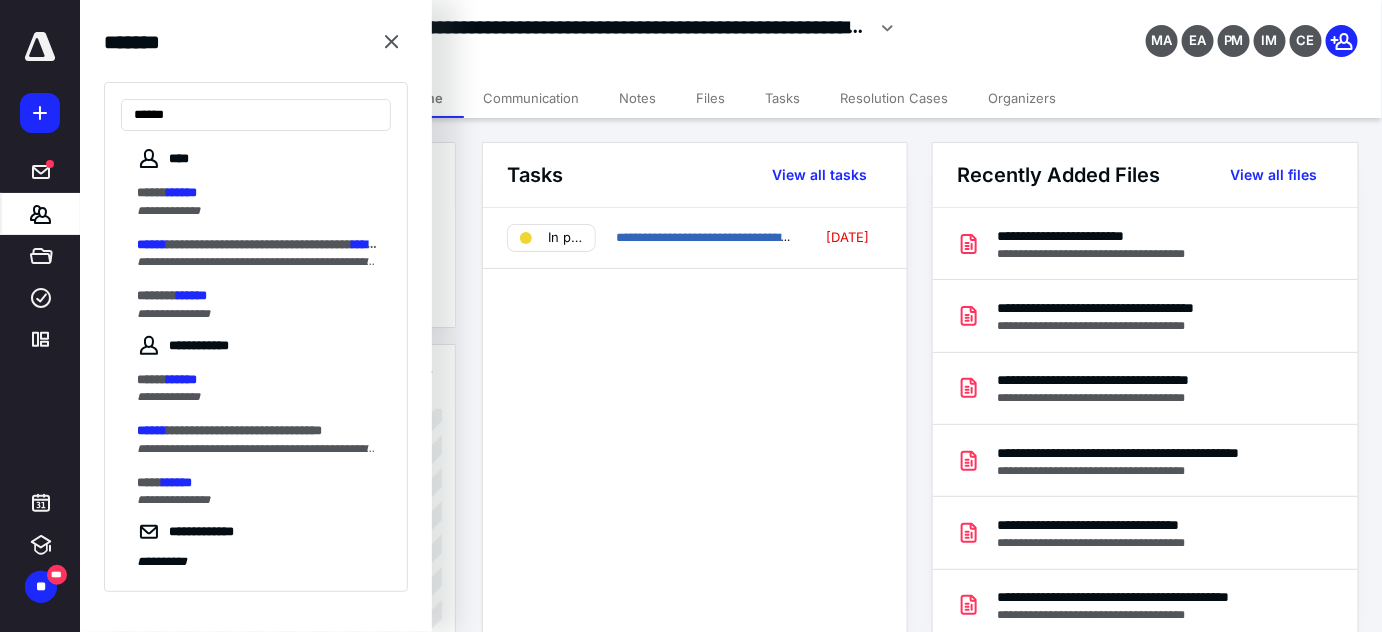 click on "**********" at bounding box center (258, 262) 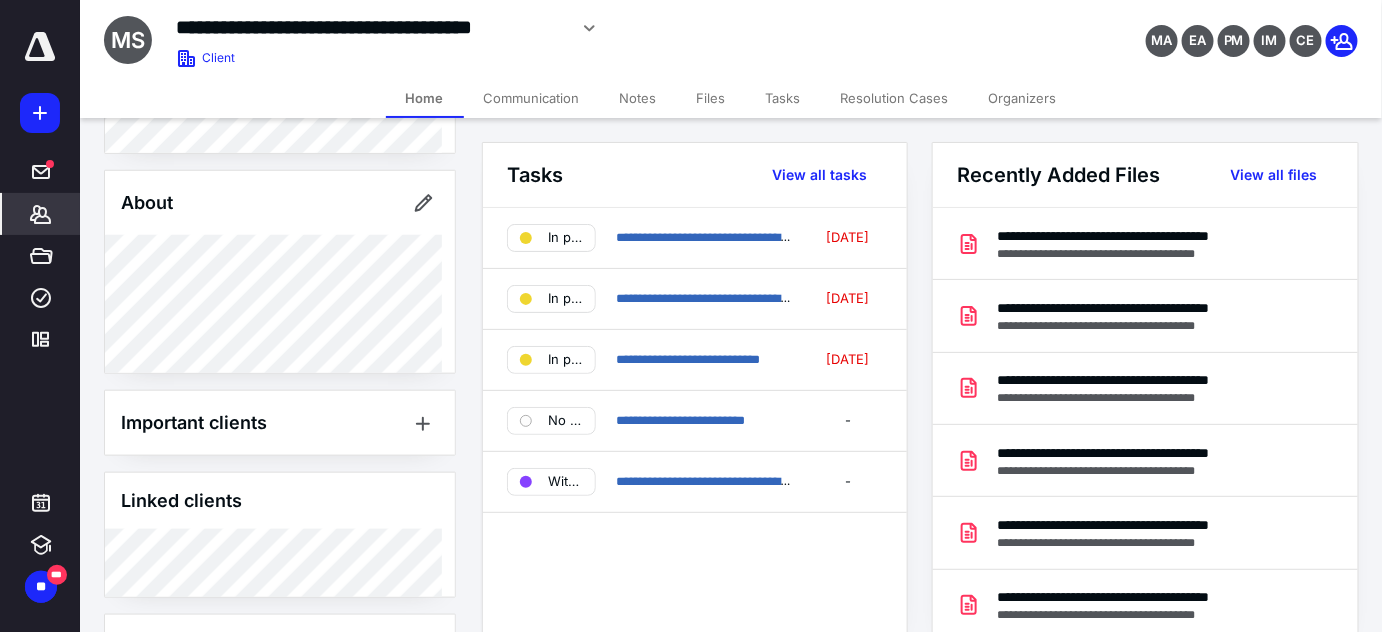 scroll, scrollTop: 613, scrollLeft: 0, axis: vertical 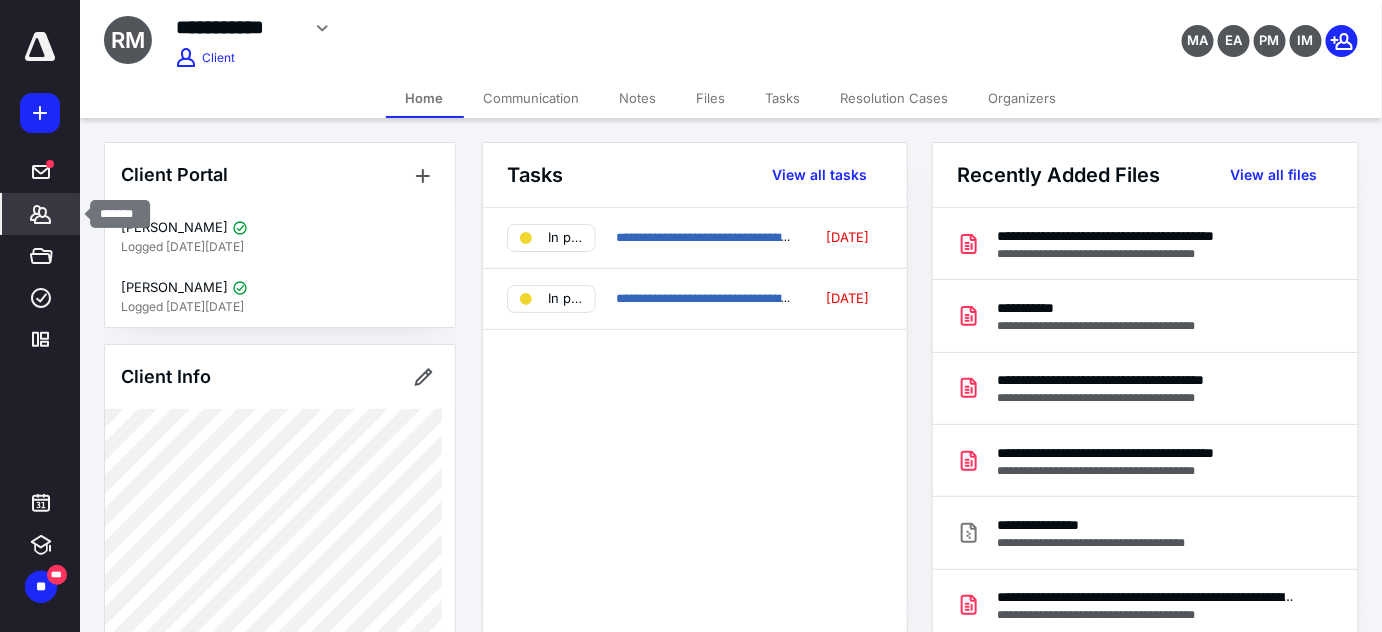 click 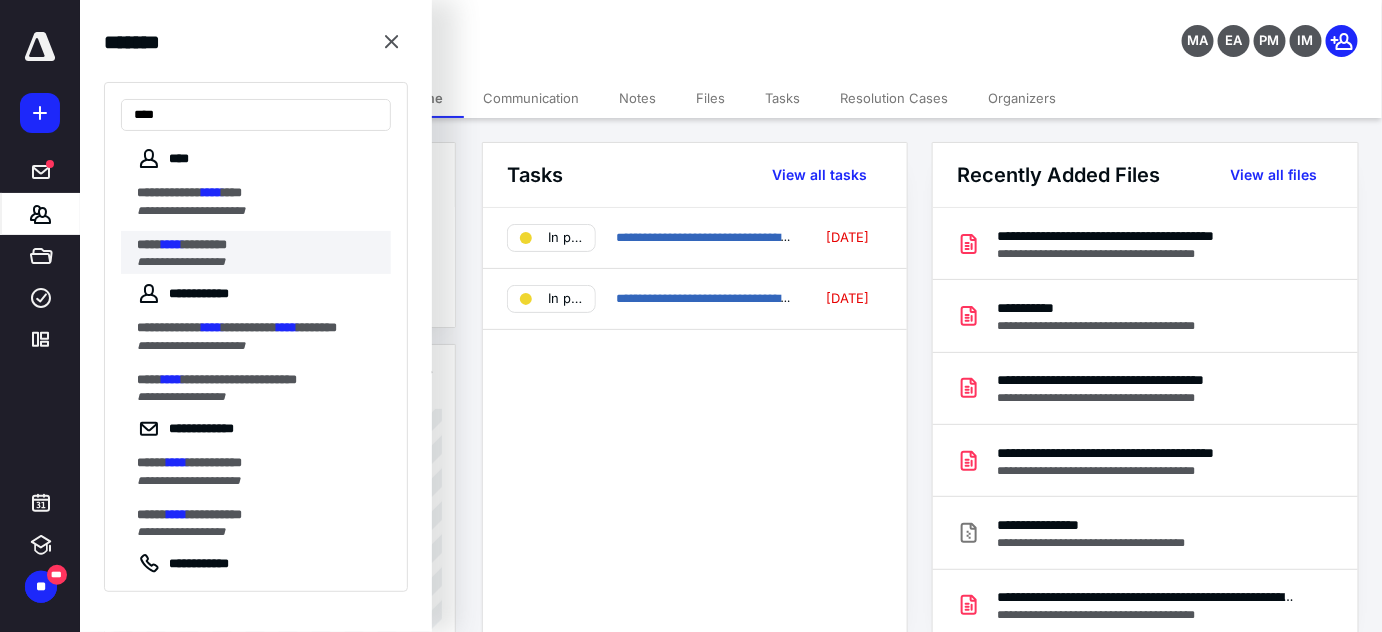 type on "****" 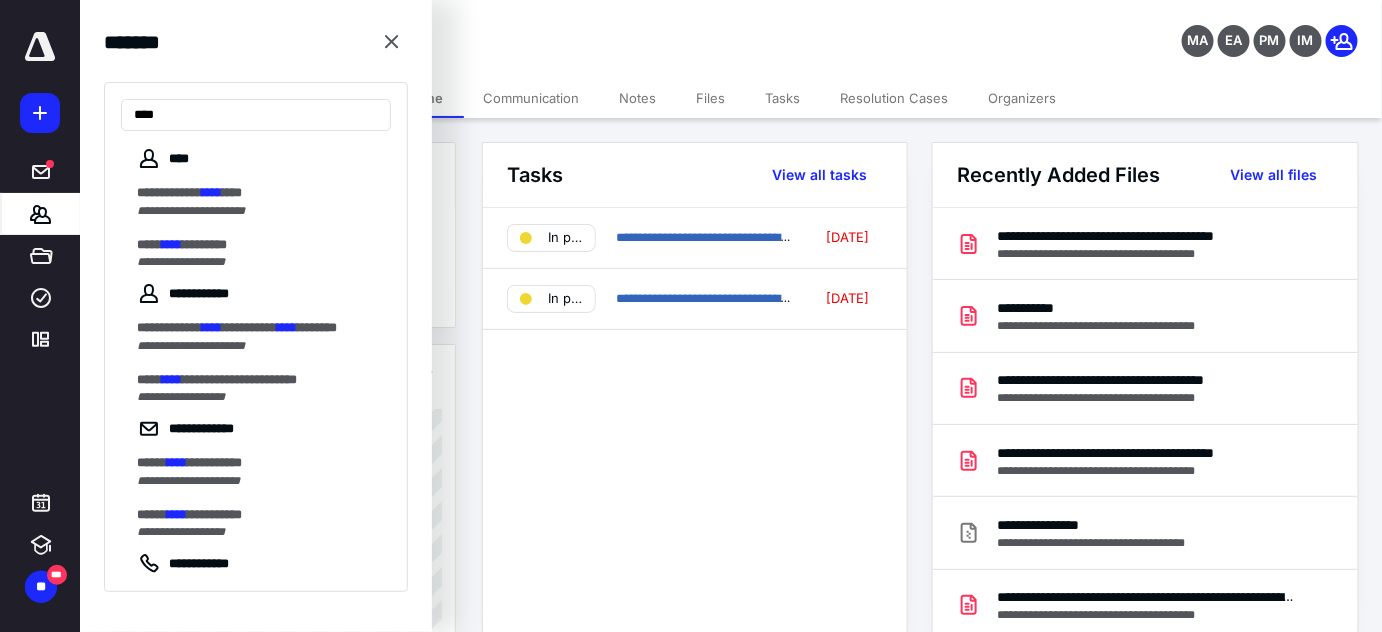 click on "*********" at bounding box center (204, 244) 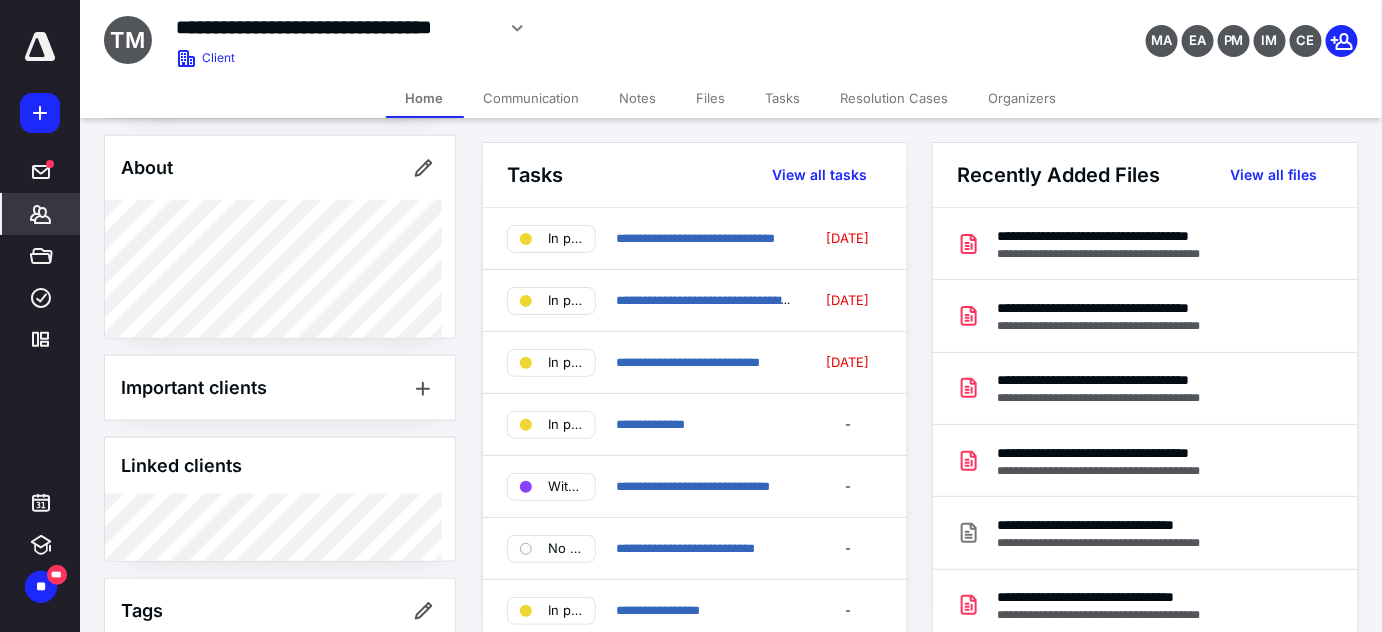 scroll, scrollTop: 719, scrollLeft: 0, axis: vertical 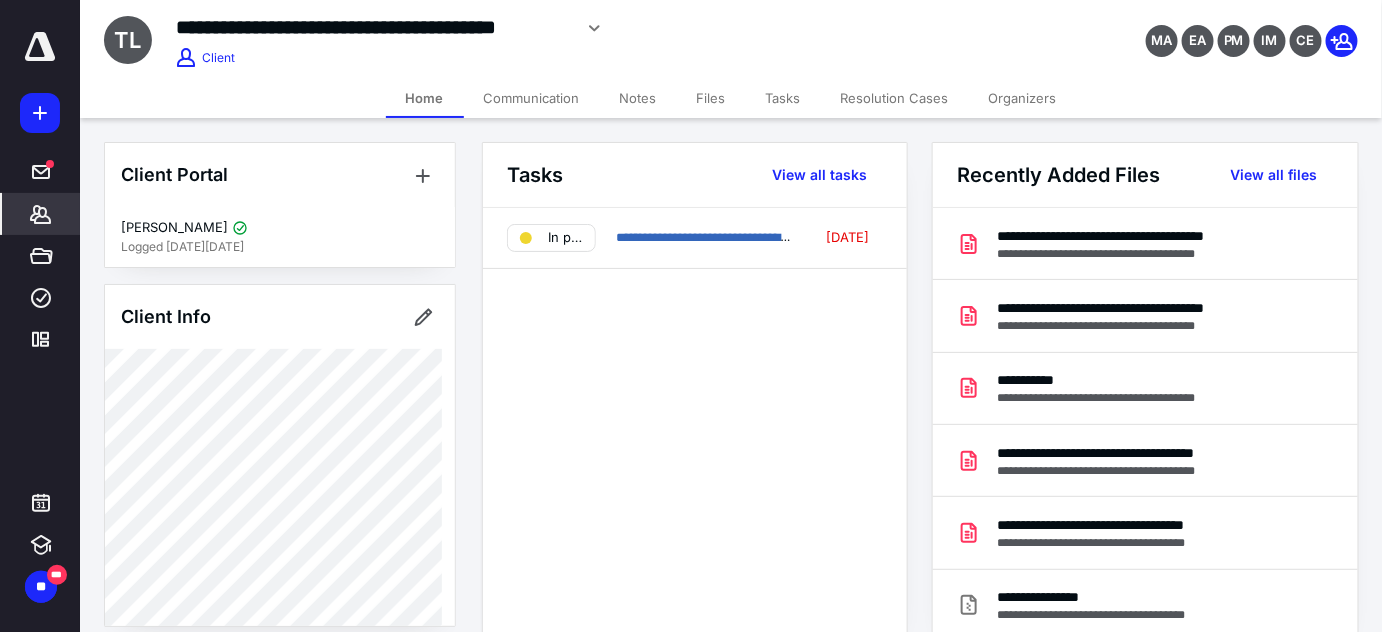 click 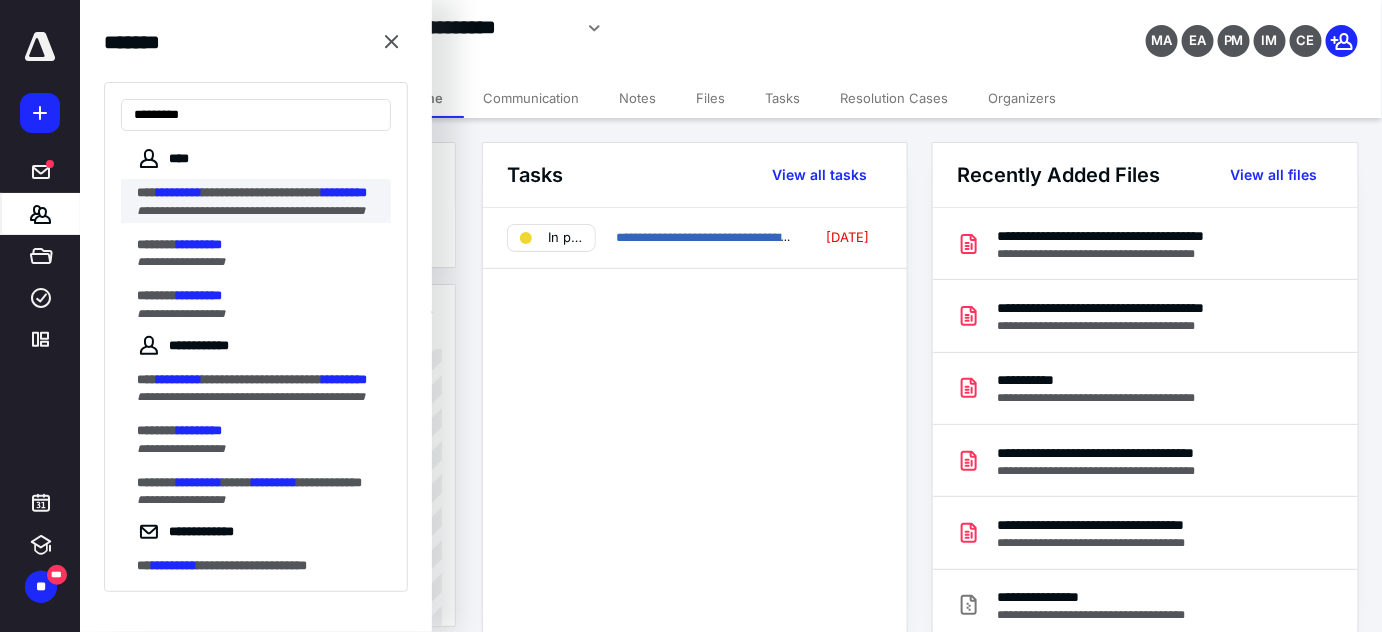 type on "*********" 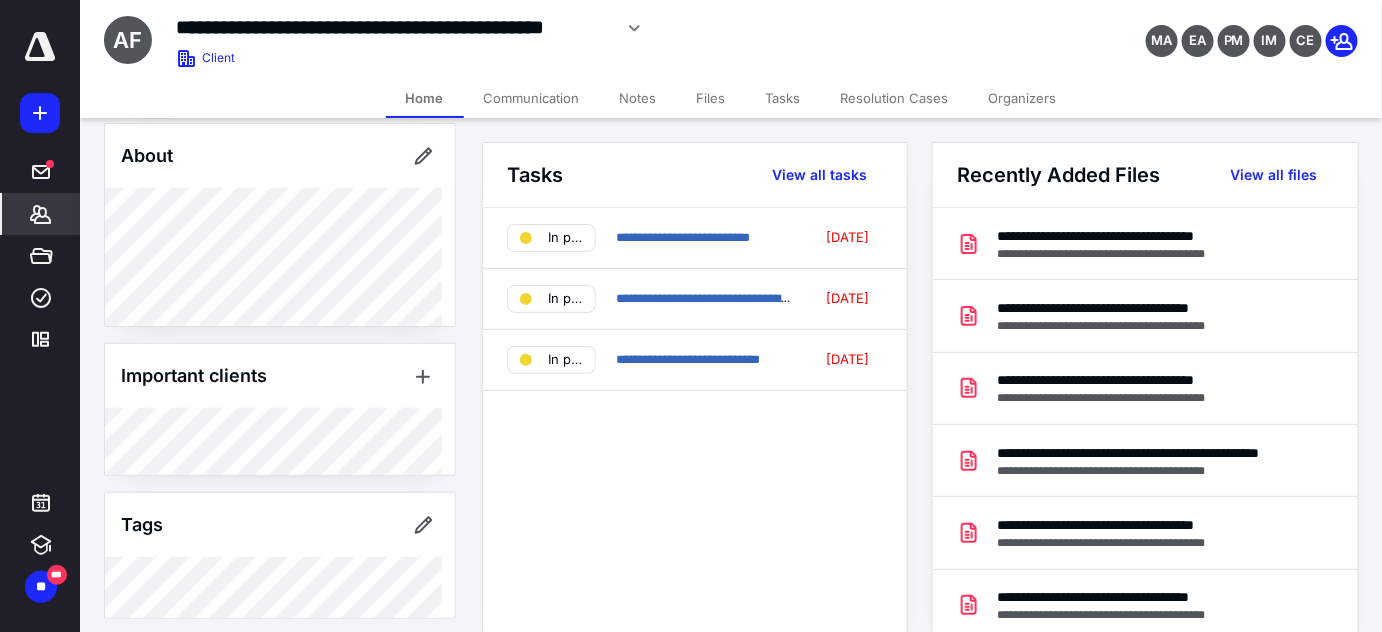 scroll, scrollTop: 336, scrollLeft: 0, axis: vertical 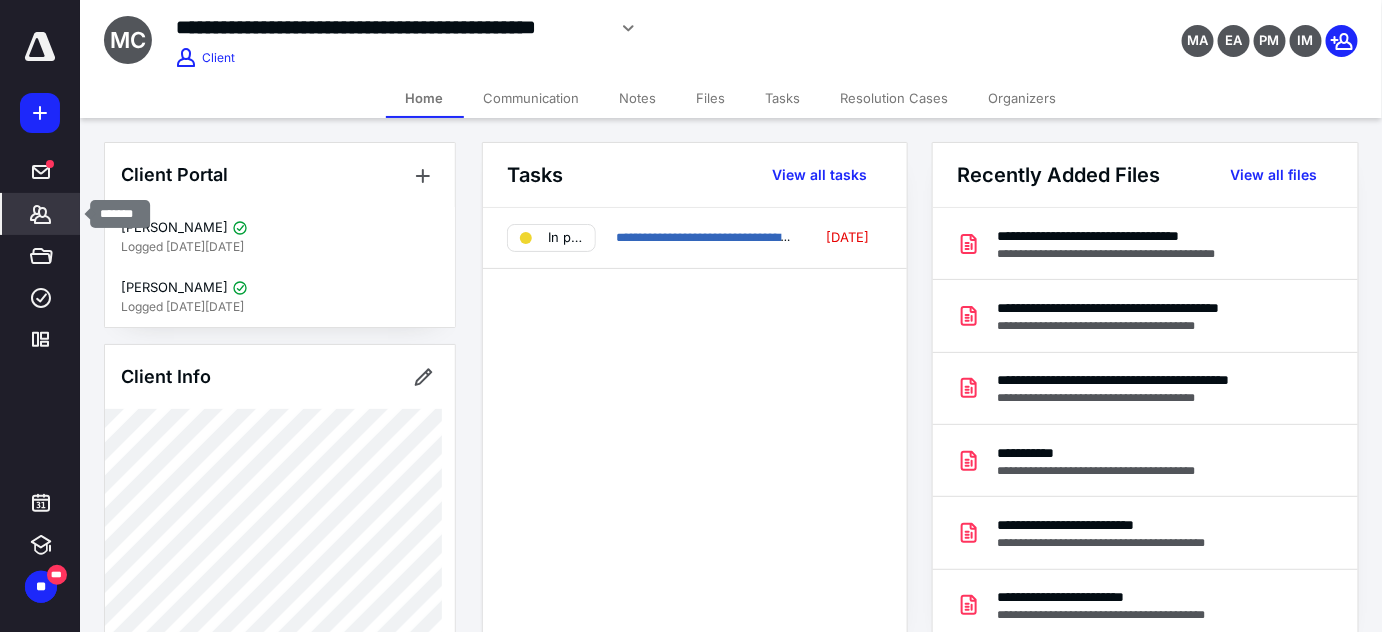 click 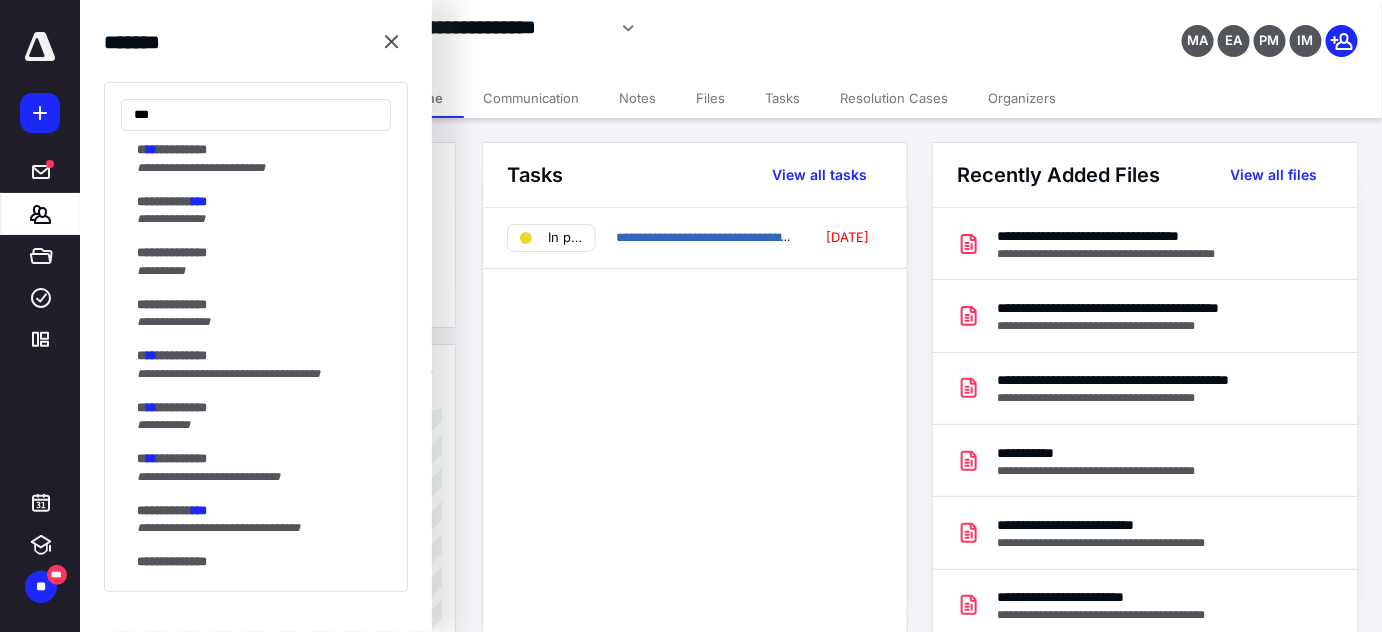 scroll, scrollTop: 1727, scrollLeft: 0, axis: vertical 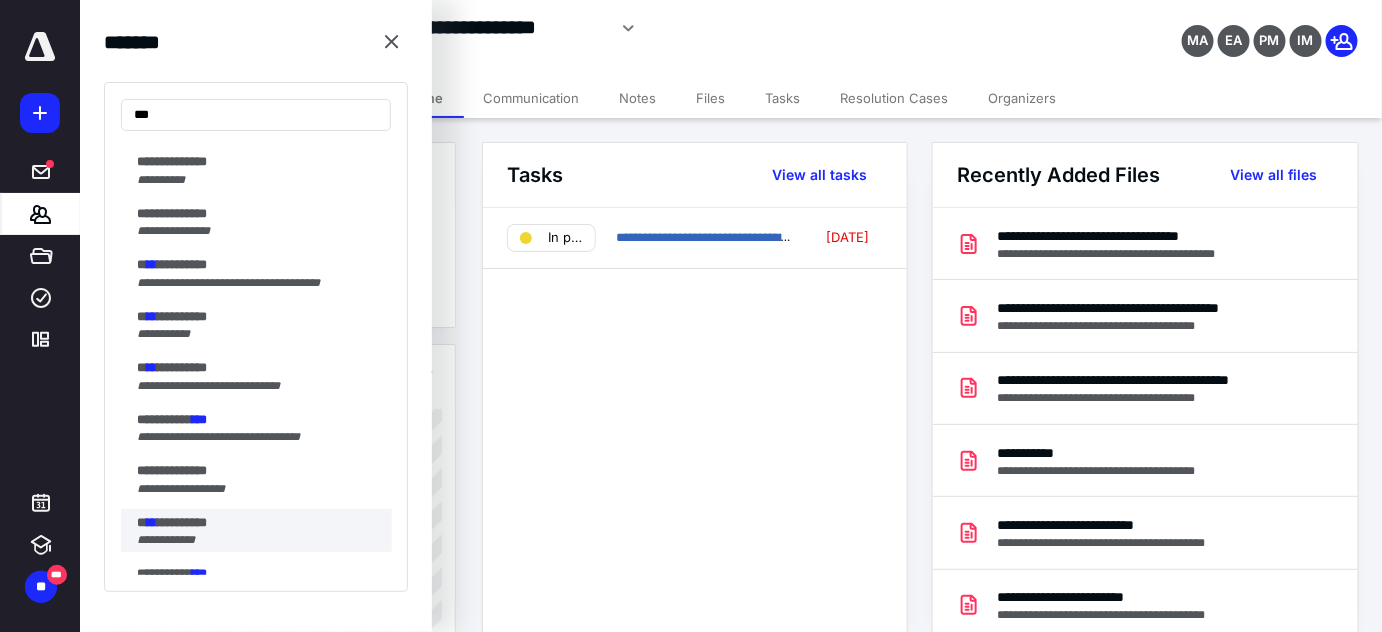 type on "***" 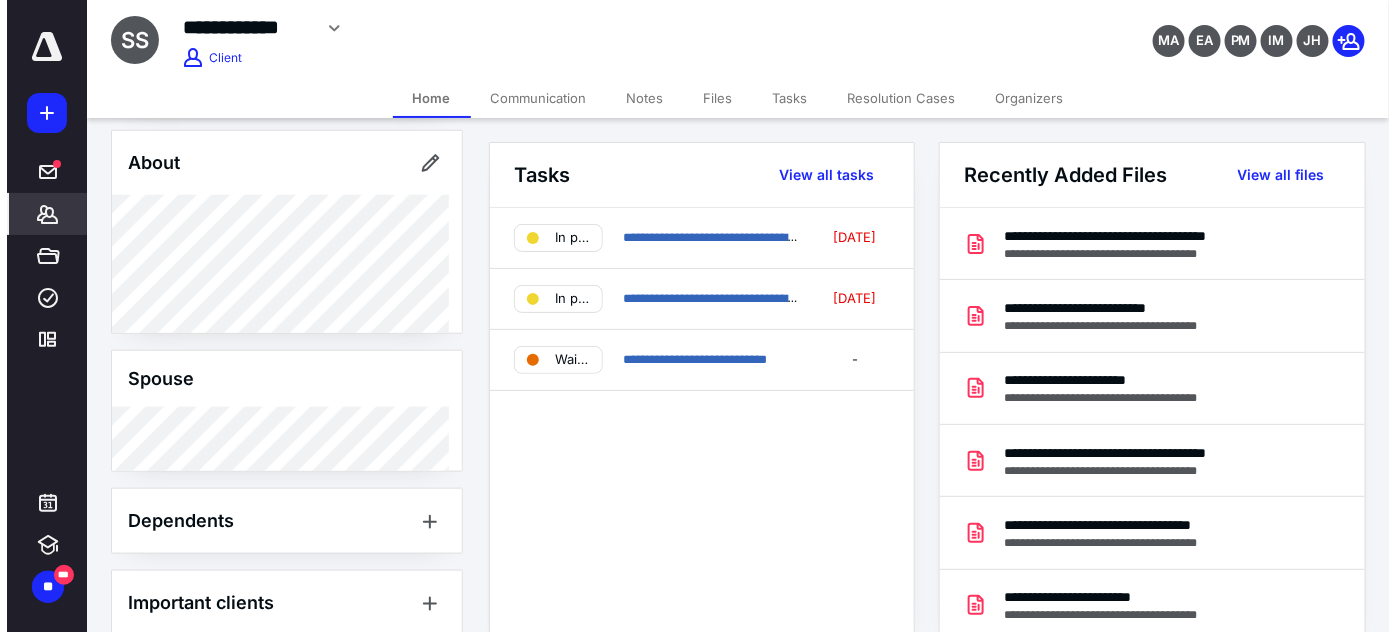 scroll, scrollTop: 0, scrollLeft: 0, axis: both 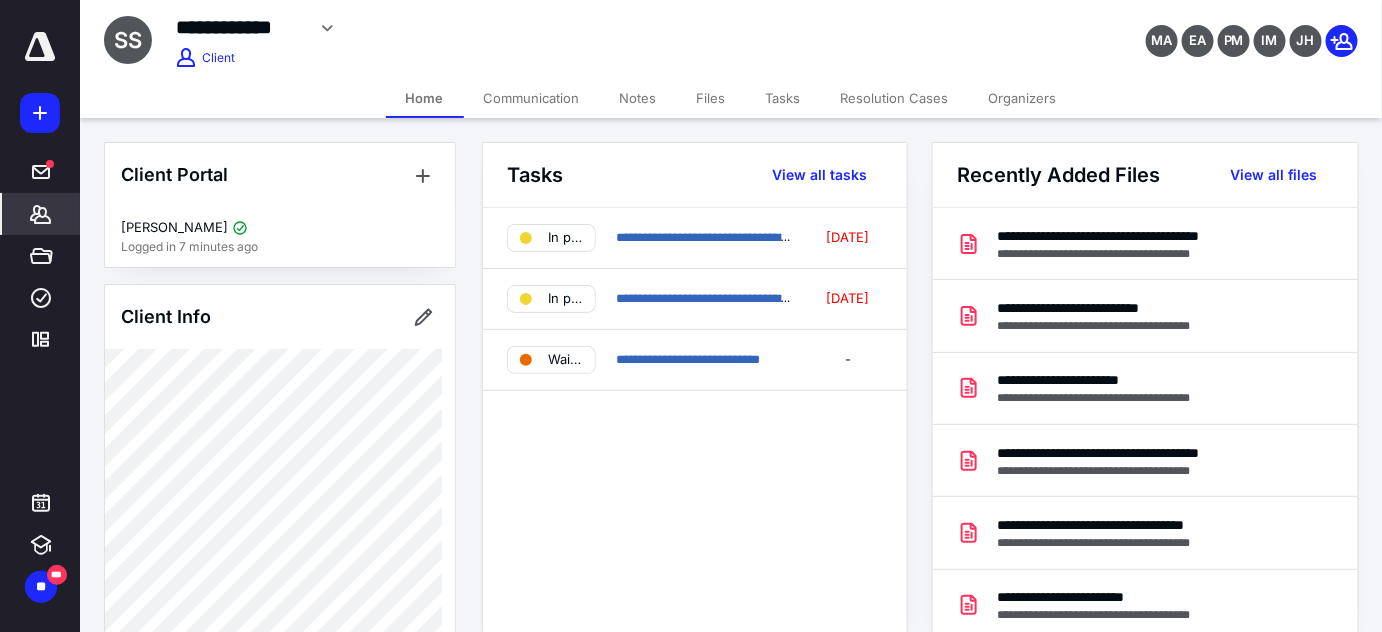 click on "Communication" at bounding box center (532, 98) 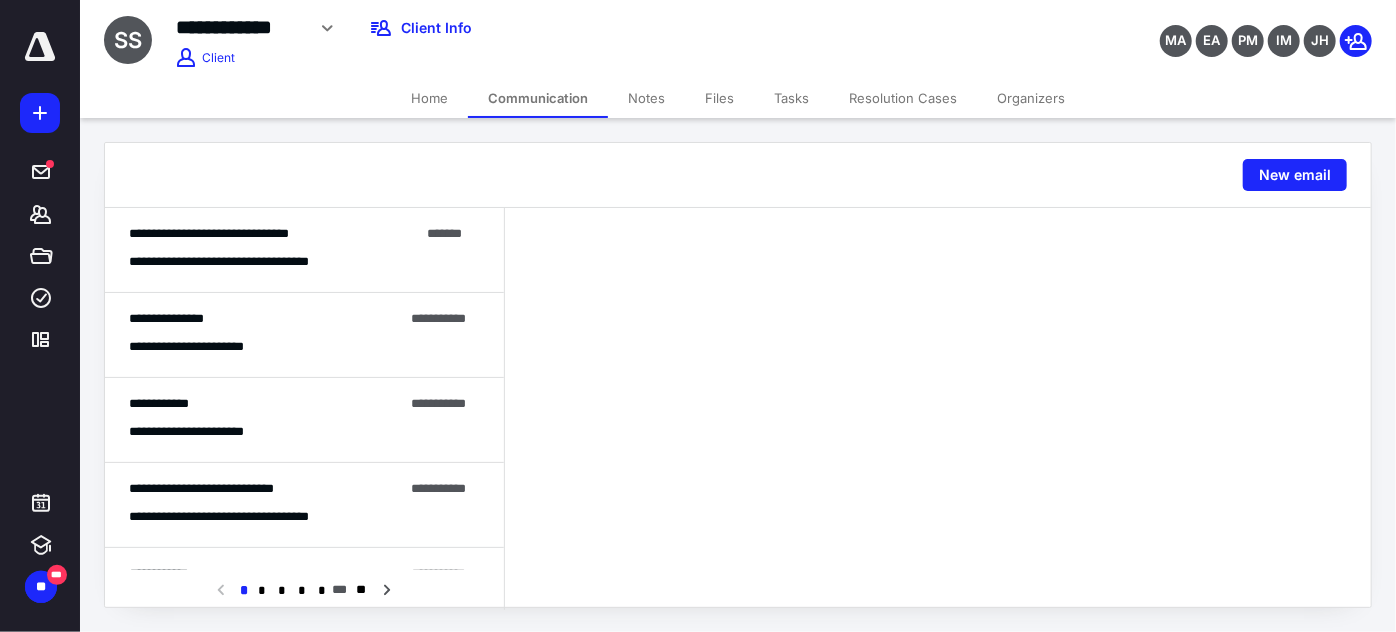 click on "**********" at bounding box center (304, 335) 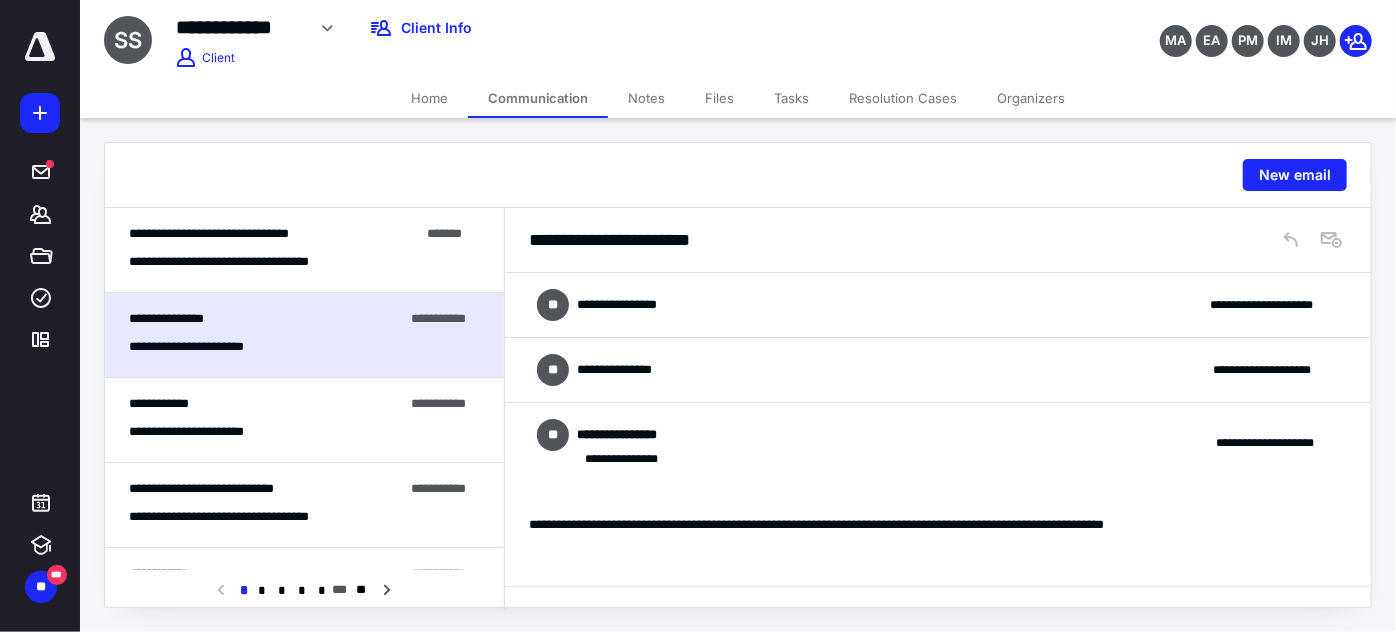 click on "**********" at bounding box center (938, 305) 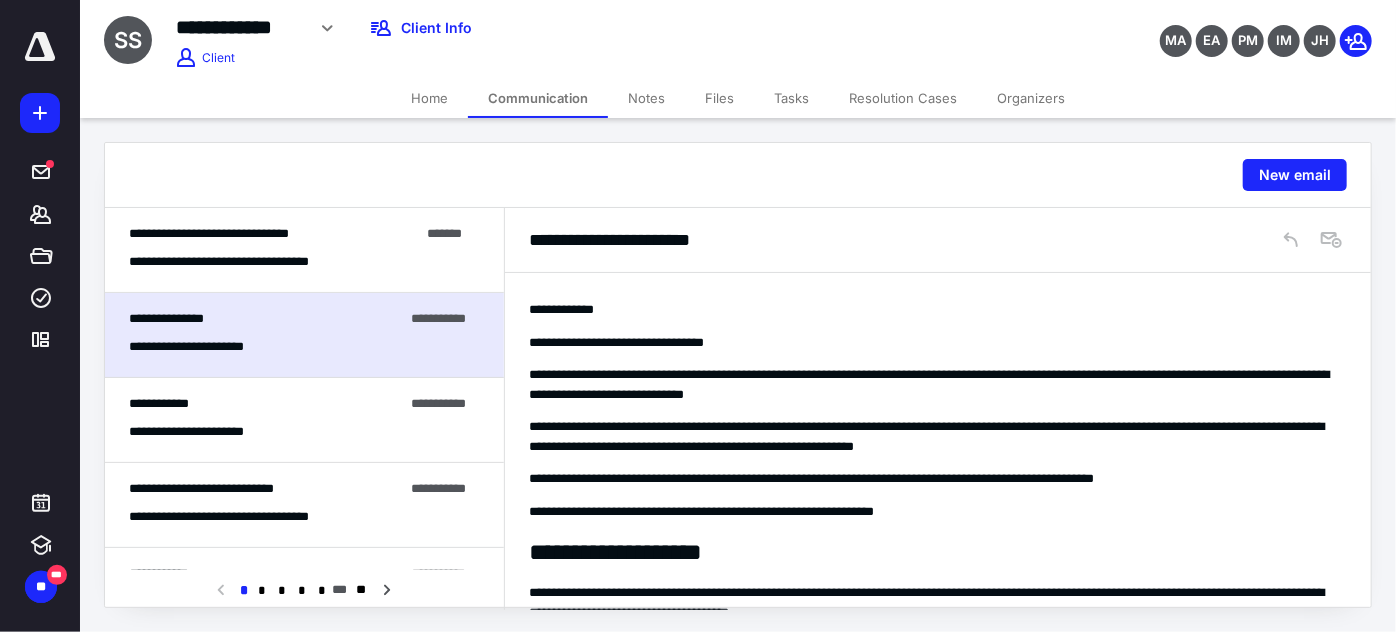 scroll, scrollTop: 0, scrollLeft: 0, axis: both 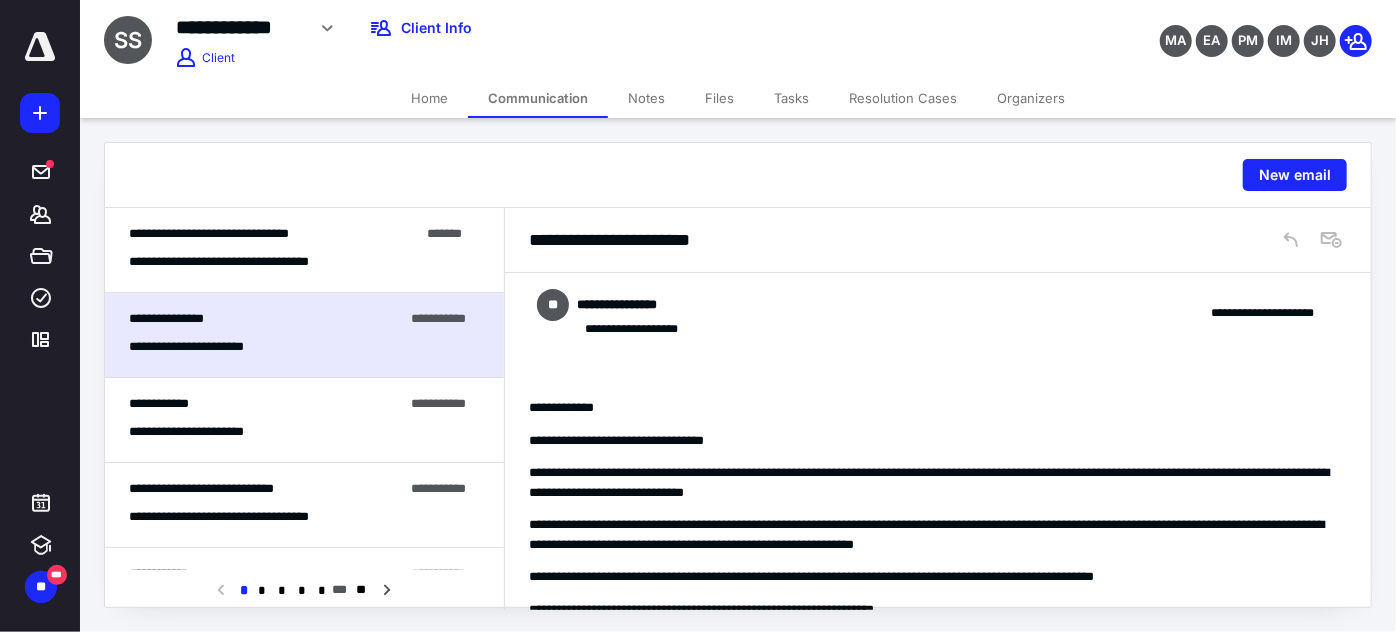 click on "**********" at bounding box center (938, 313) 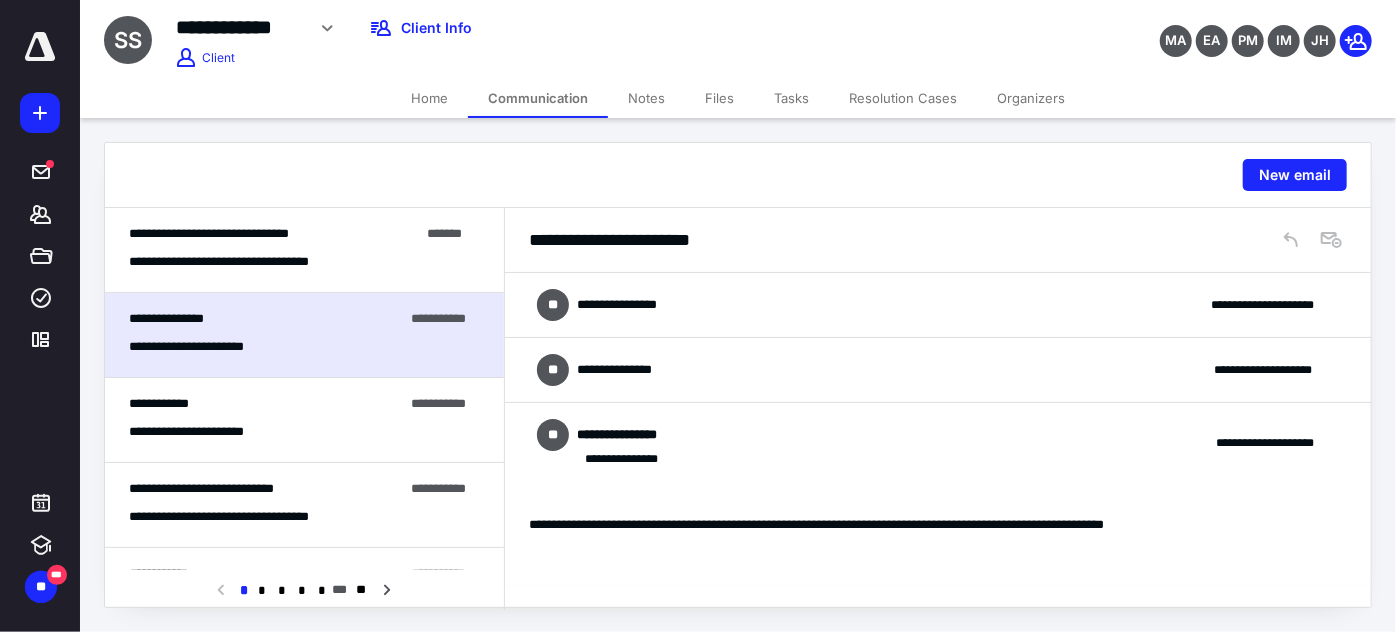 click on "**********" at bounding box center (938, 370) 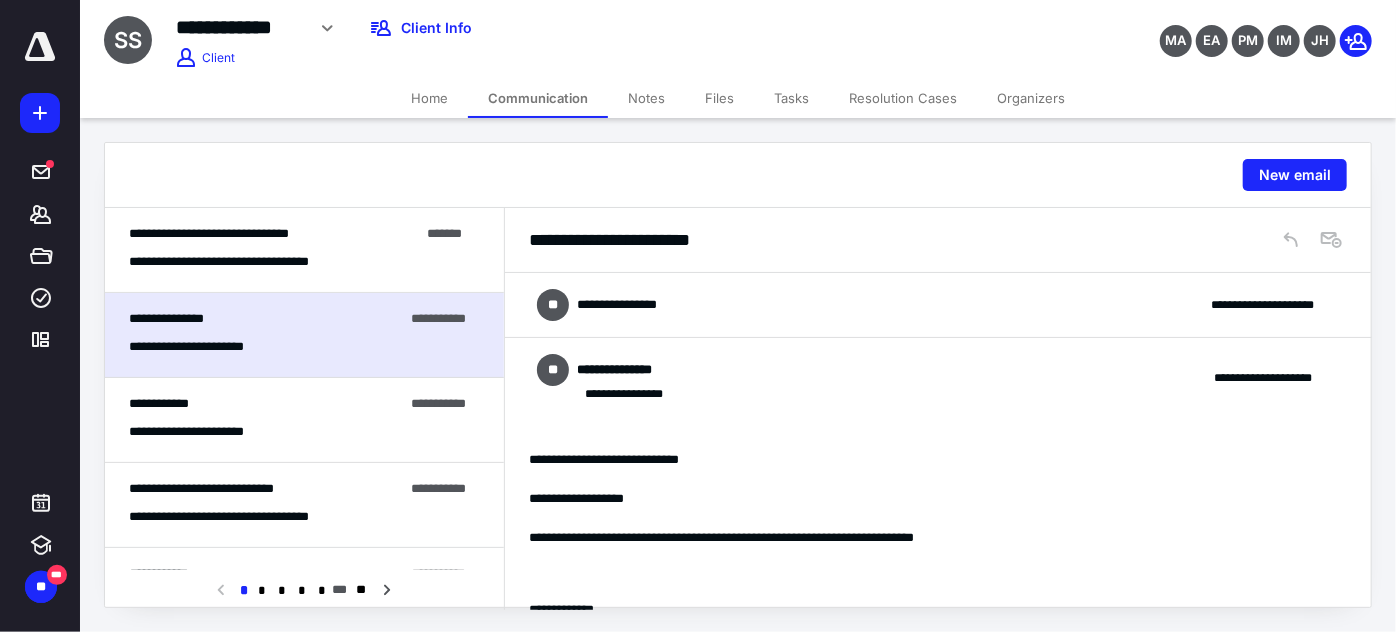 click on "**********" at bounding box center [938, 378] 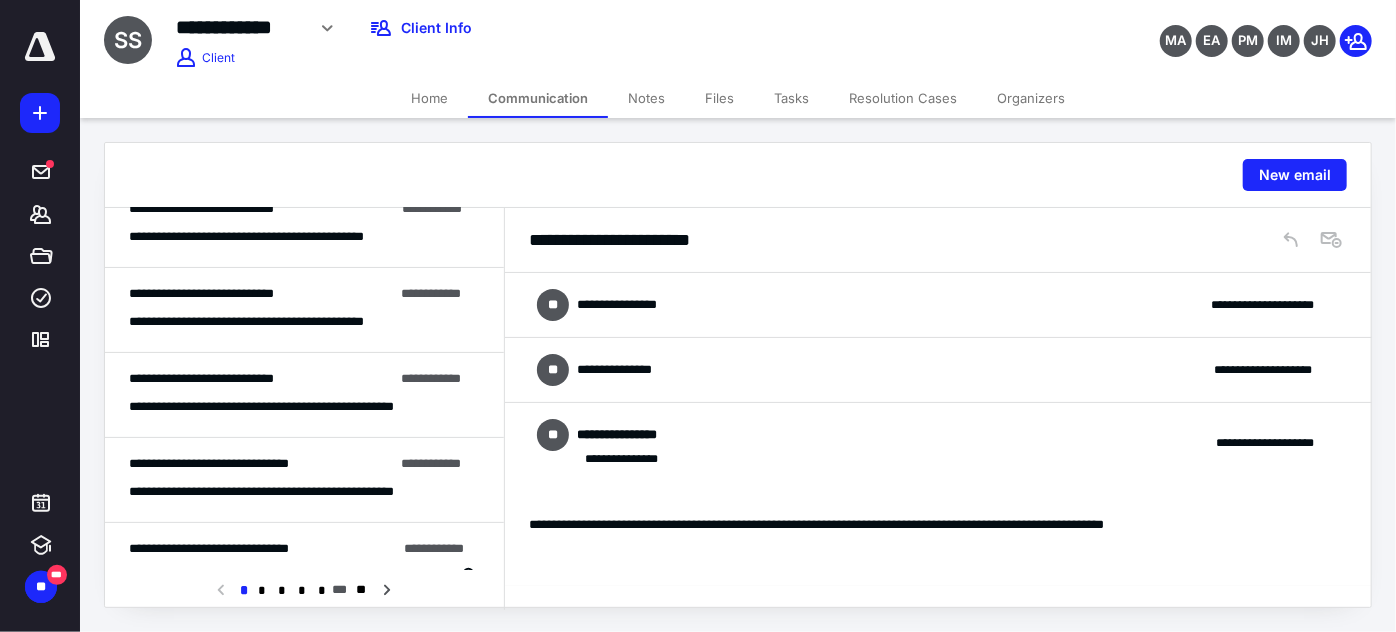 scroll, scrollTop: 818, scrollLeft: 0, axis: vertical 